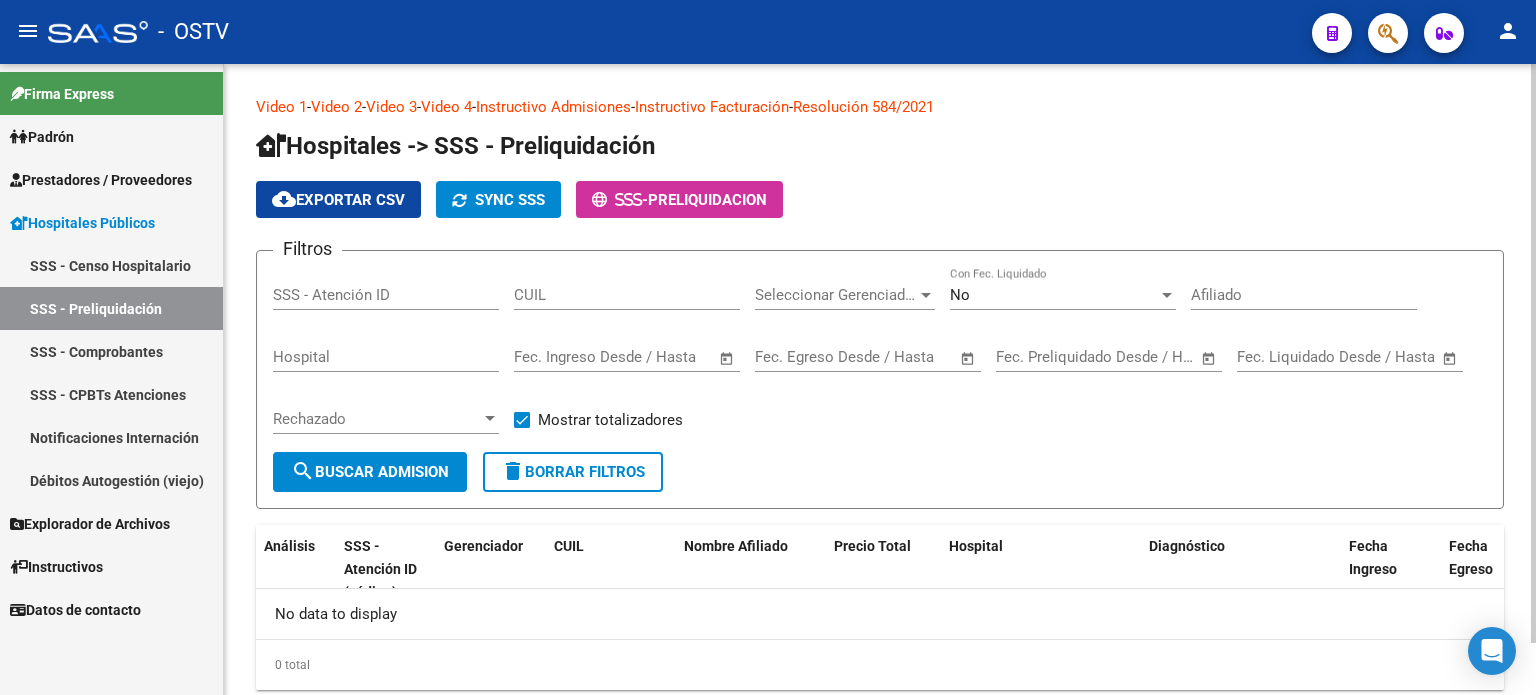 scroll, scrollTop: 0, scrollLeft: 0, axis: both 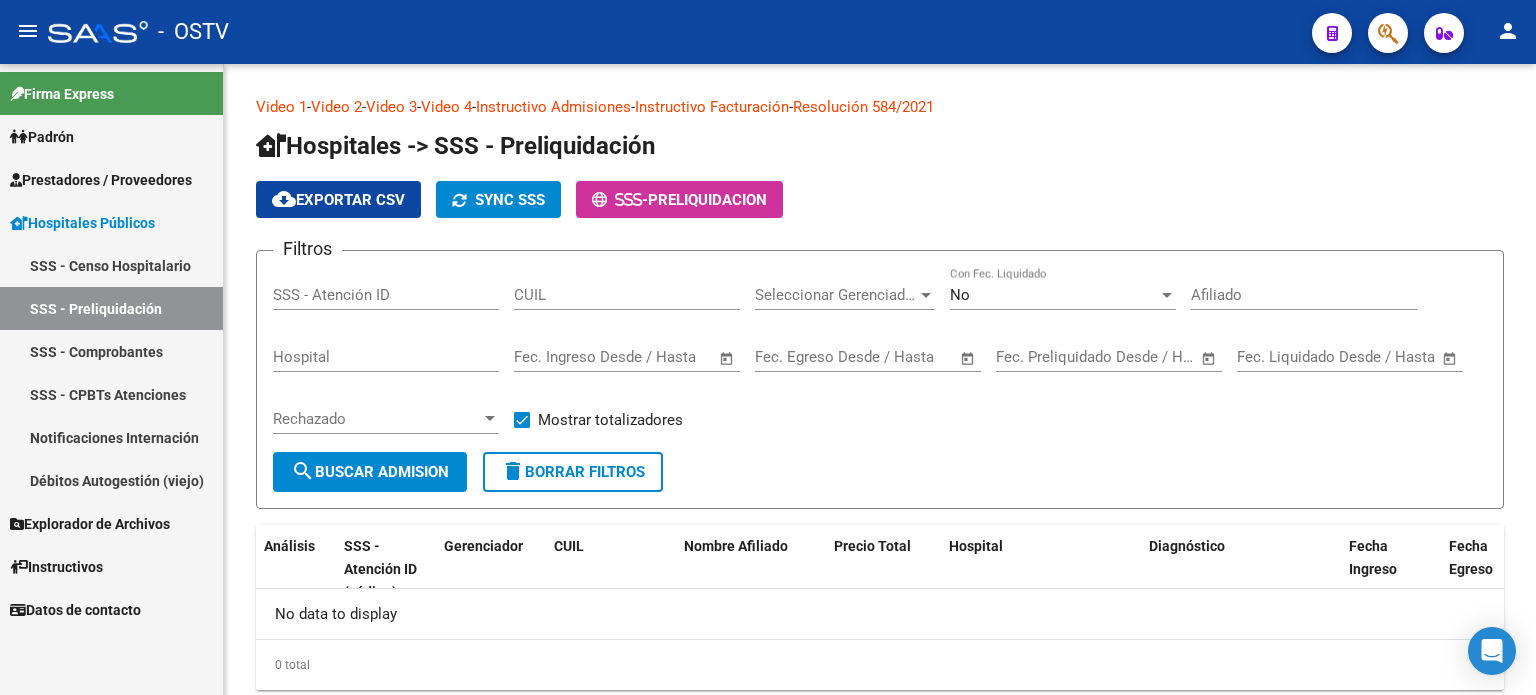 click on "Prestadores / Proveedores" at bounding box center [101, 180] 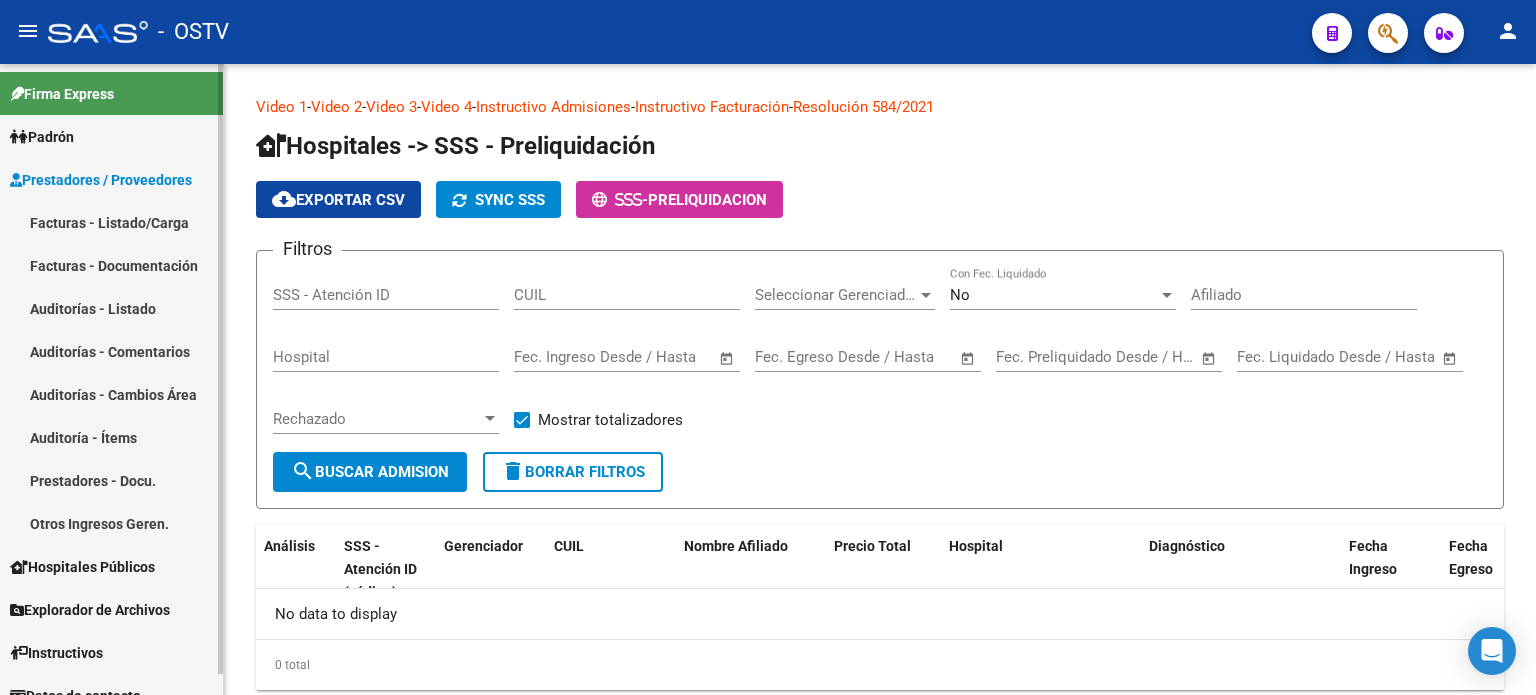 click on "Facturas - Listado/Carga" at bounding box center [111, 222] 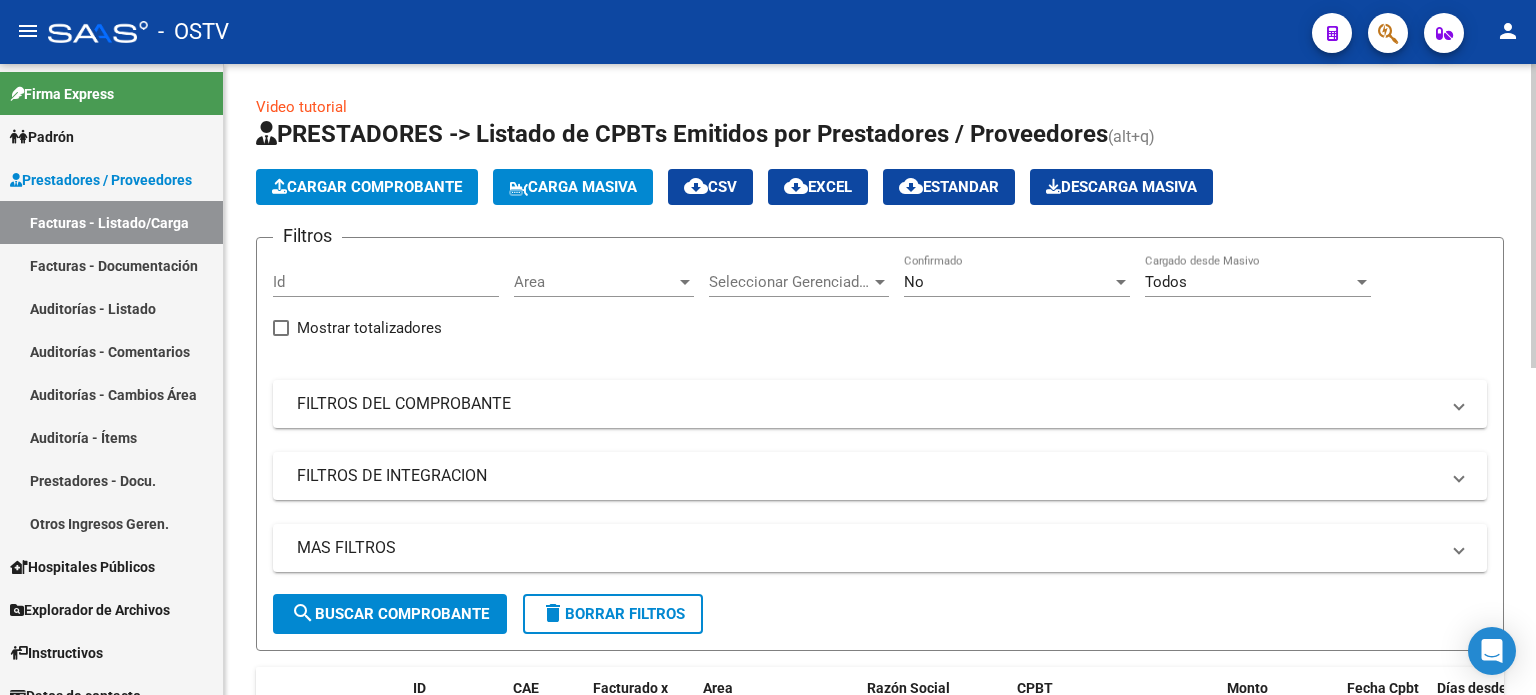 click on "No Confirmado" 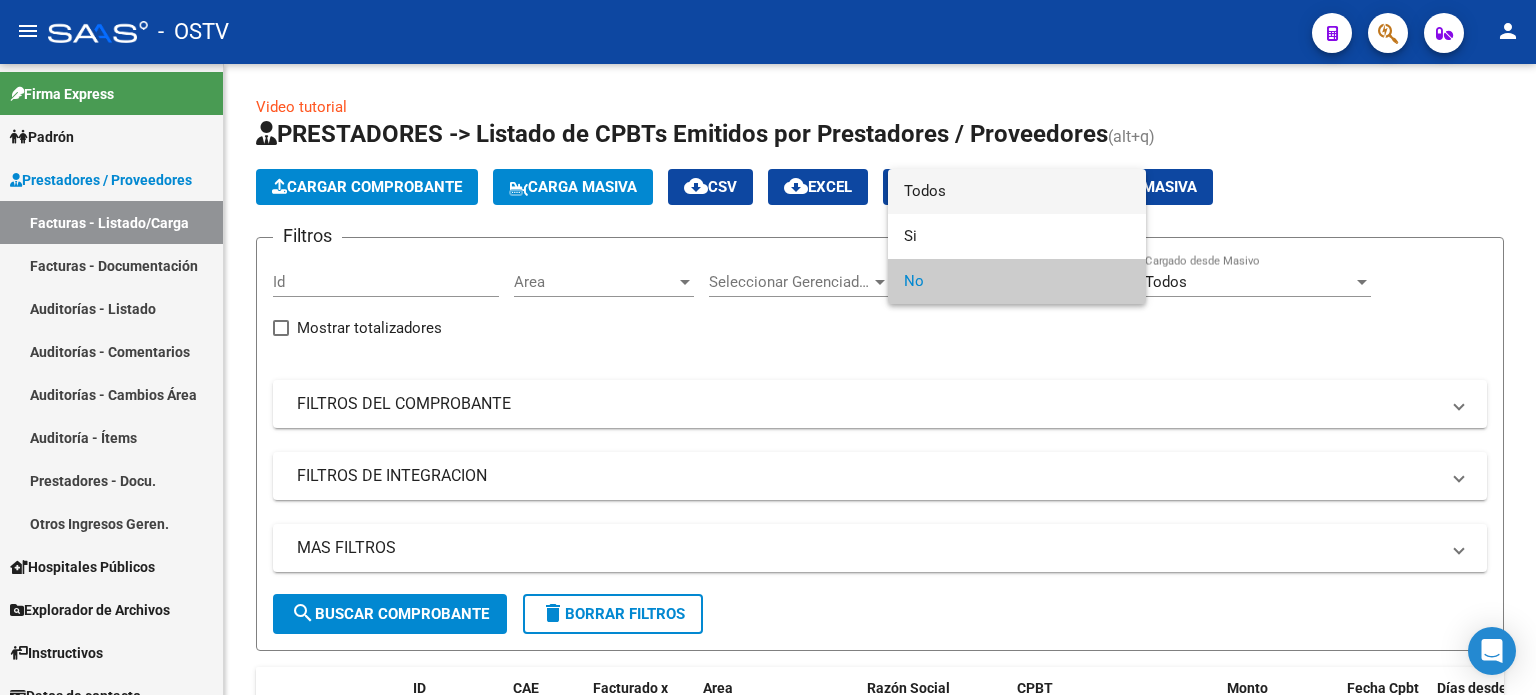 click on "Todos" at bounding box center [1017, 191] 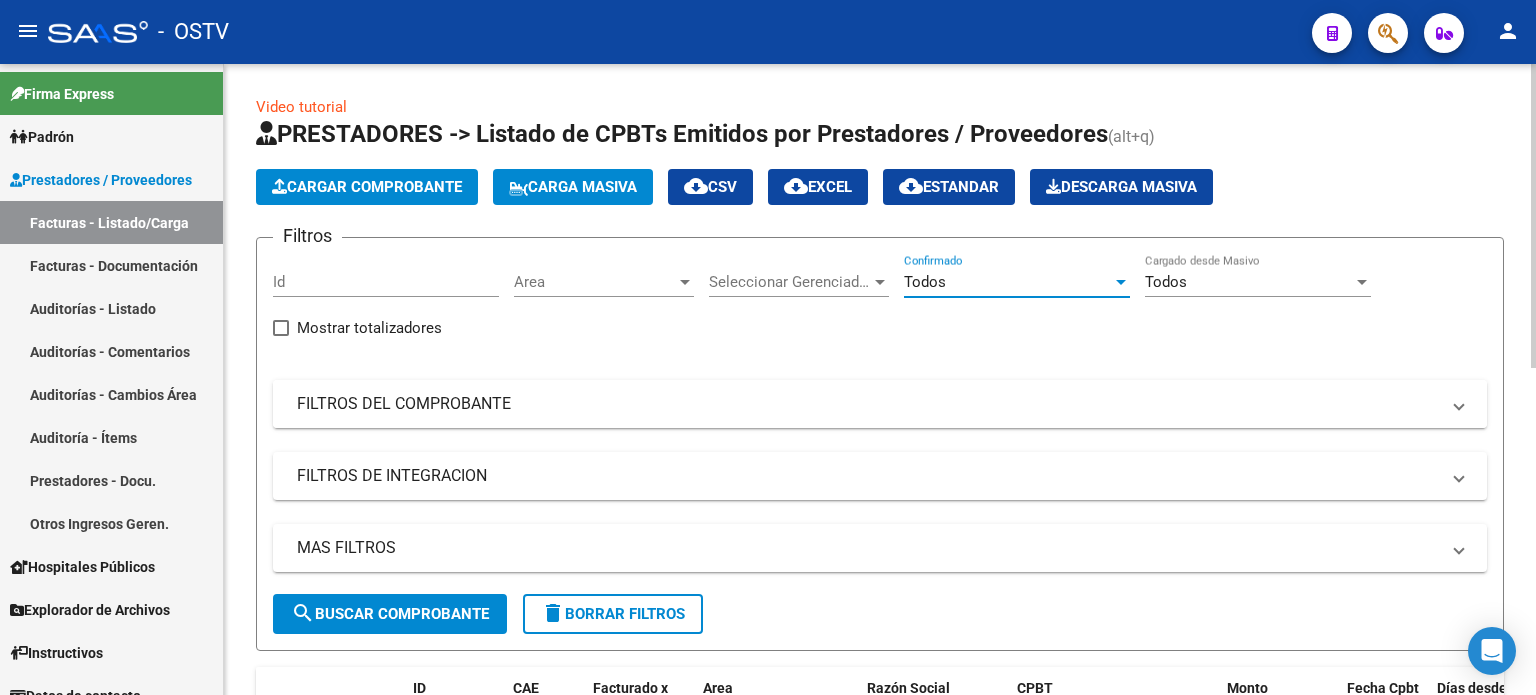 click on "FILTROS DEL COMPROBANTE" at bounding box center (868, 404) 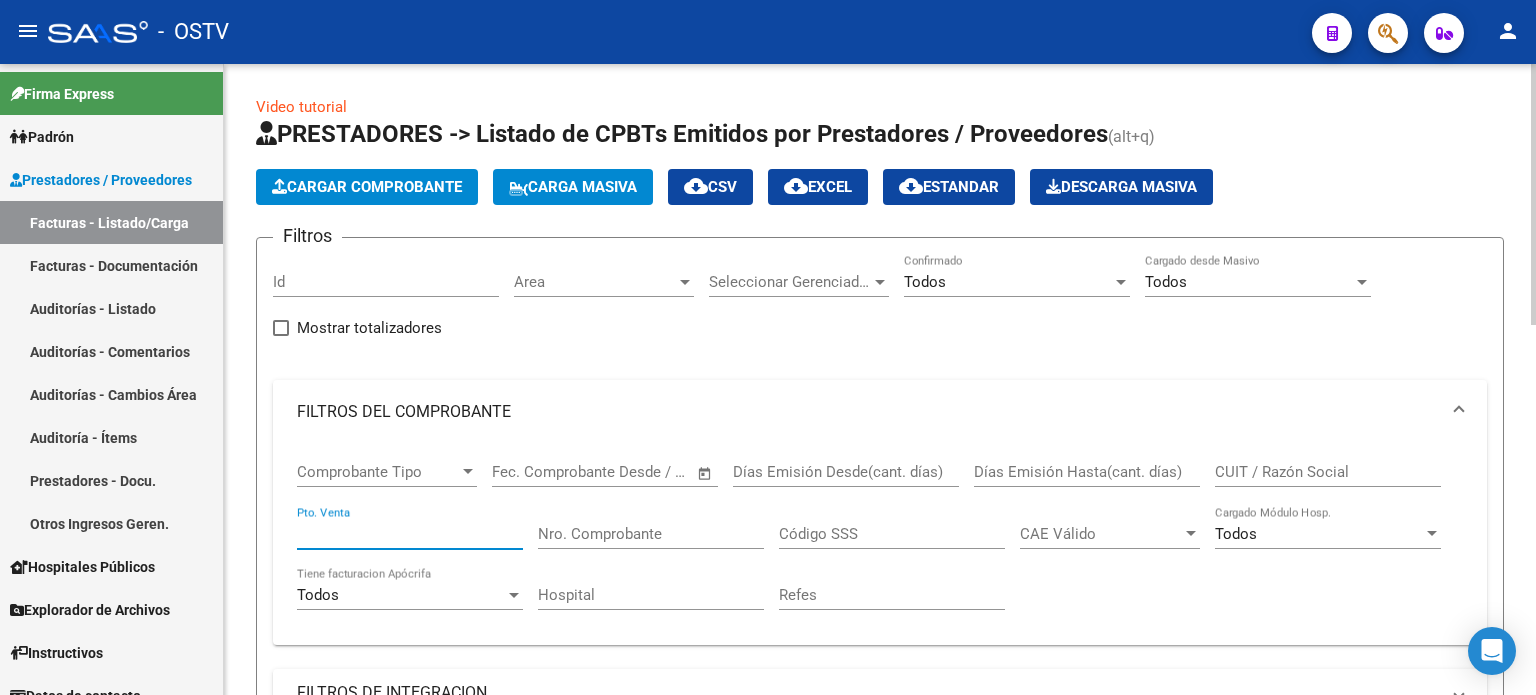 click on "Pto. Venta" at bounding box center (410, 534) 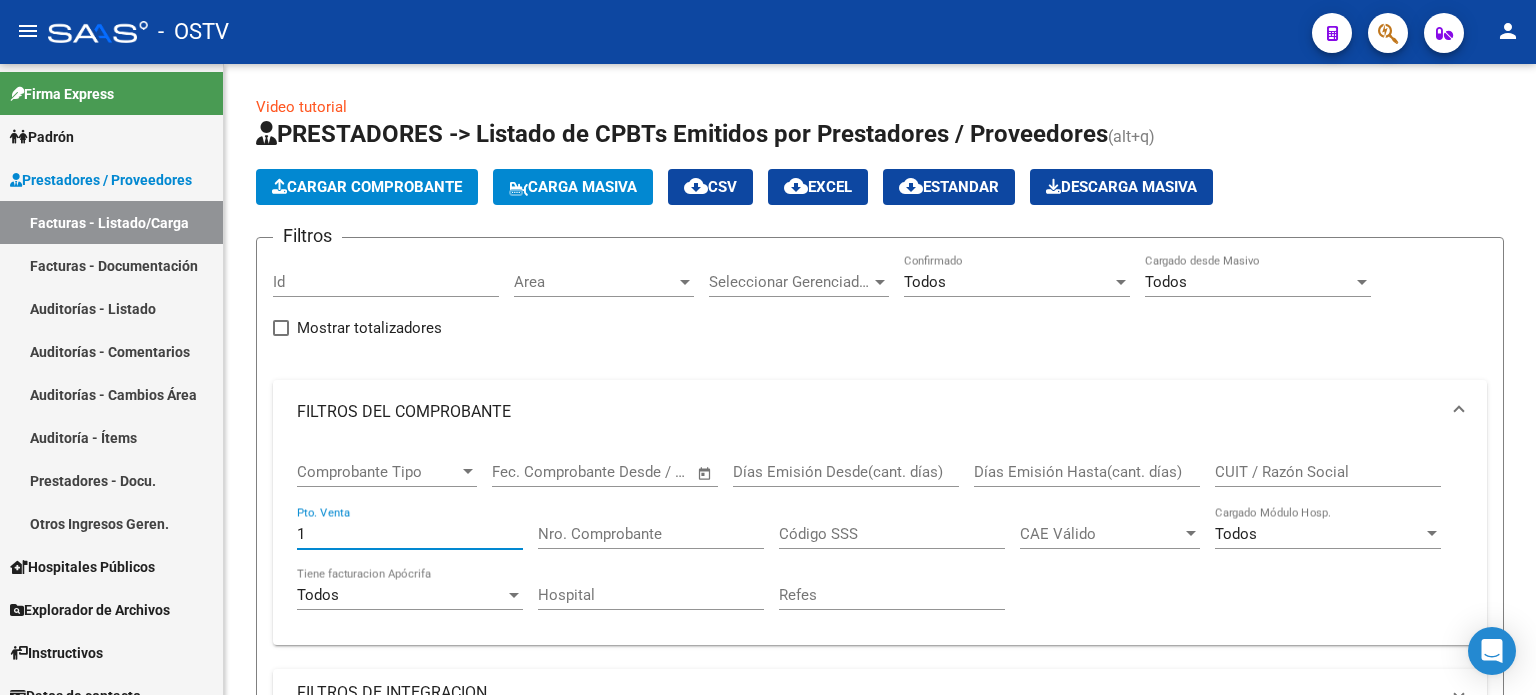 type on "1" 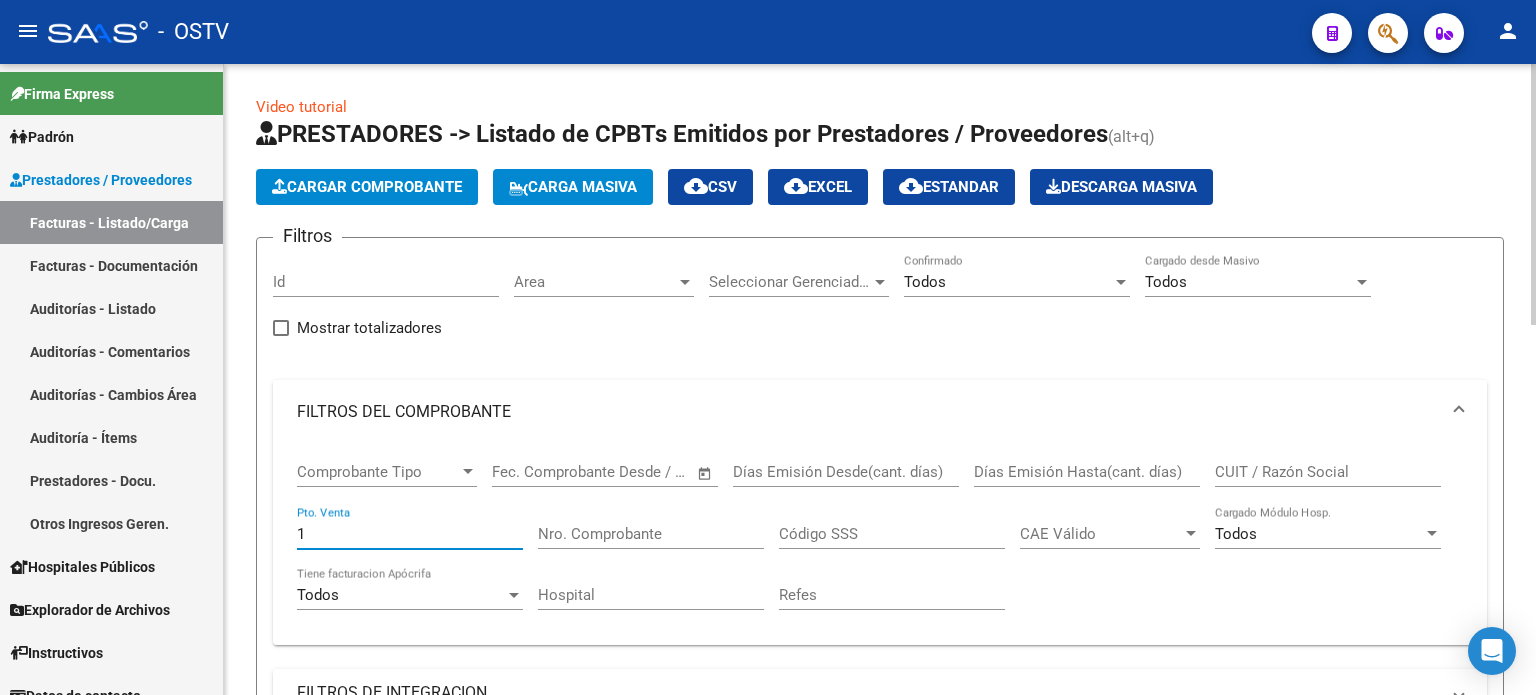 click on "Nro. Comprobante" at bounding box center [651, 534] 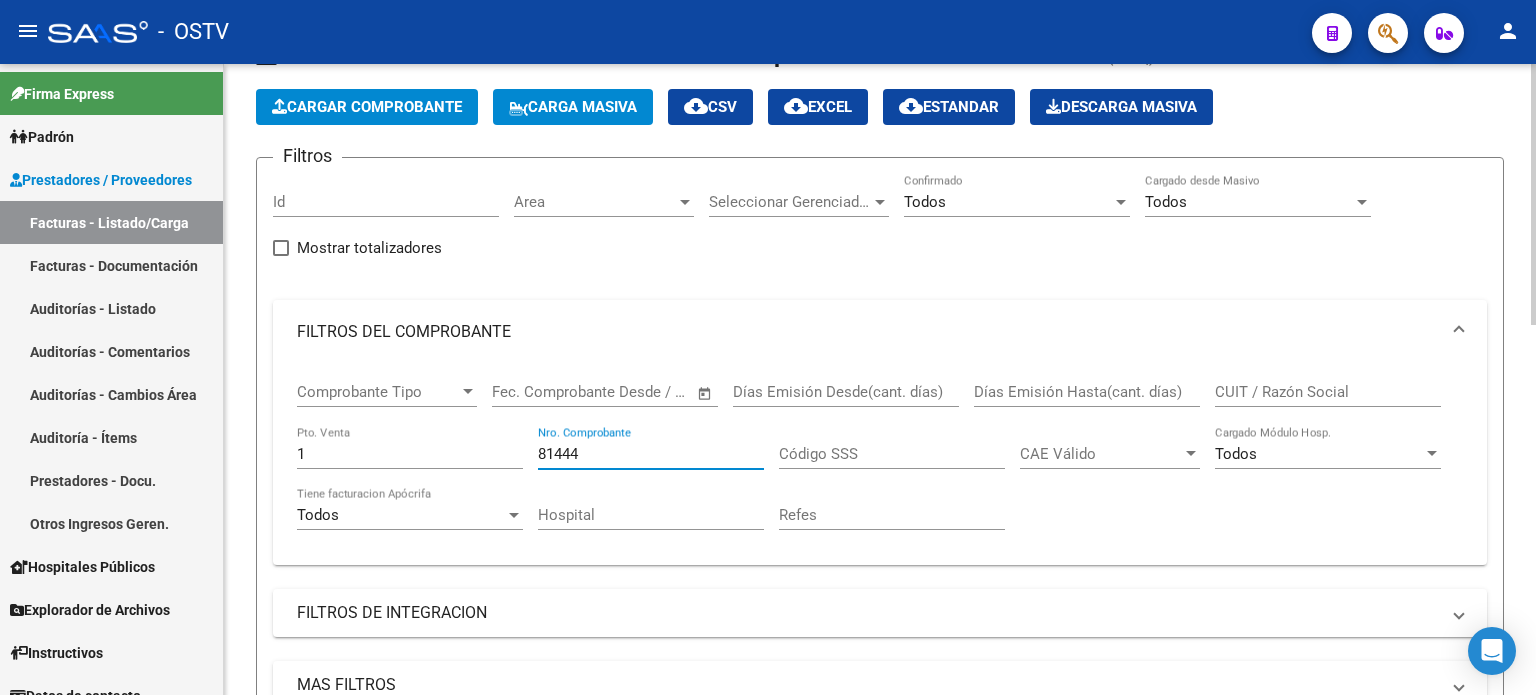 scroll, scrollTop: 200, scrollLeft: 0, axis: vertical 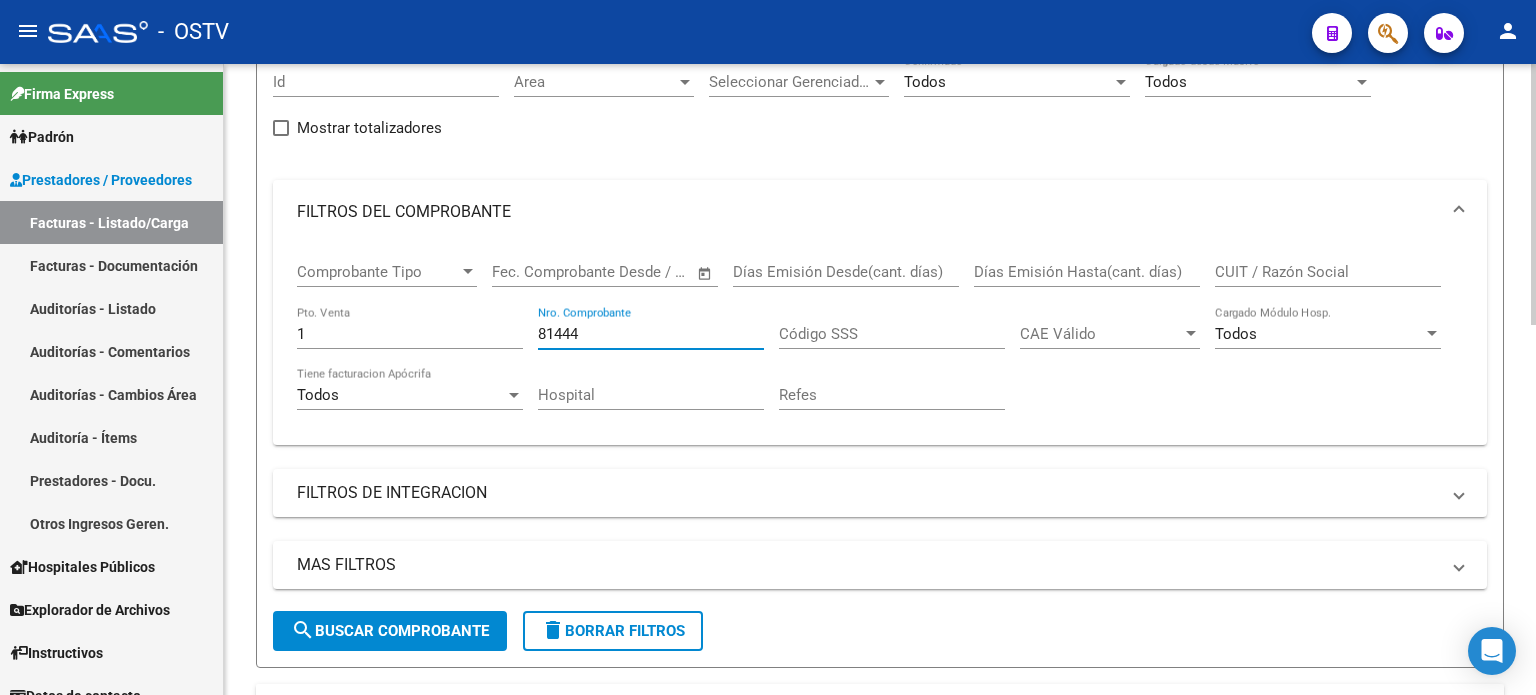 type on "81444" 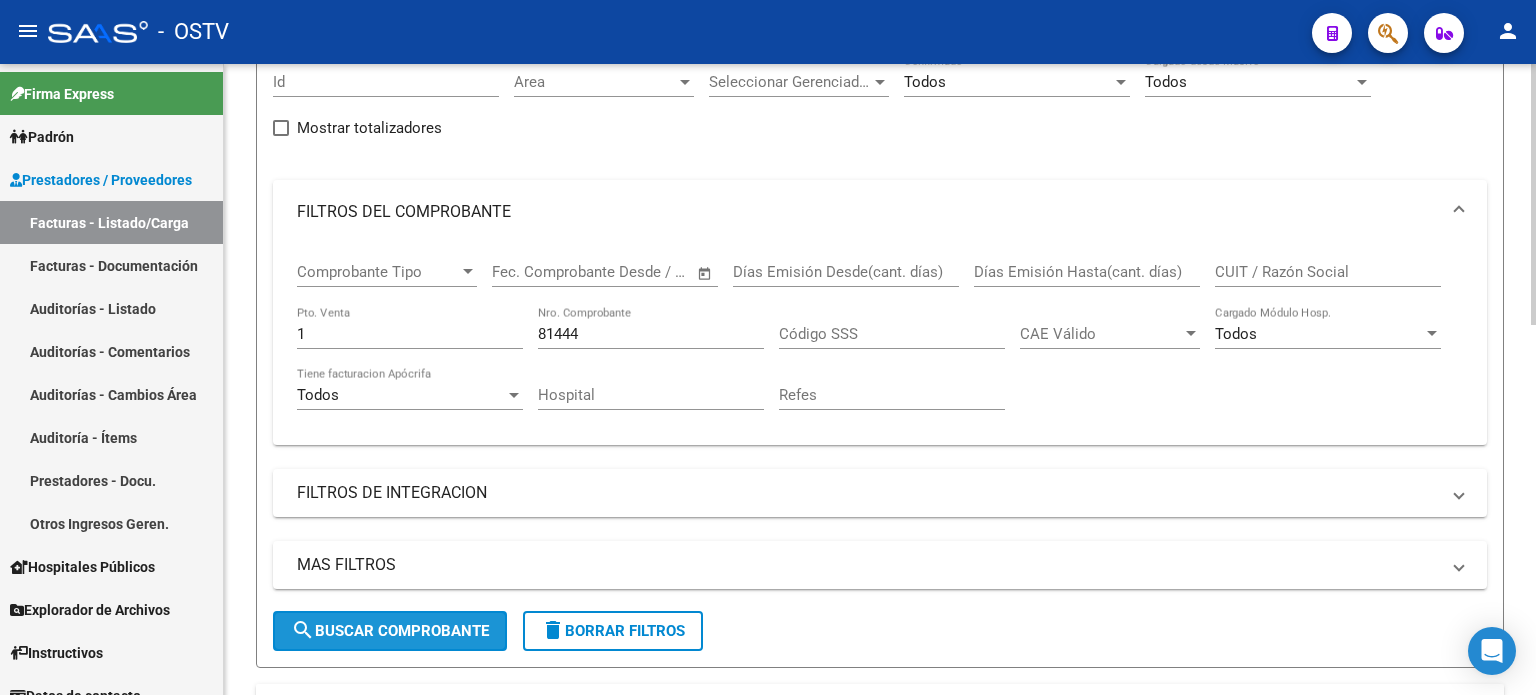 click on "search  Buscar Comprobante" 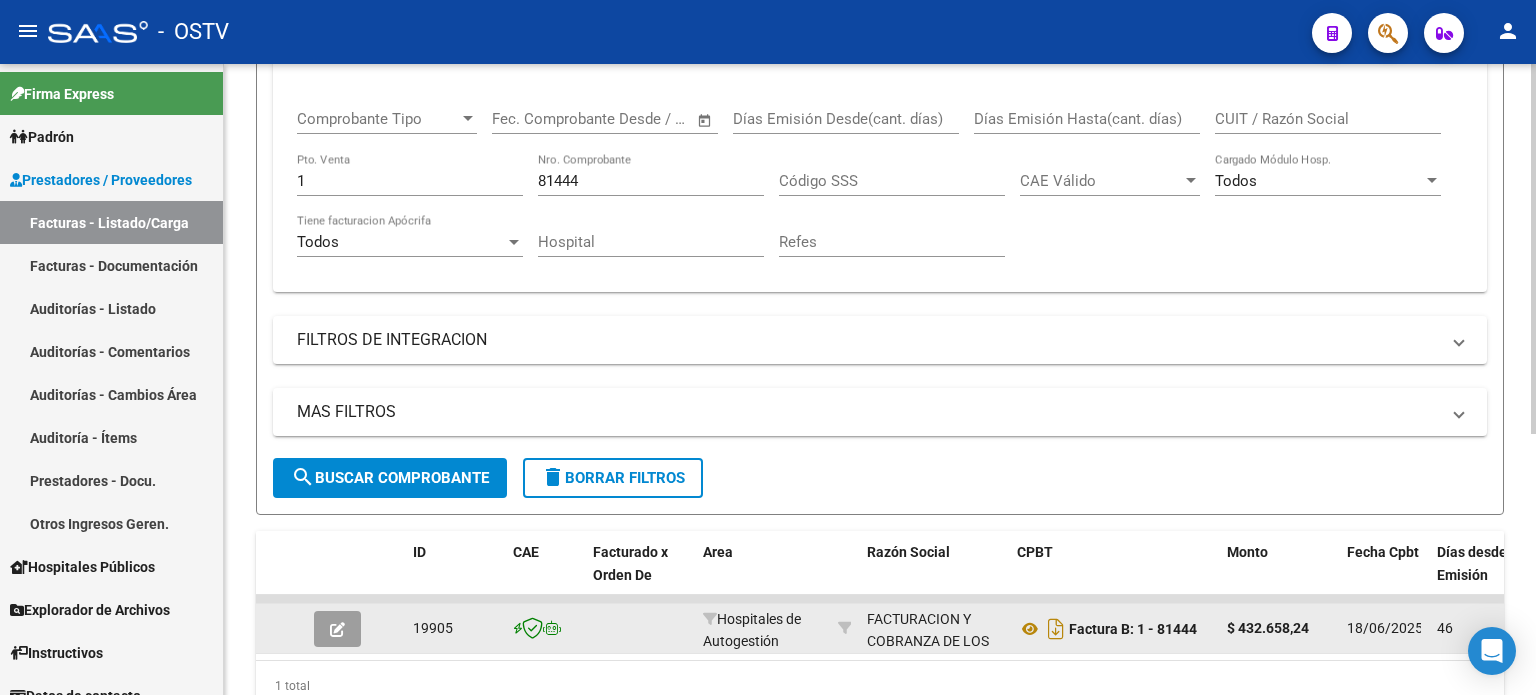 scroll, scrollTop: 400, scrollLeft: 0, axis: vertical 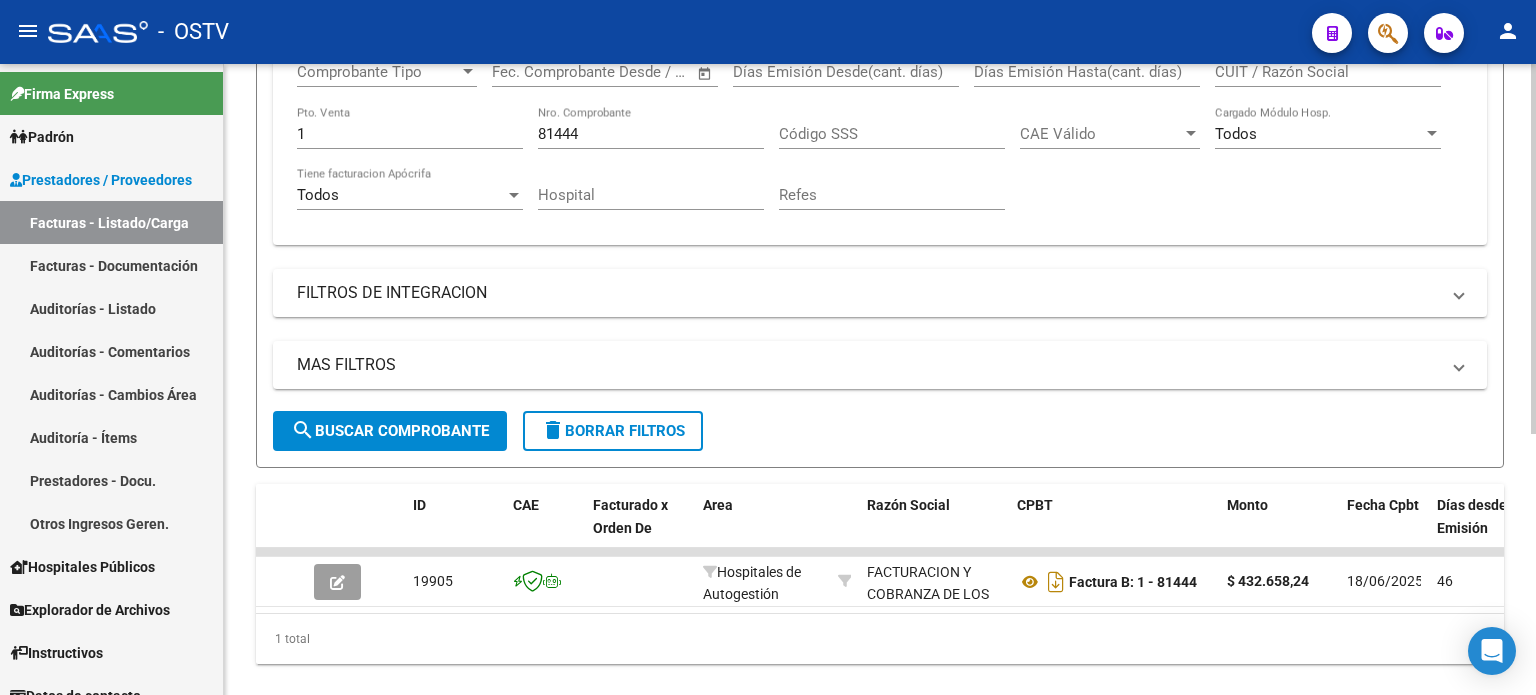 drag, startPoint x: 333, startPoint y: 608, endPoint x: 354, endPoint y: 610, distance: 21.095022 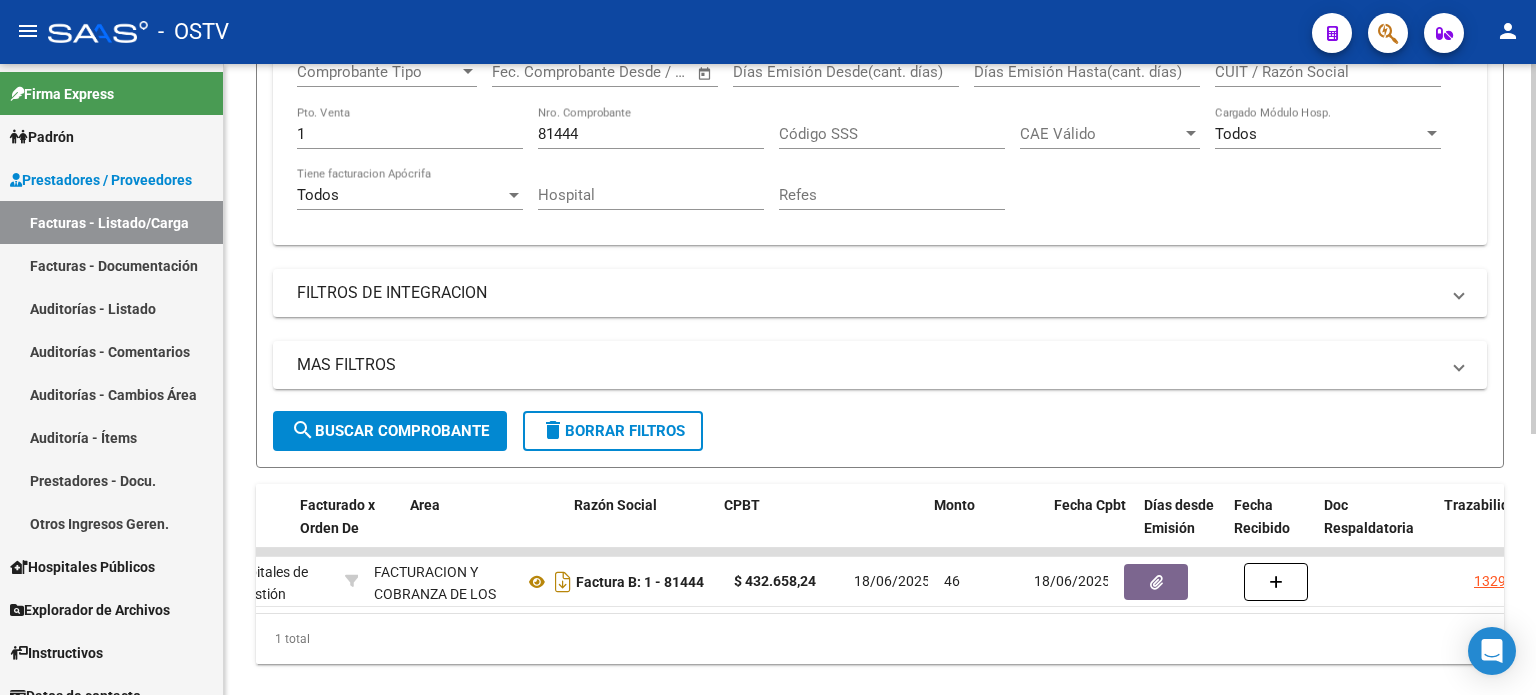 scroll, scrollTop: 0, scrollLeft: 691, axis: horizontal 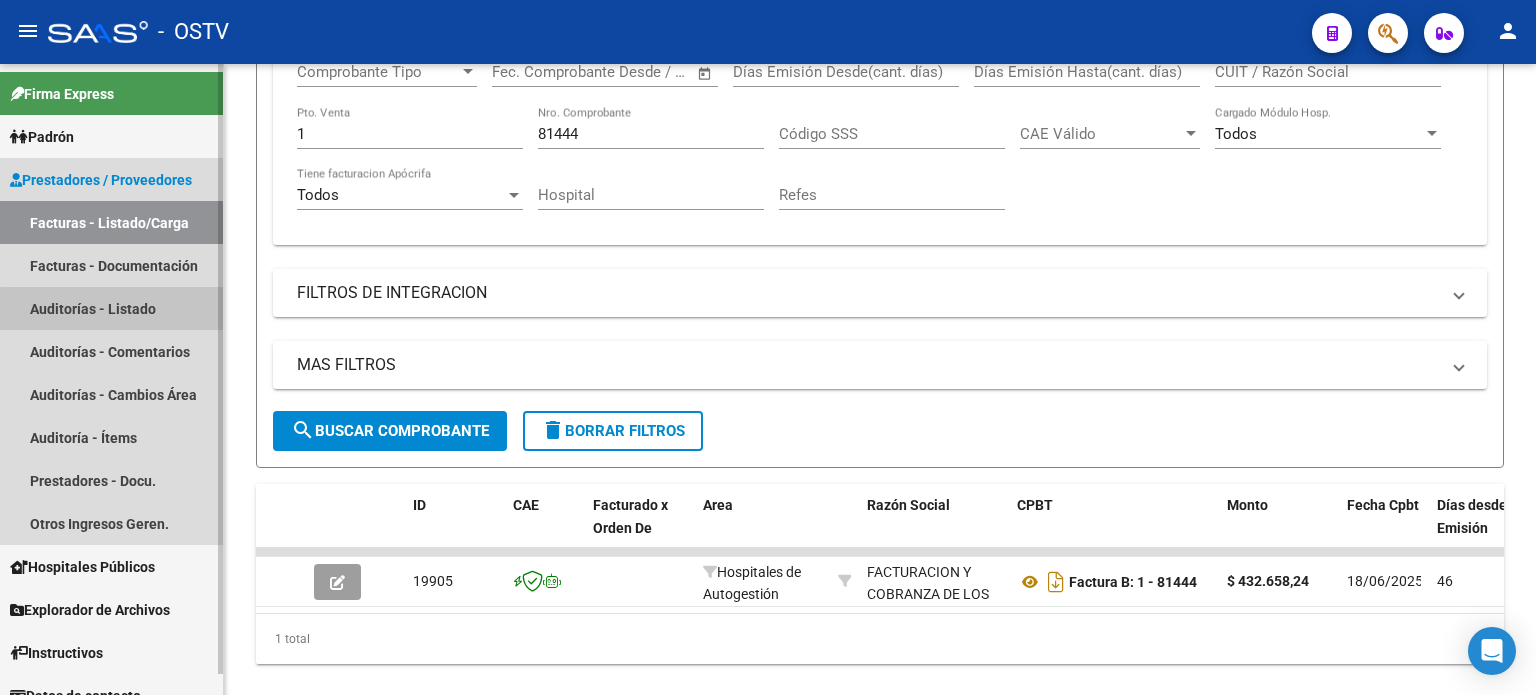 click on "Auditorías - Listado" at bounding box center [111, 308] 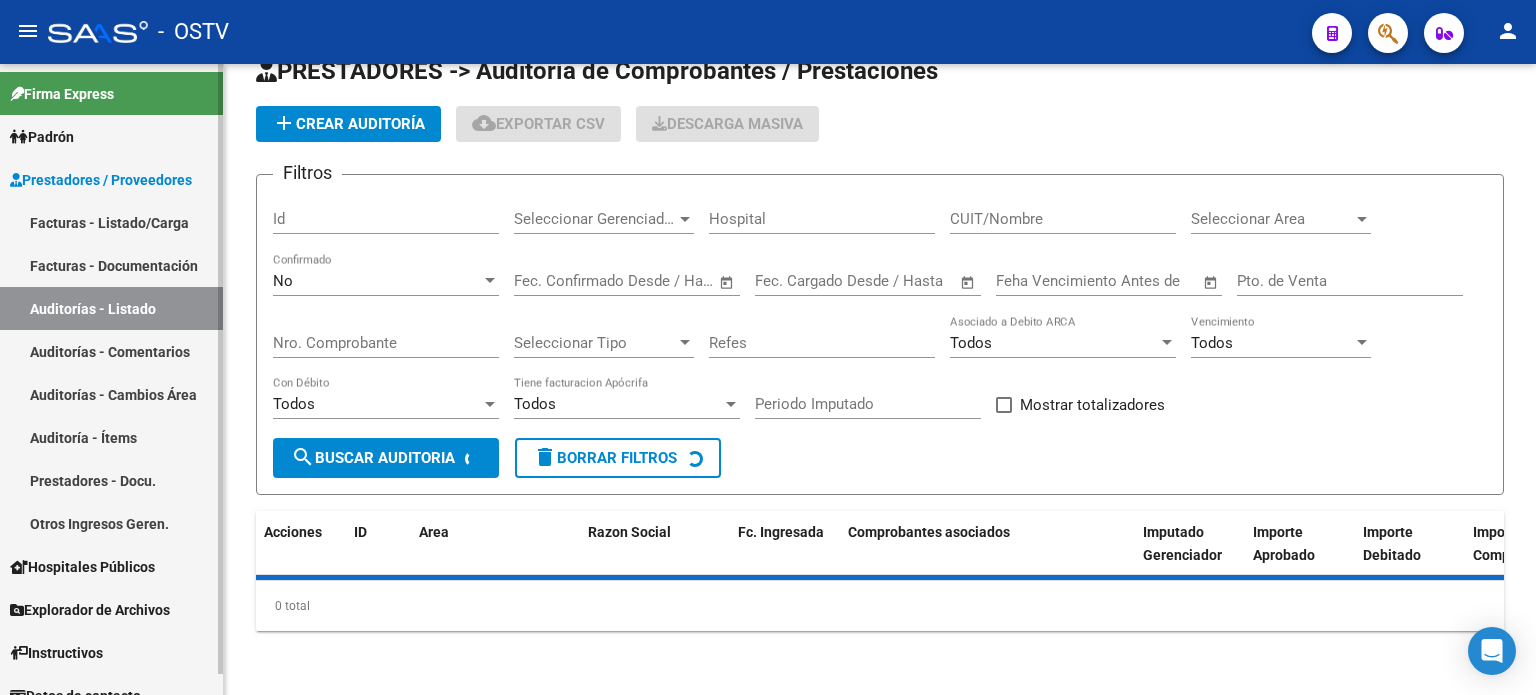 scroll, scrollTop: 0, scrollLeft: 0, axis: both 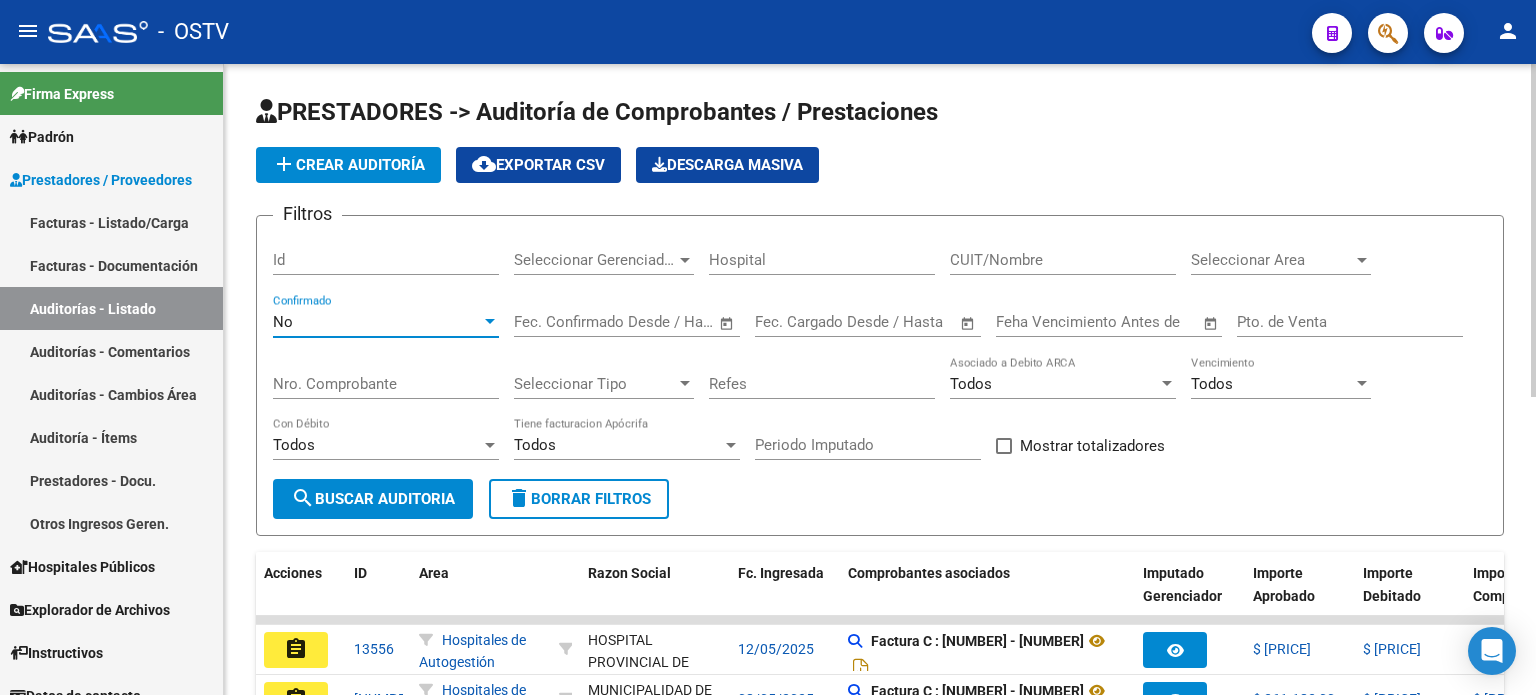 click on "No" at bounding box center (377, 322) 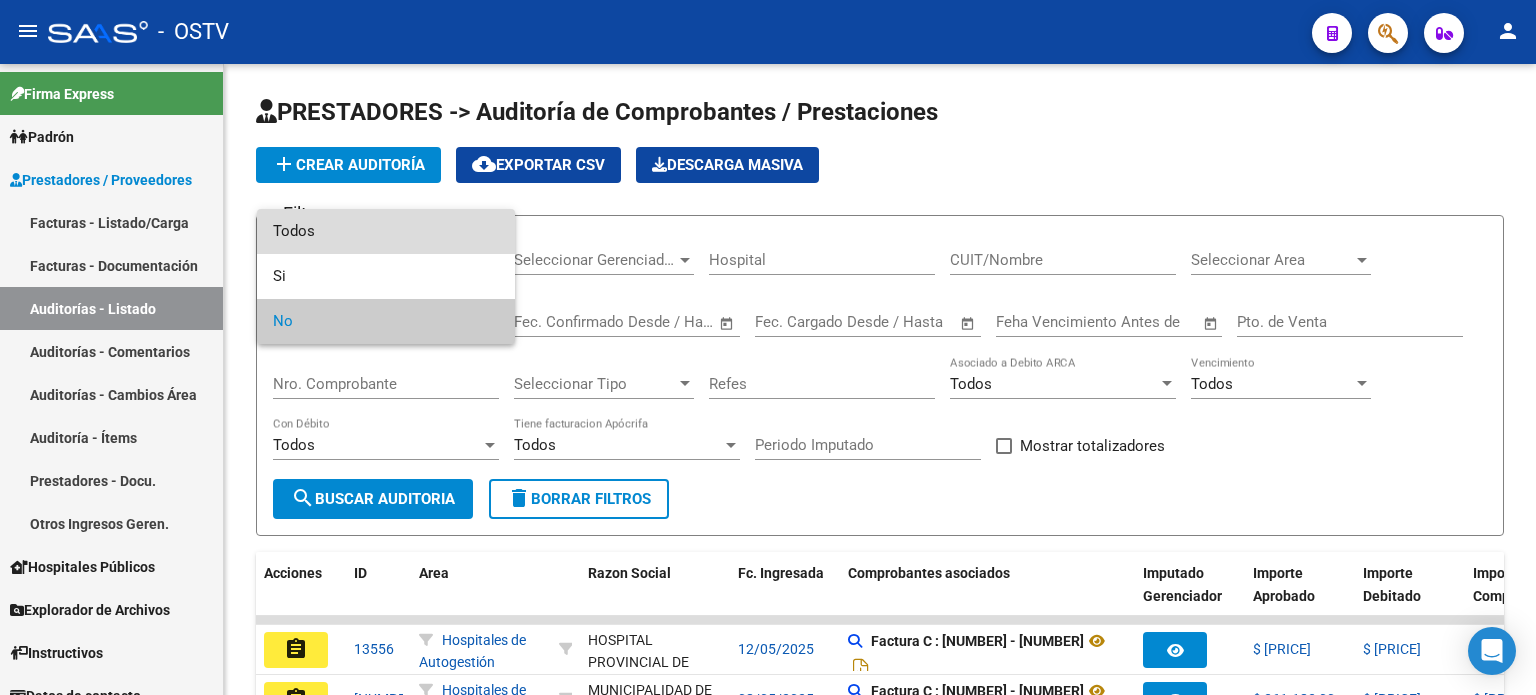 click on "Todos" at bounding box center [386, 231] 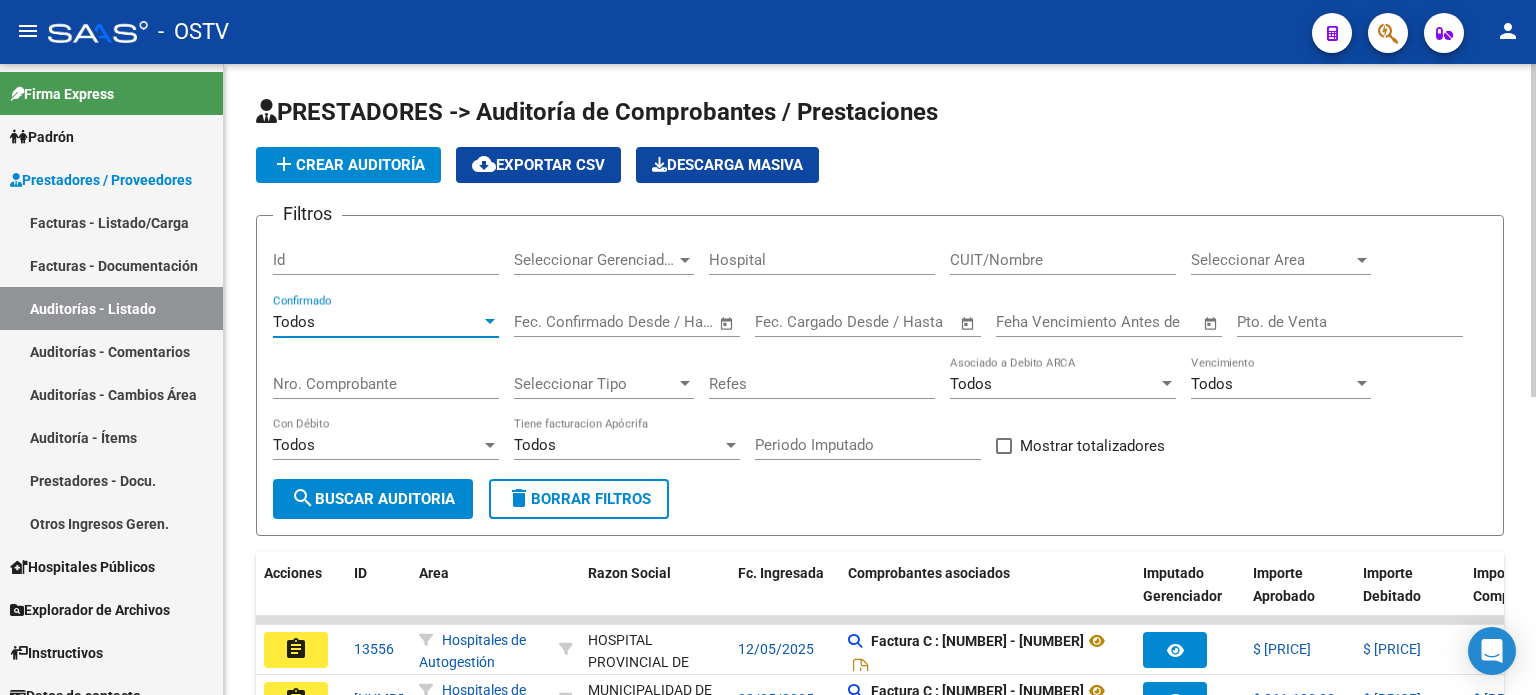 click on "Pto. de Venta" 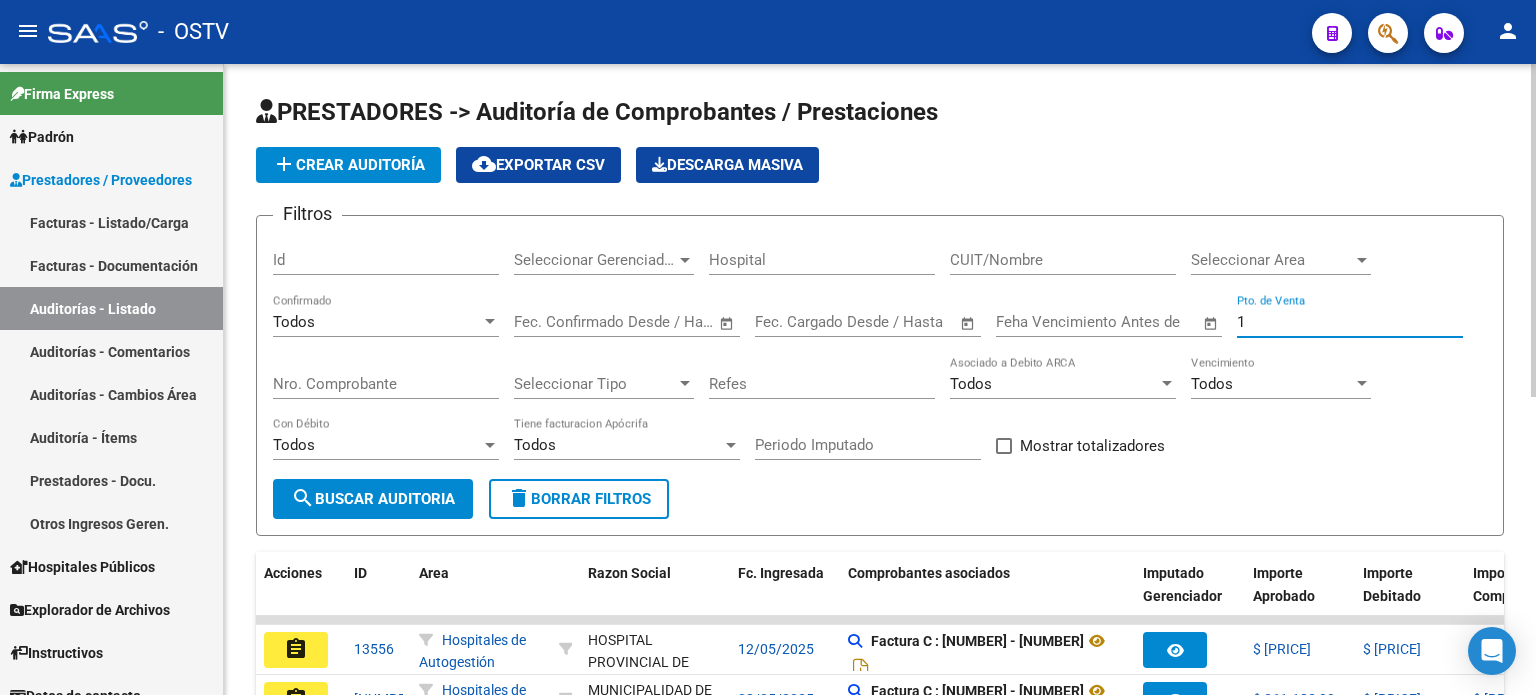 type on "1" 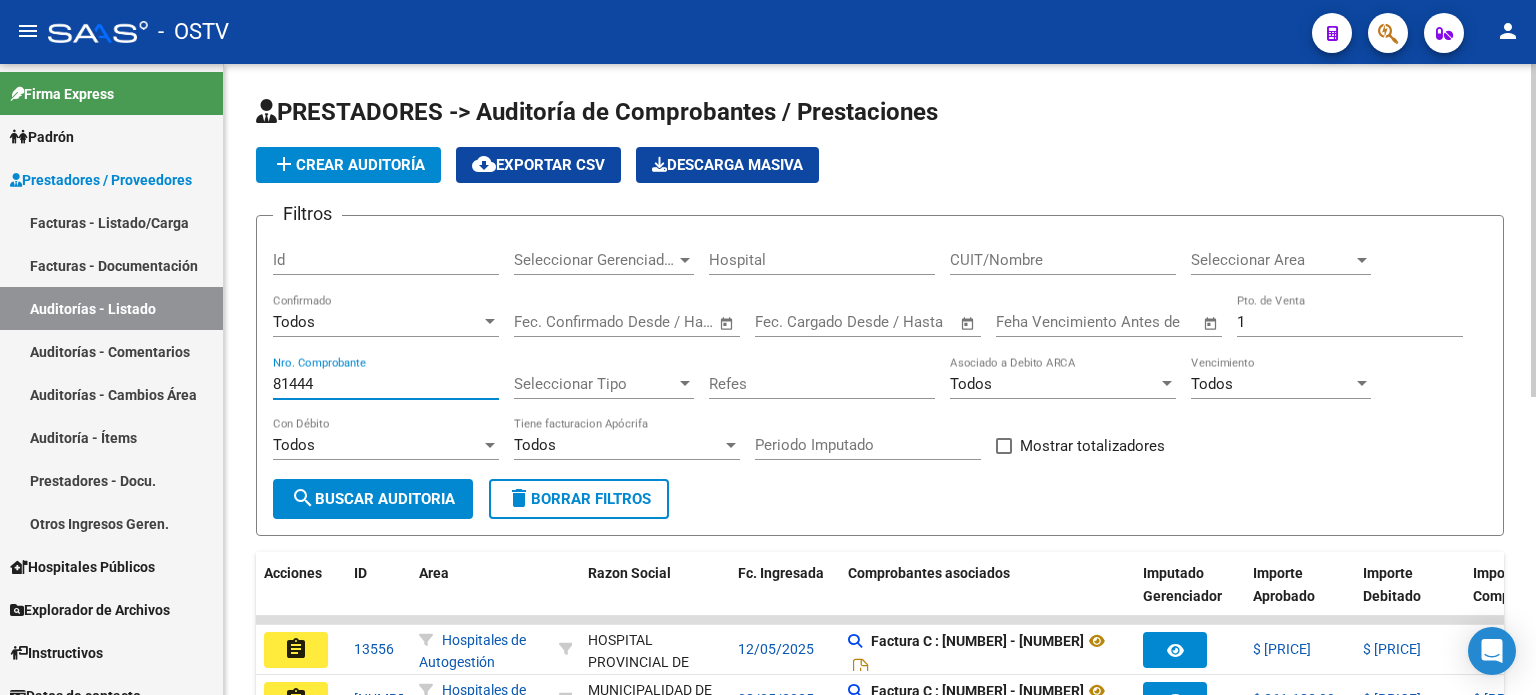 type on "81444" 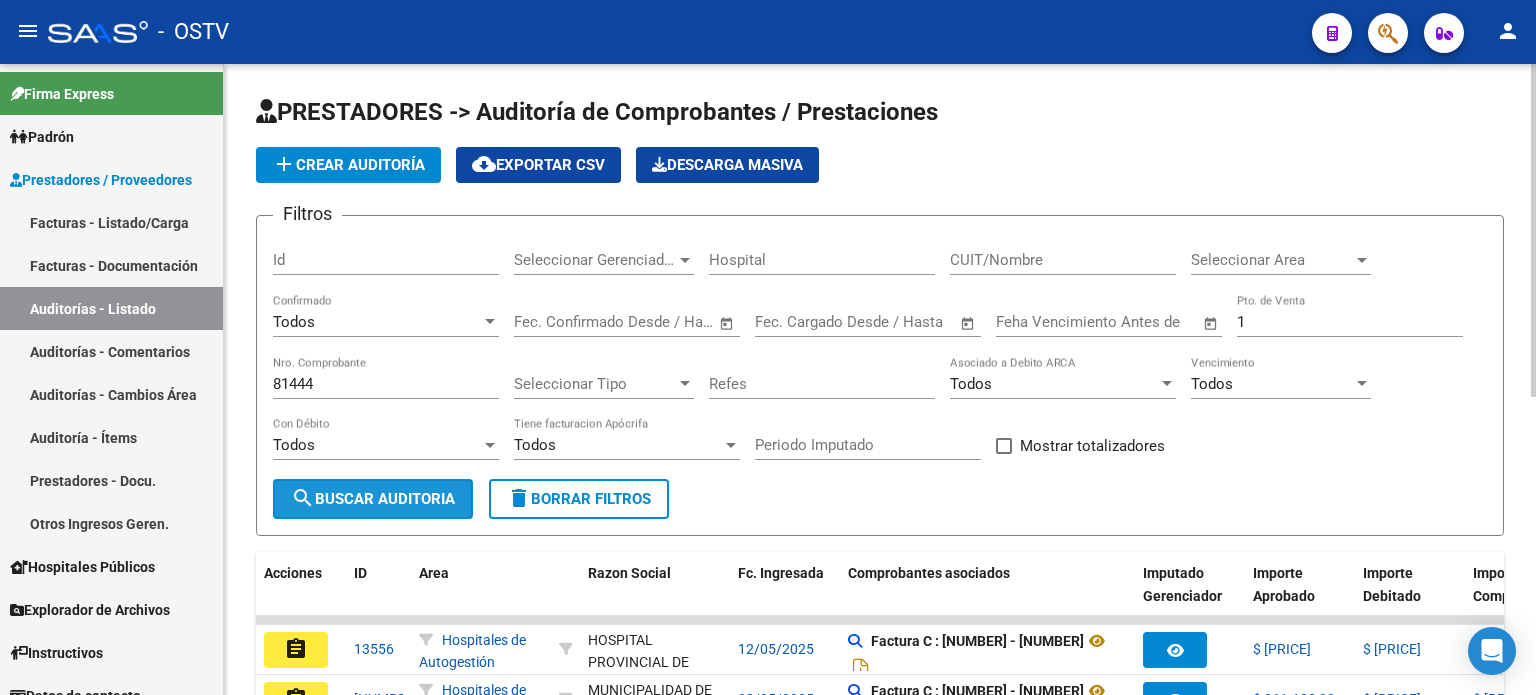 click on "search  Buscar Auditoria" 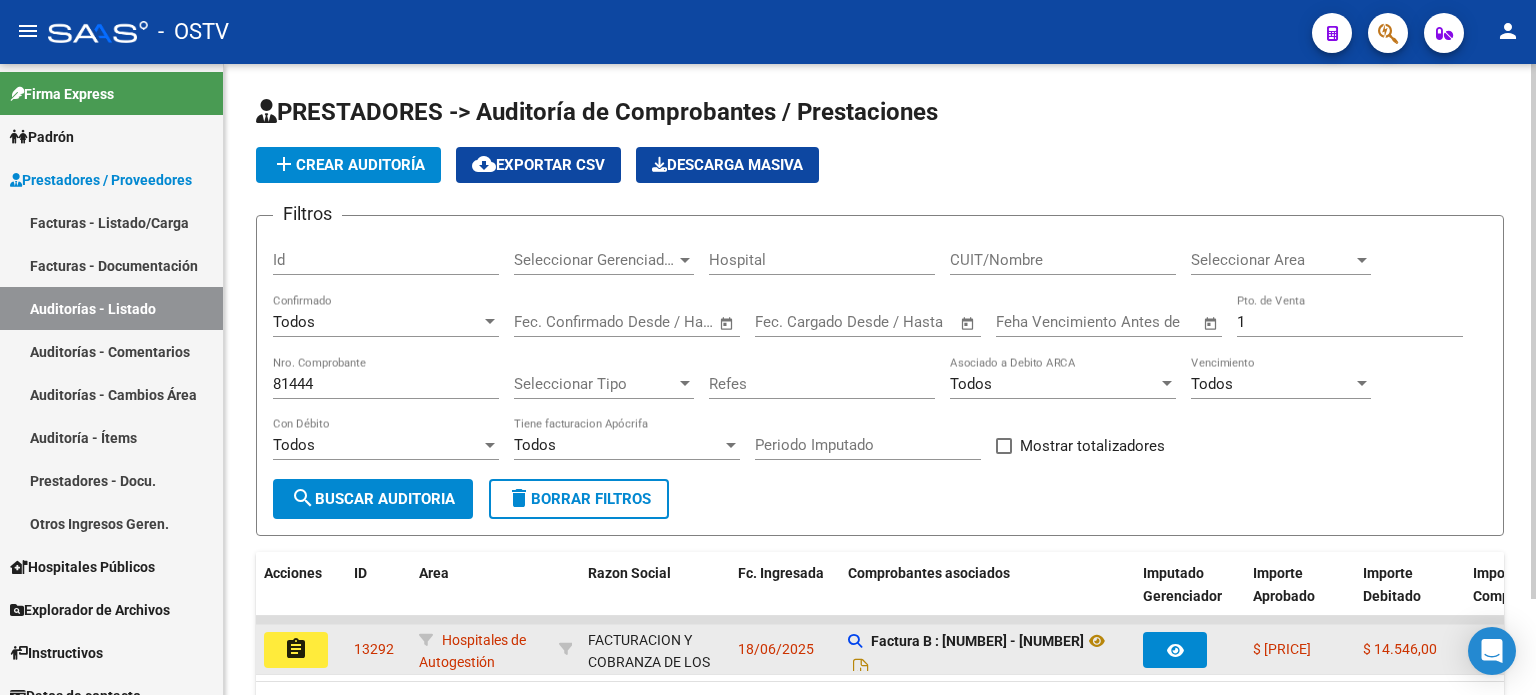 click on "assignment" 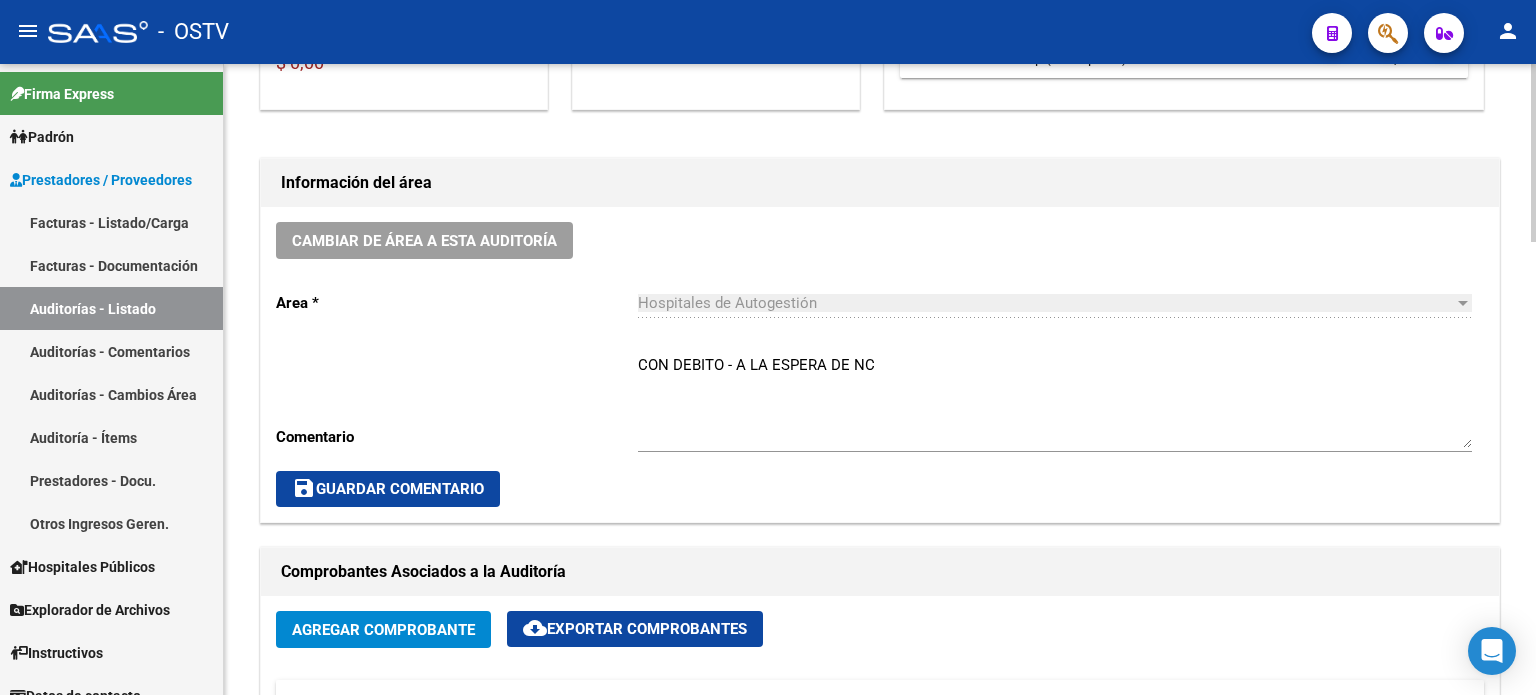 scroll, scrollTop: 500, scrollLeft: 0, axis: vertical 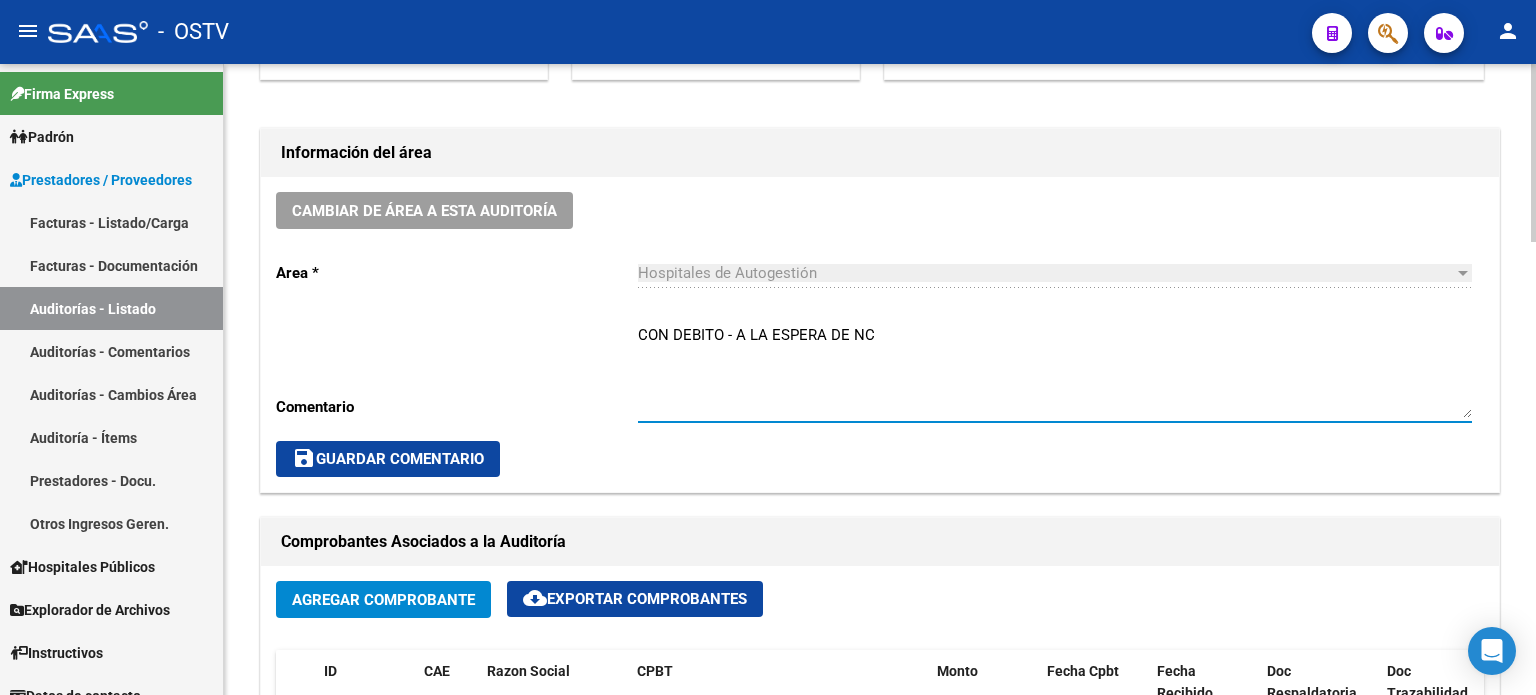drag, startPoint x: 848, startPoint y: 325, endPoint x: 671, endPoint y: 308, distance: 177.81451 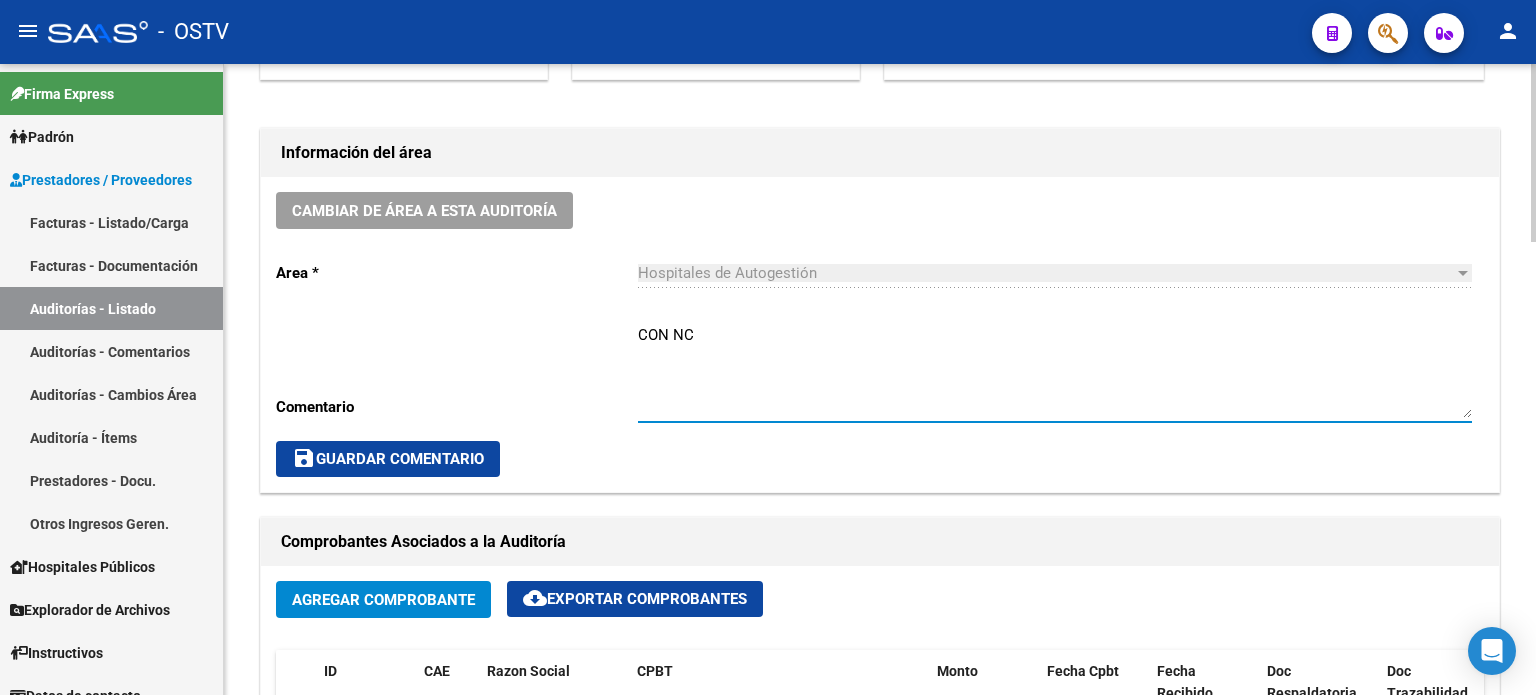 click on "Cambiar de área a esta auditoría  Area * Hospitales de Autogestión Seleccionar area Comentario    CON NC Ingresar comentario  save  Guardar Comentario" 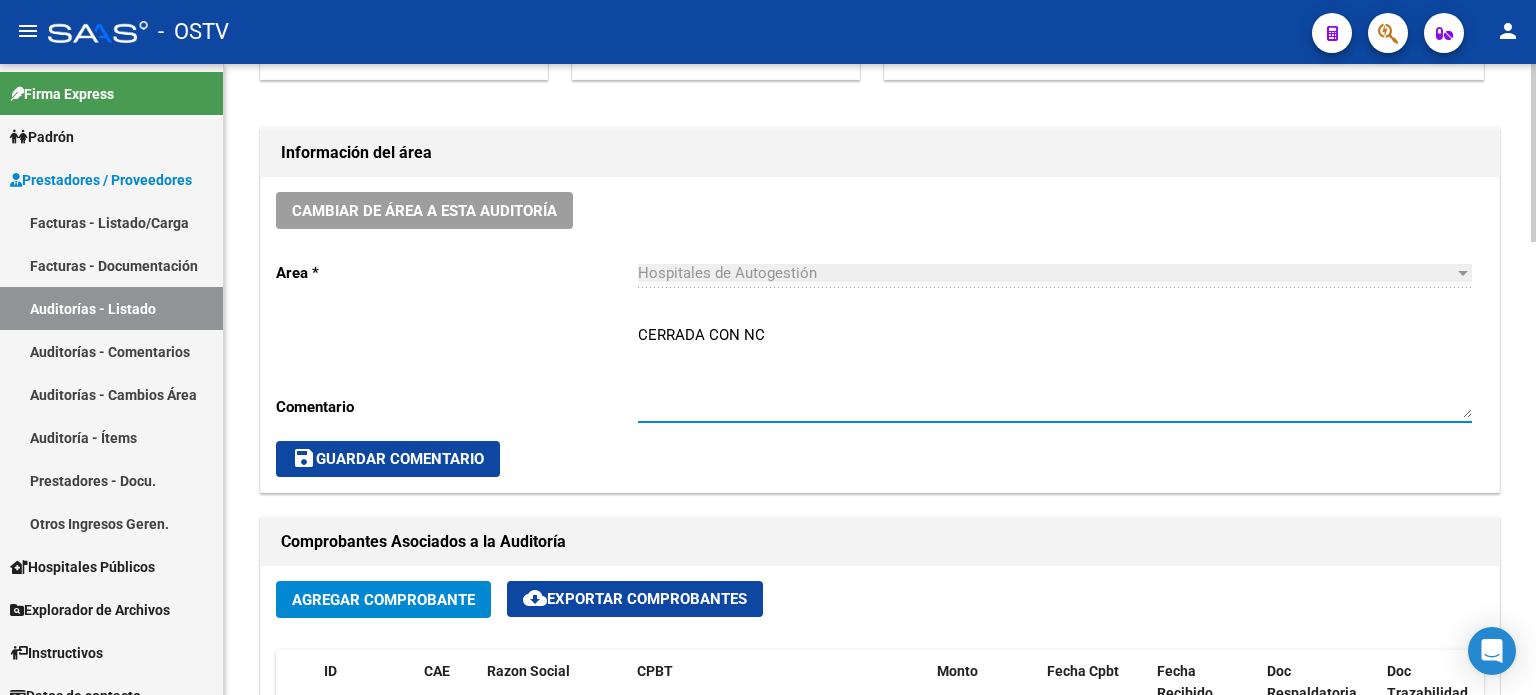 type on "CERRADA CON NC" 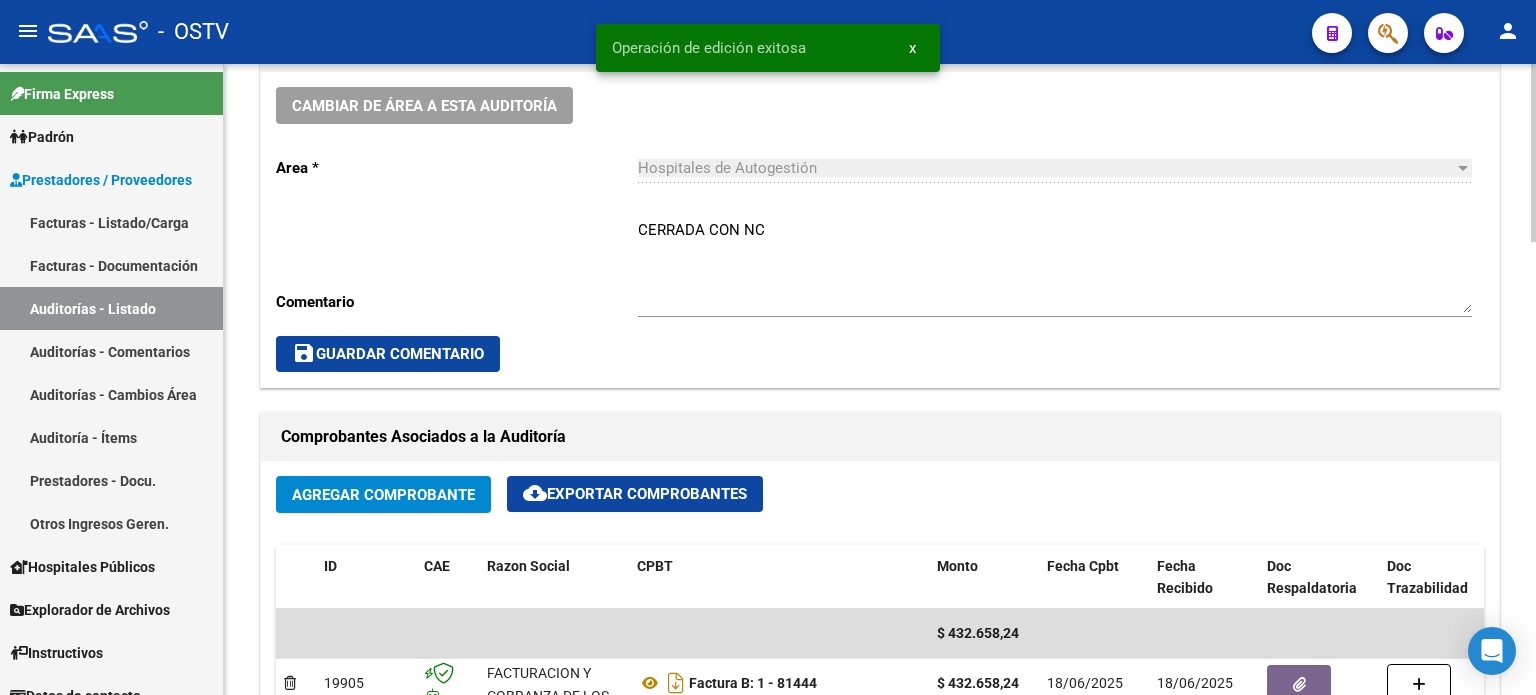 scroll, scrollTop: 700, scrollLeft: 0, axis: vertical 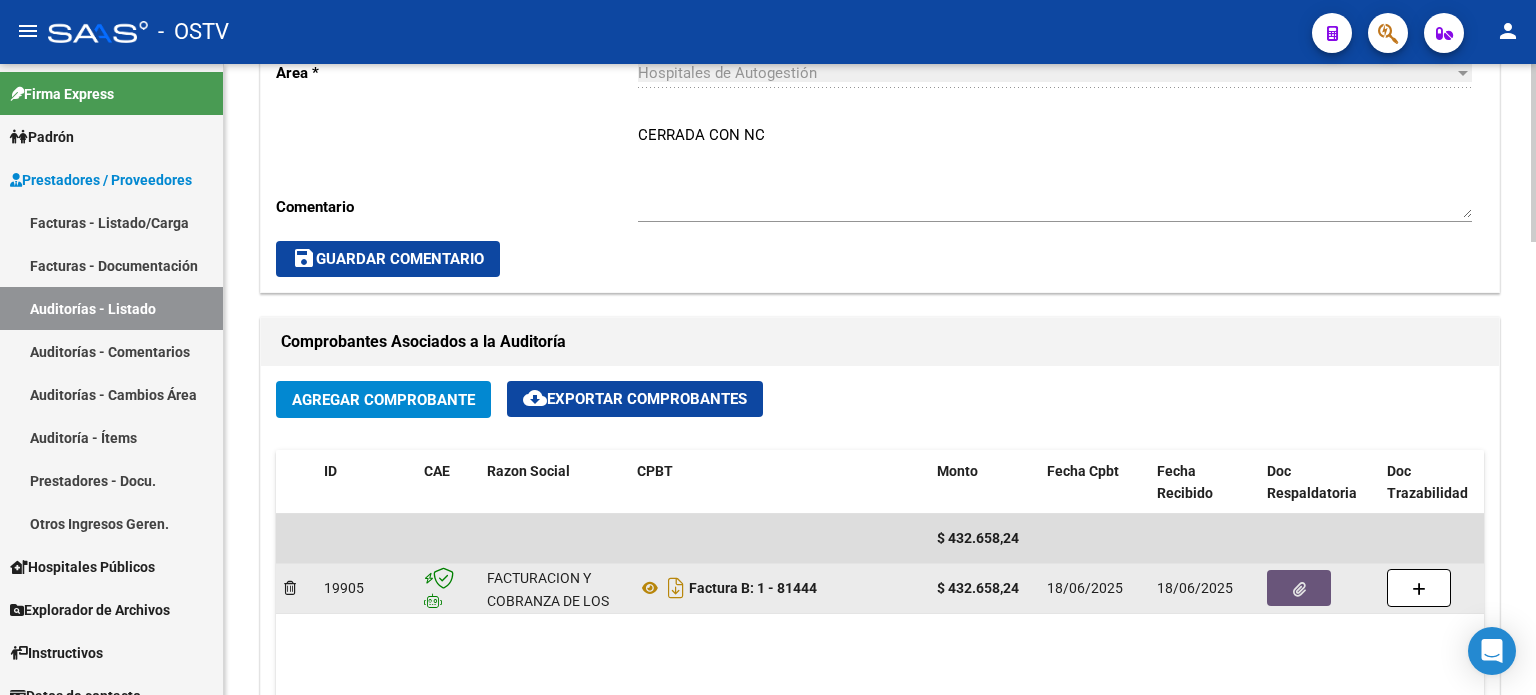 click 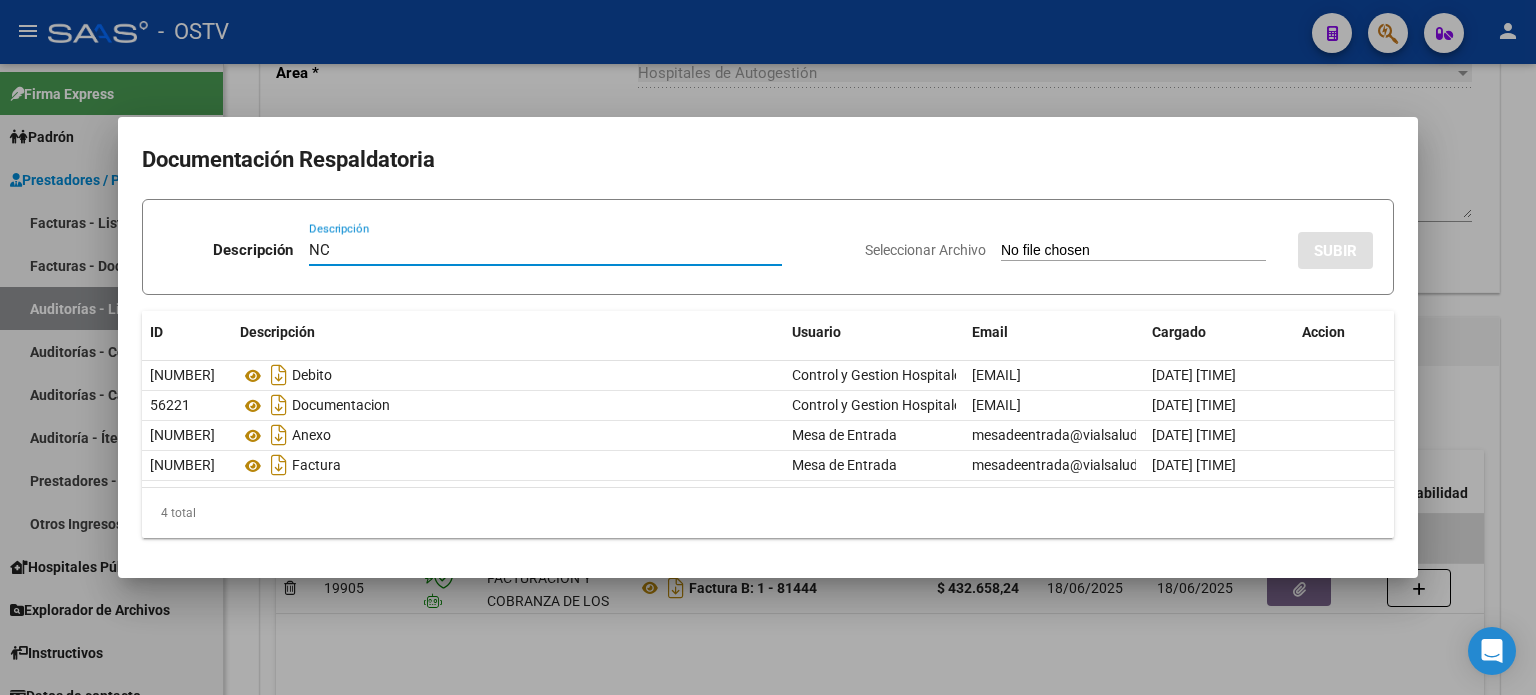 type on "NC" 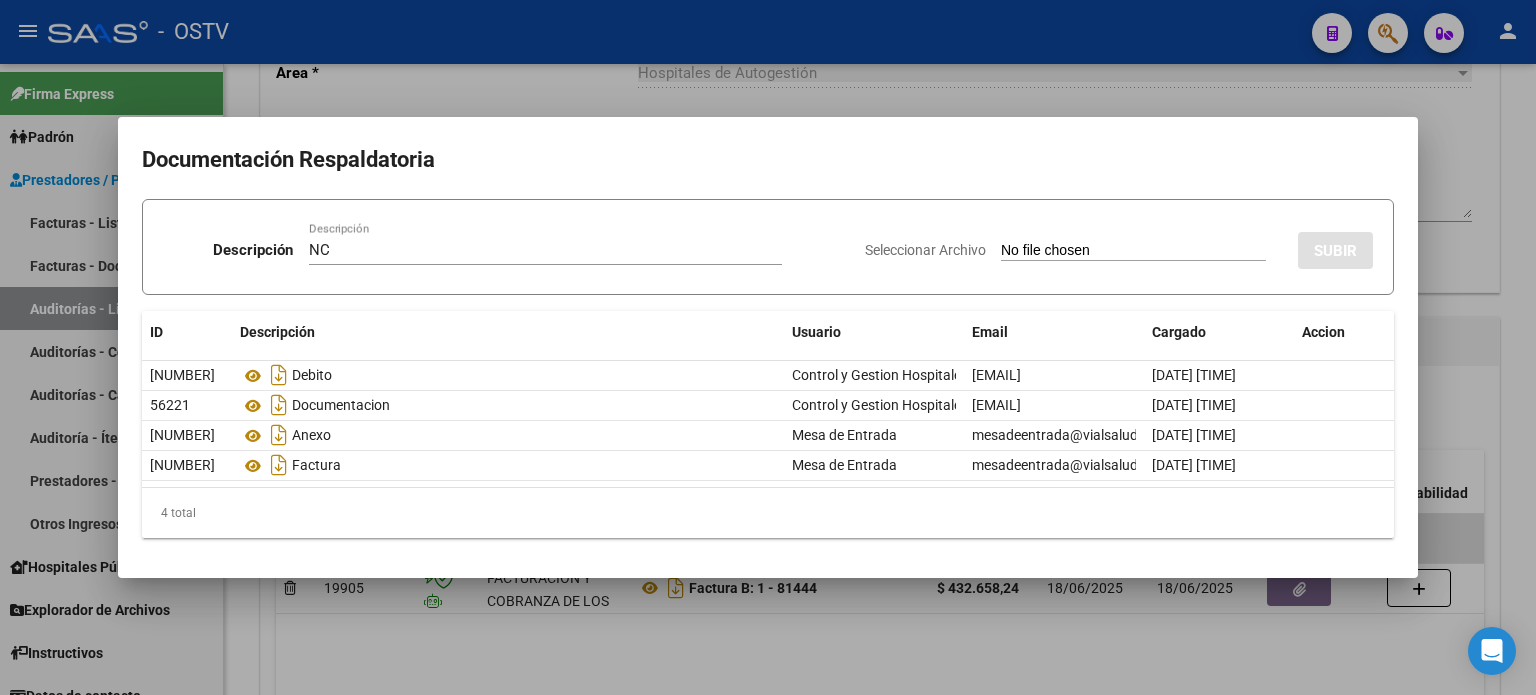 type on "C:\fakepath\[NUMBER].pdf" 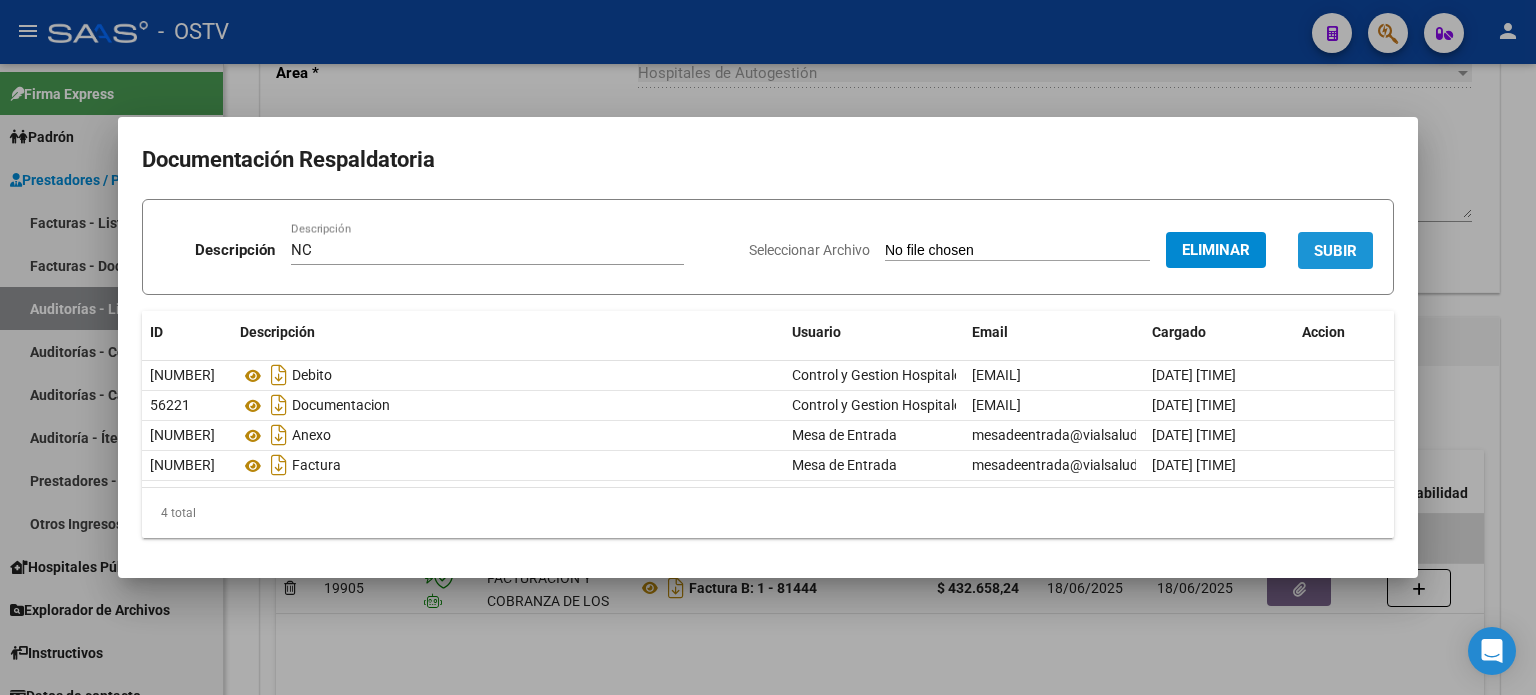 click on "SUBIR" at bounding box center [1335, 251] 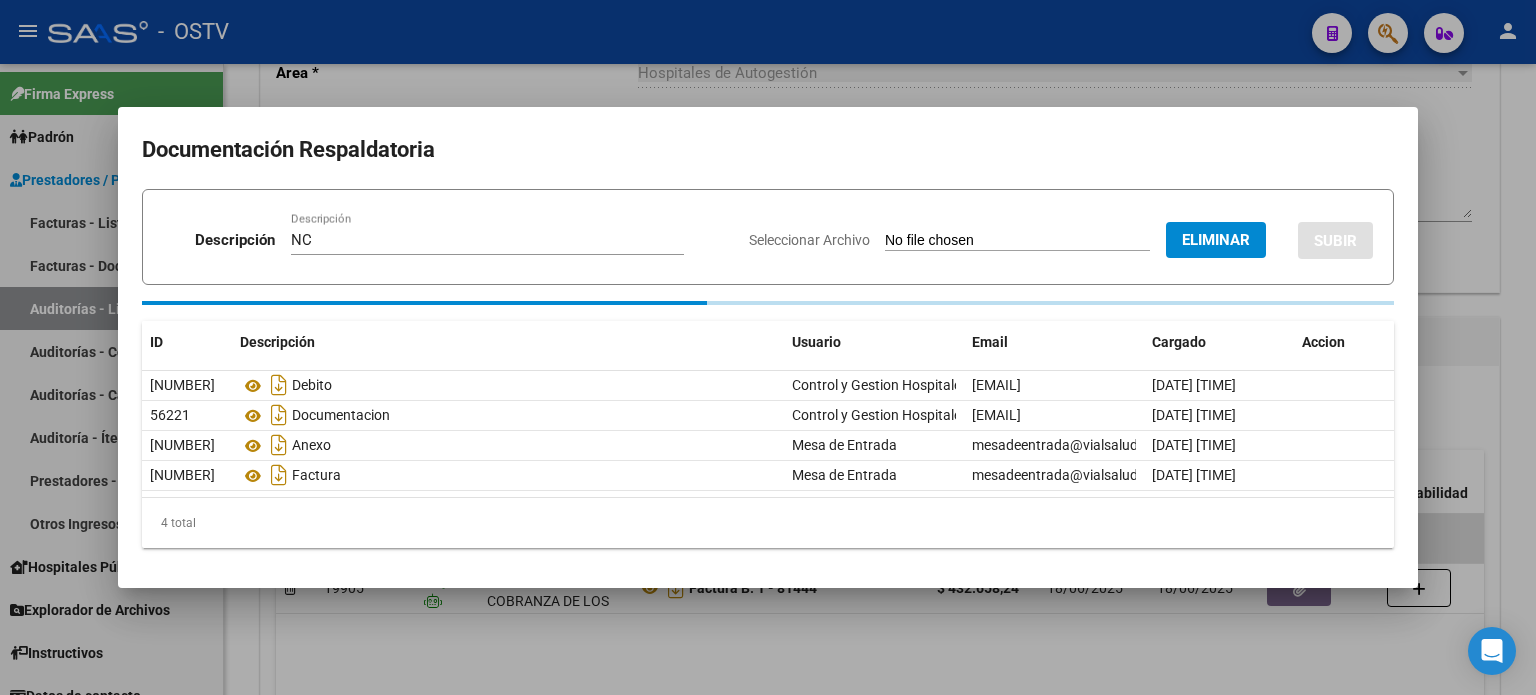 type 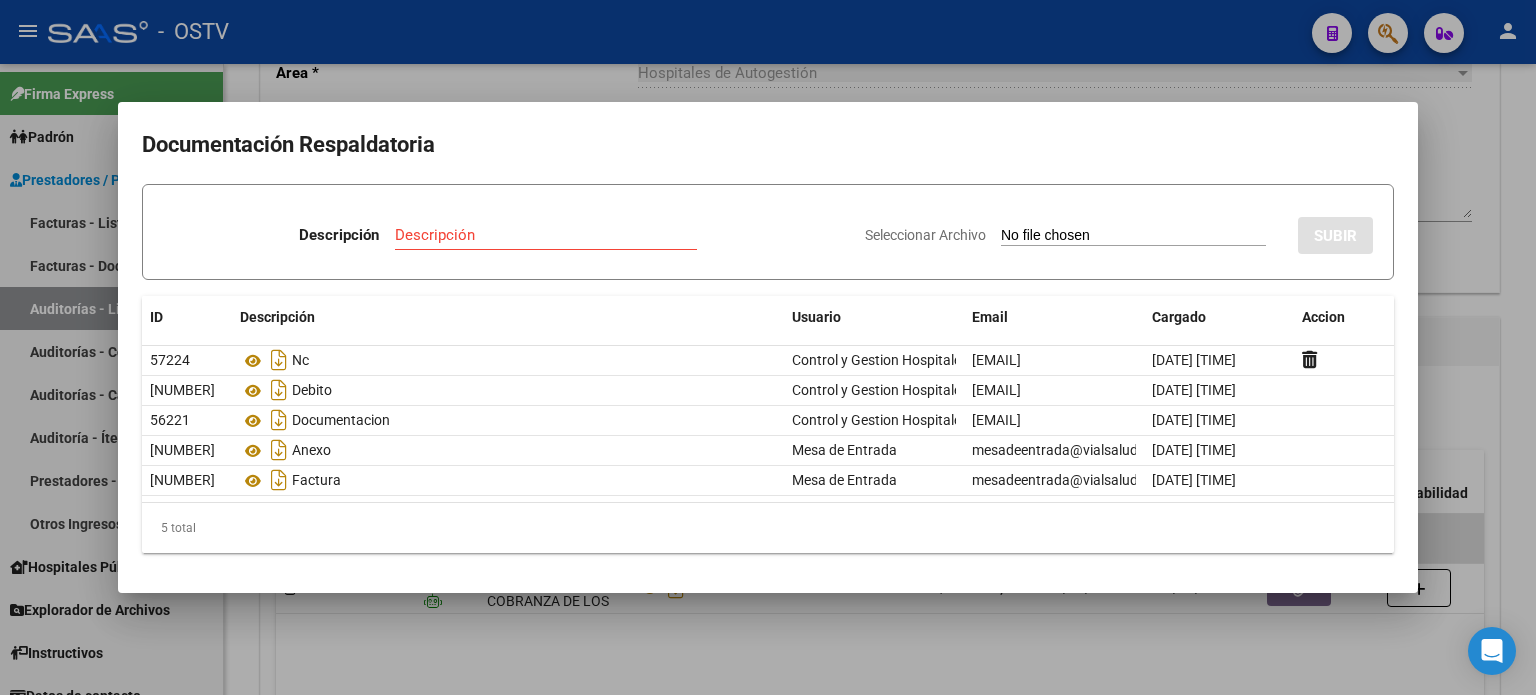 click at bounding box center [768, 347] 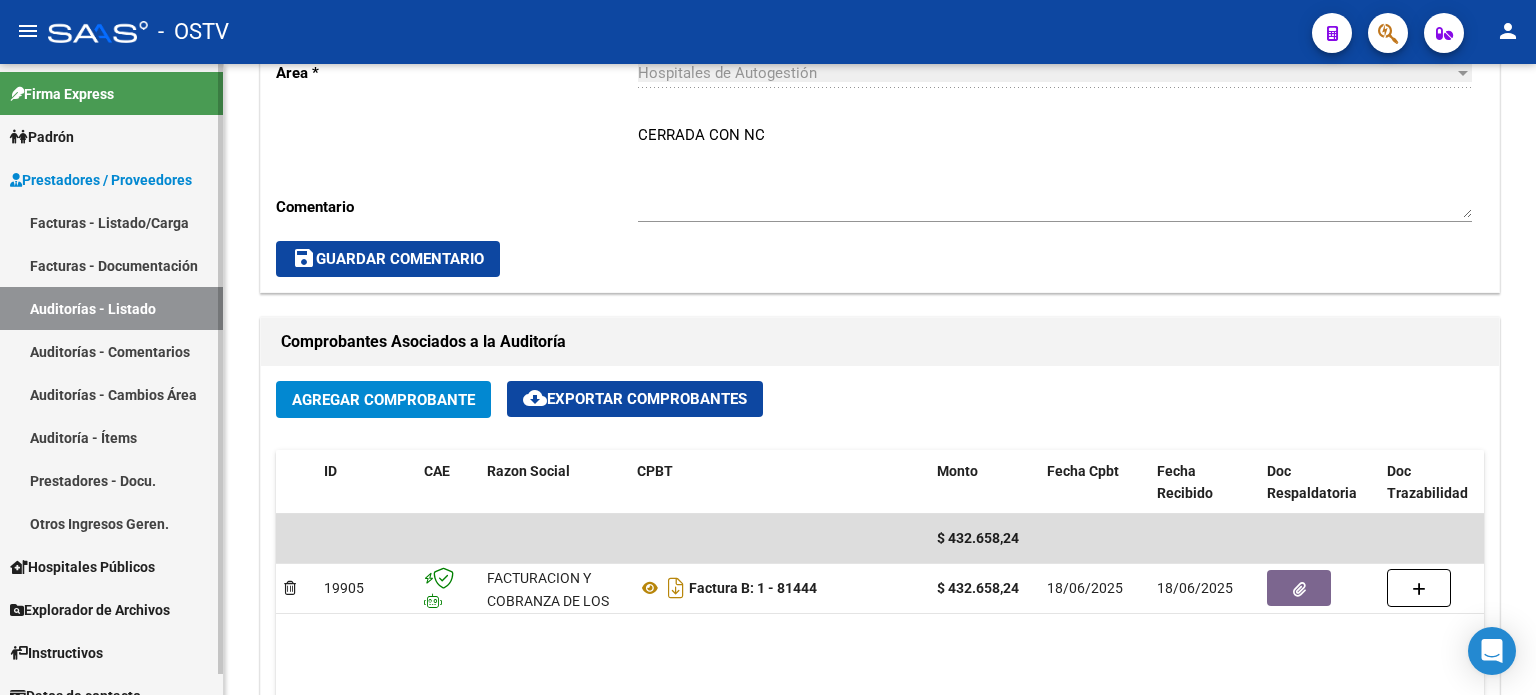 click on "Auditorías - Listado" at bounding box center [111, 308] 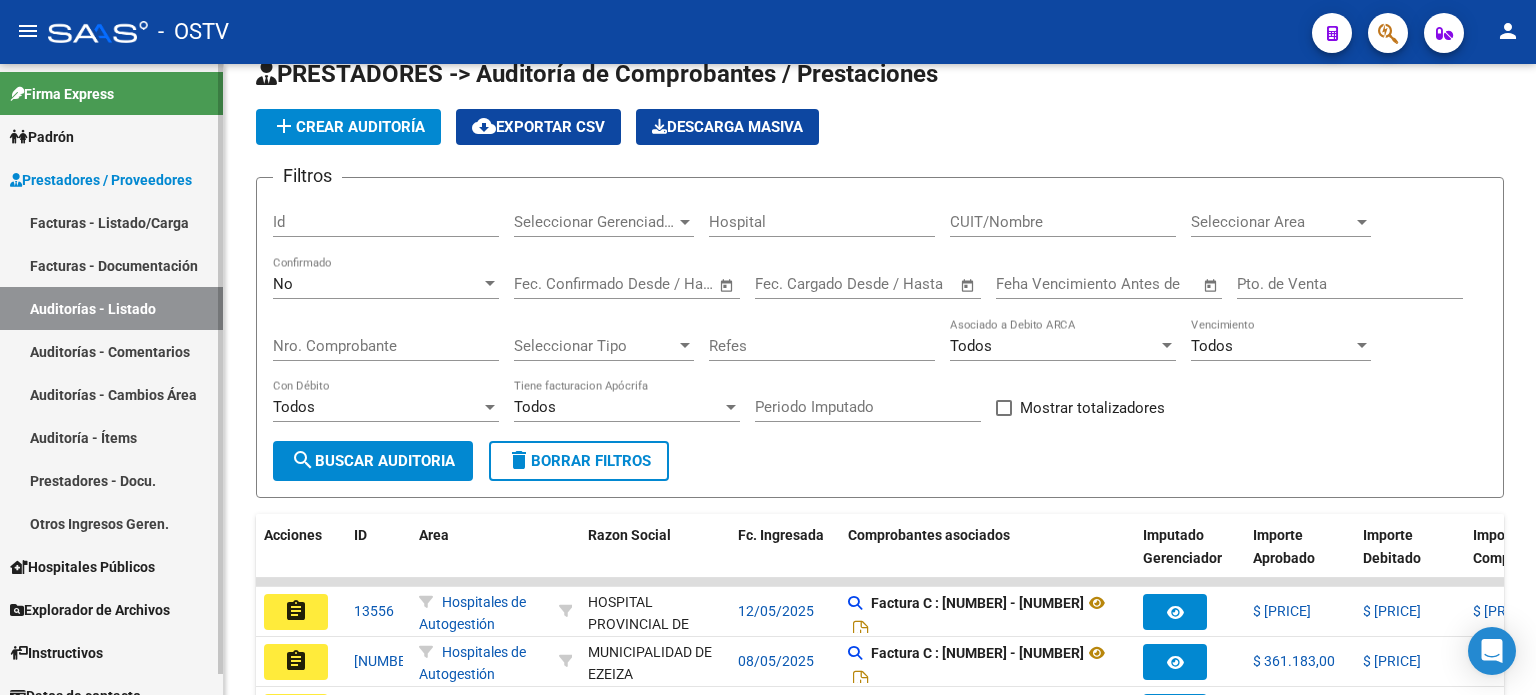 scroll, scrollTop: 563, scrollLeft: 0, axis: vertical 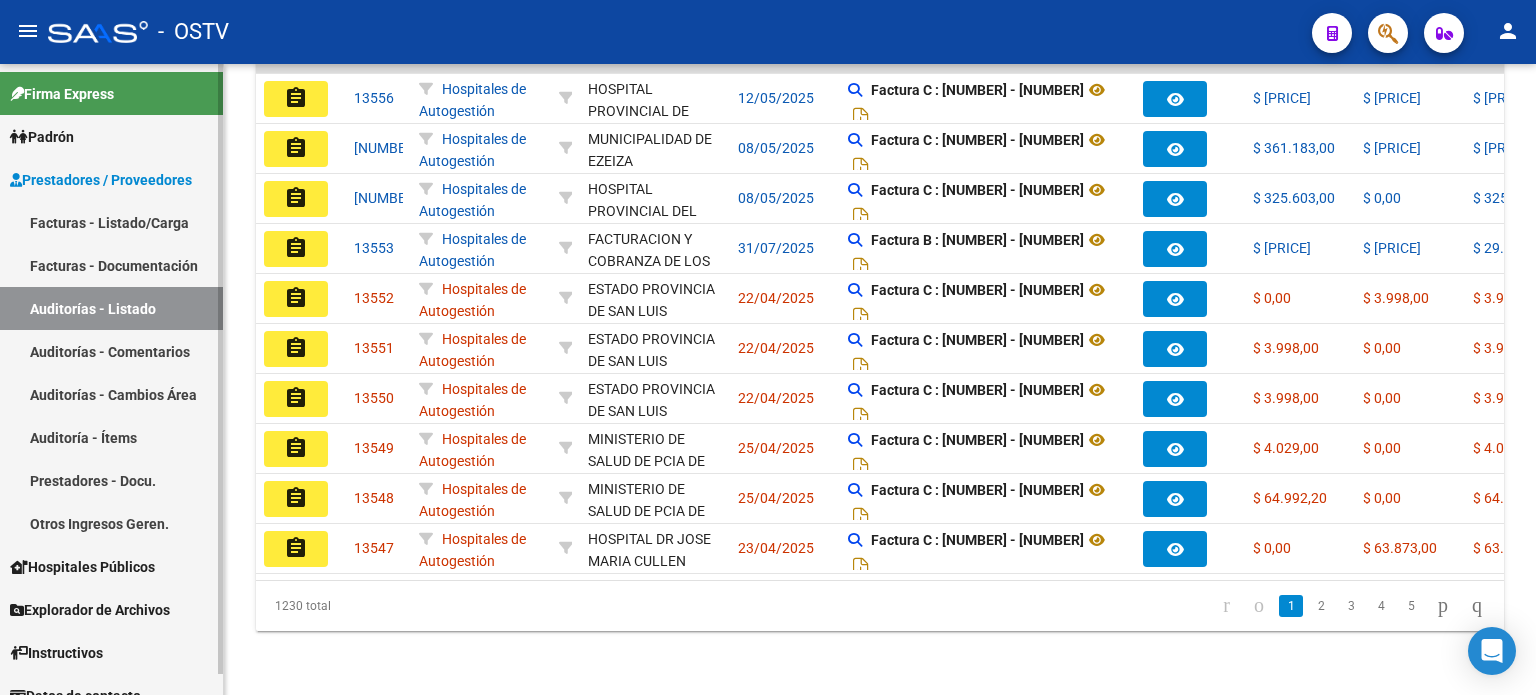 click on "Auditorías - Listado" at bounding box center (111, 308) 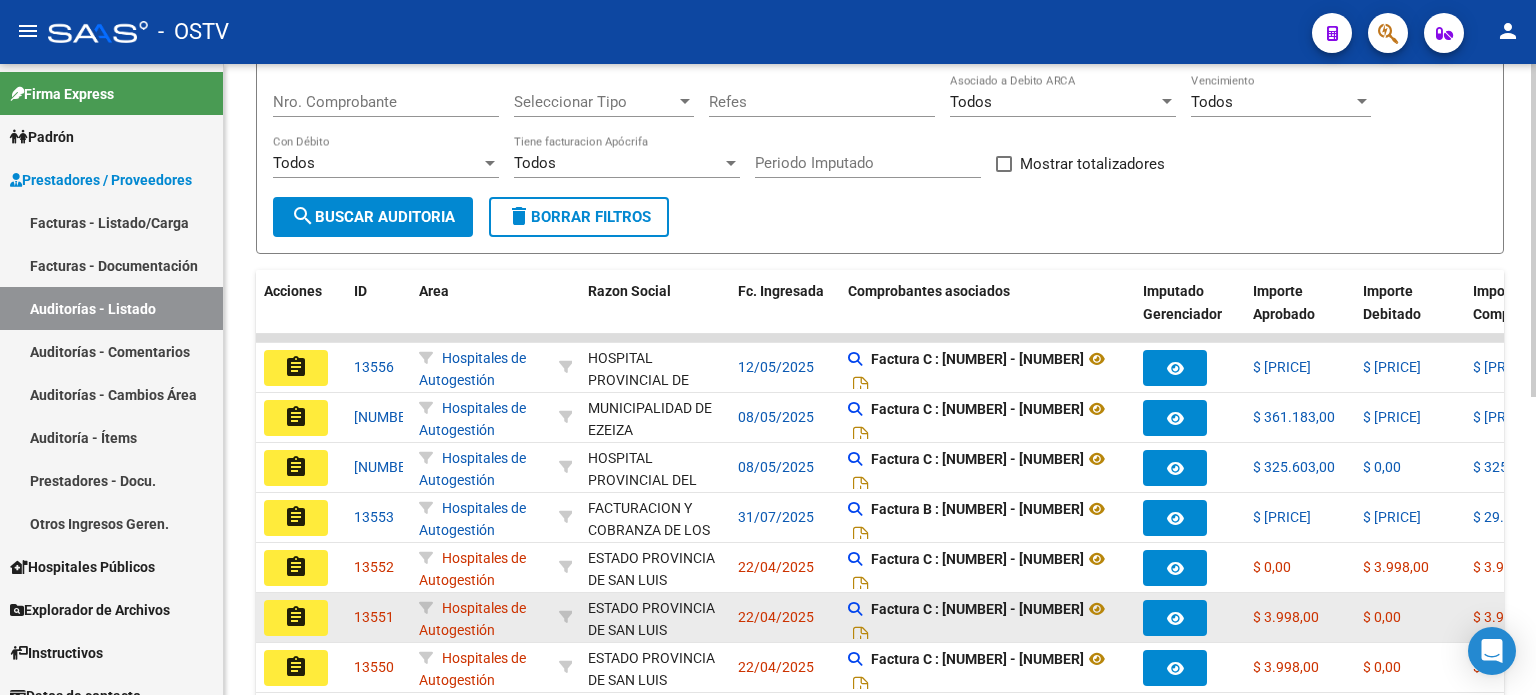 scroll, scrollTop: 0, scrollLeft: 0, axis: both 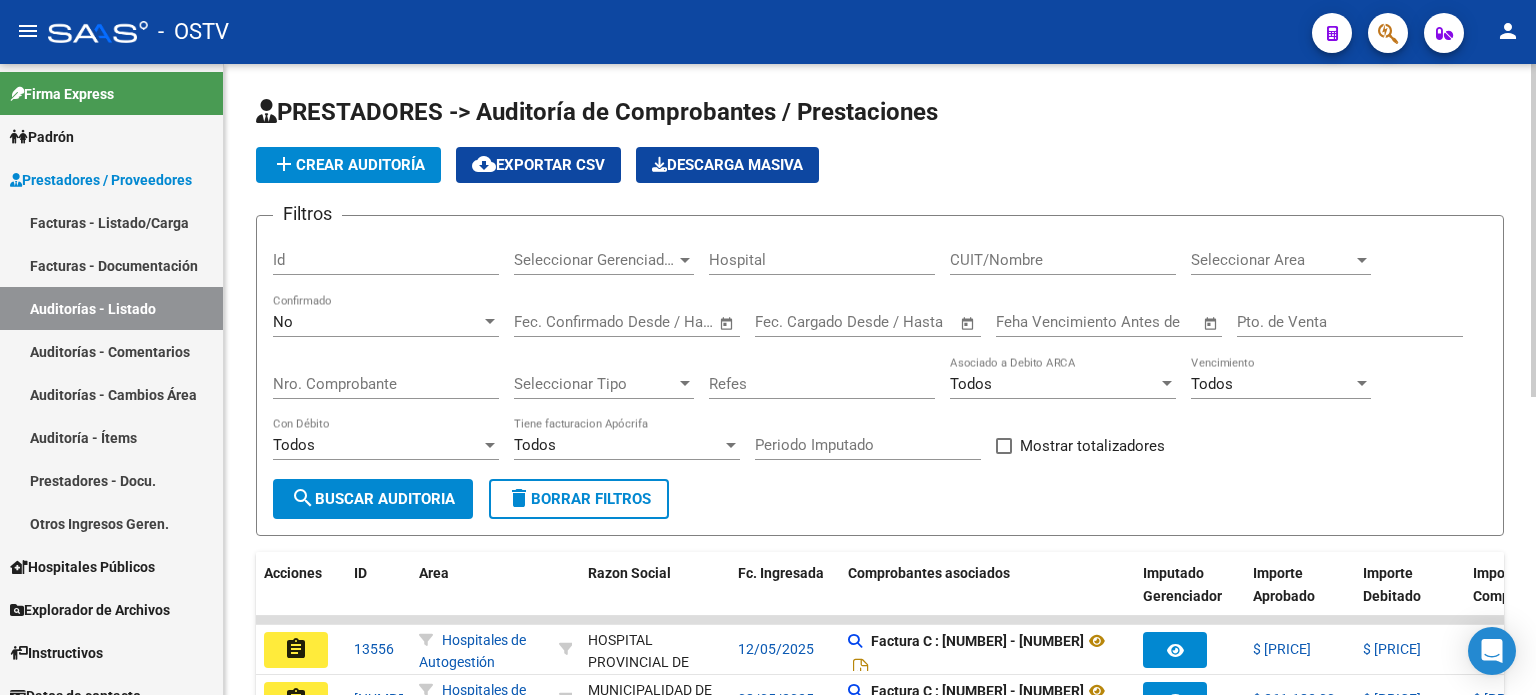 click on "No" at bounding box center (377, 322) 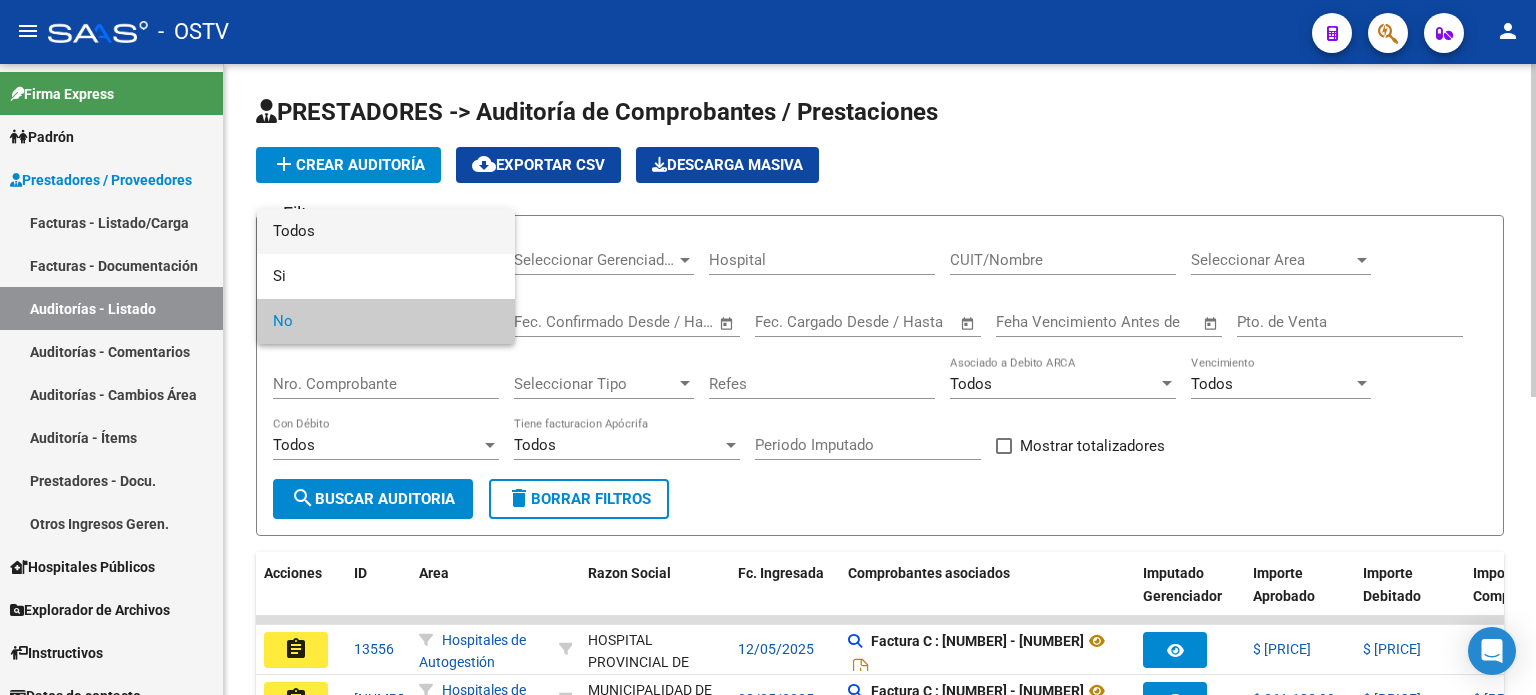 click on "Todos" at bounding box center (386, 231) 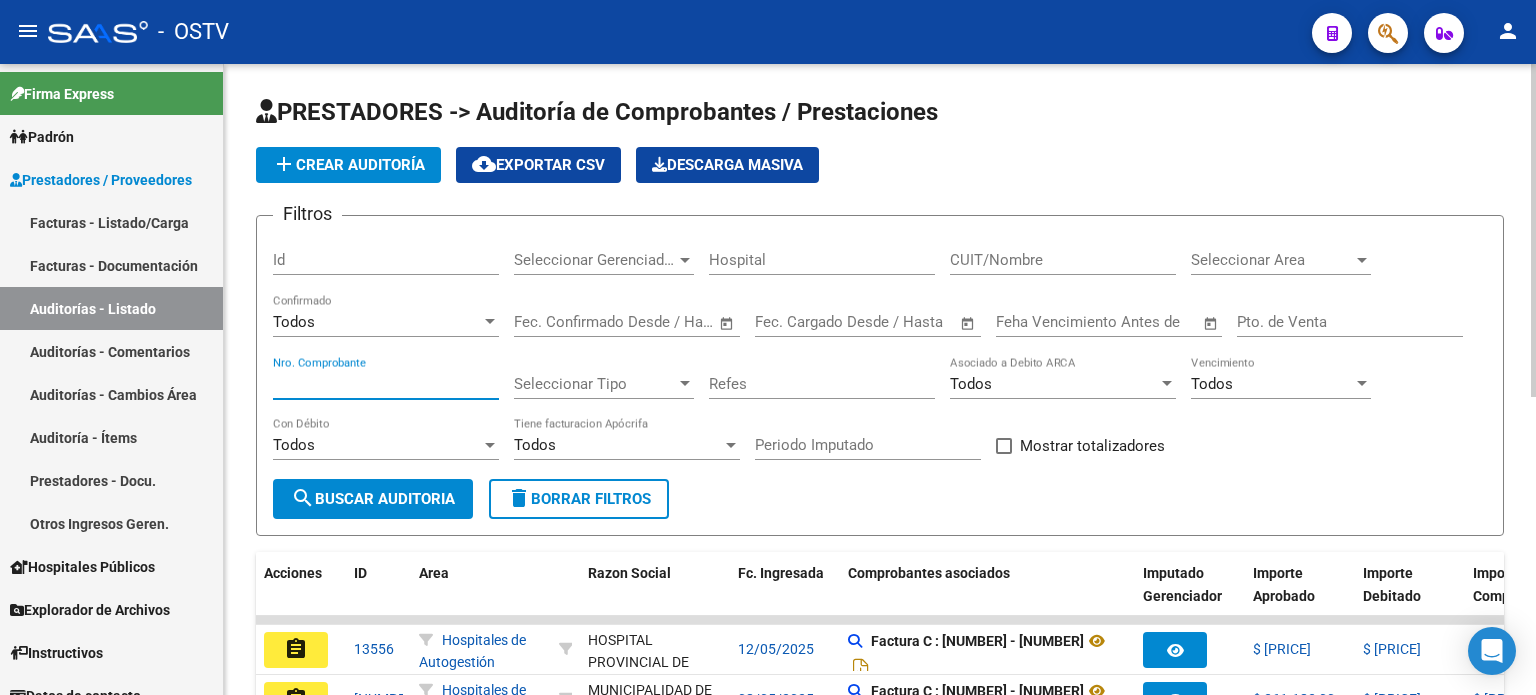 click on "Nro. Comprobante" at bounding box center [386, 384] 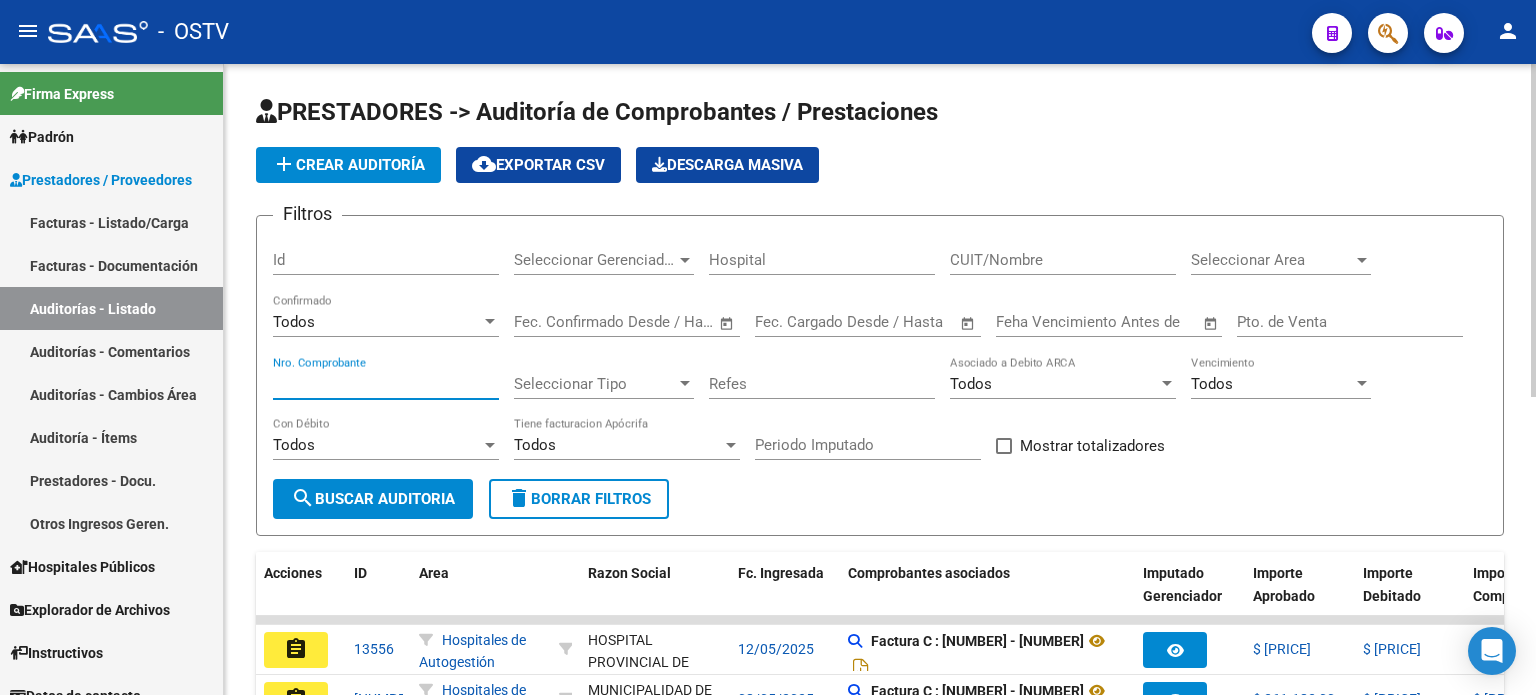 paste on "[NUMBER]" 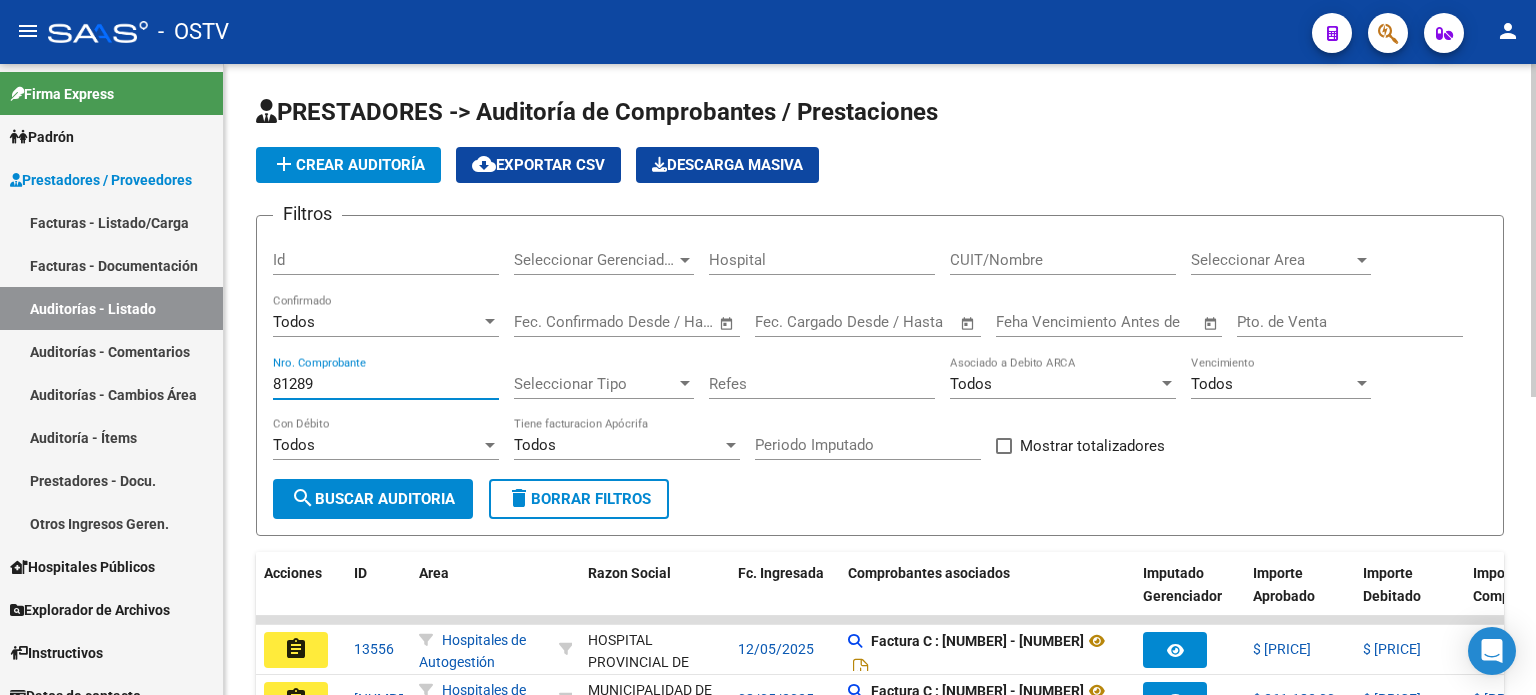 type on "81289" 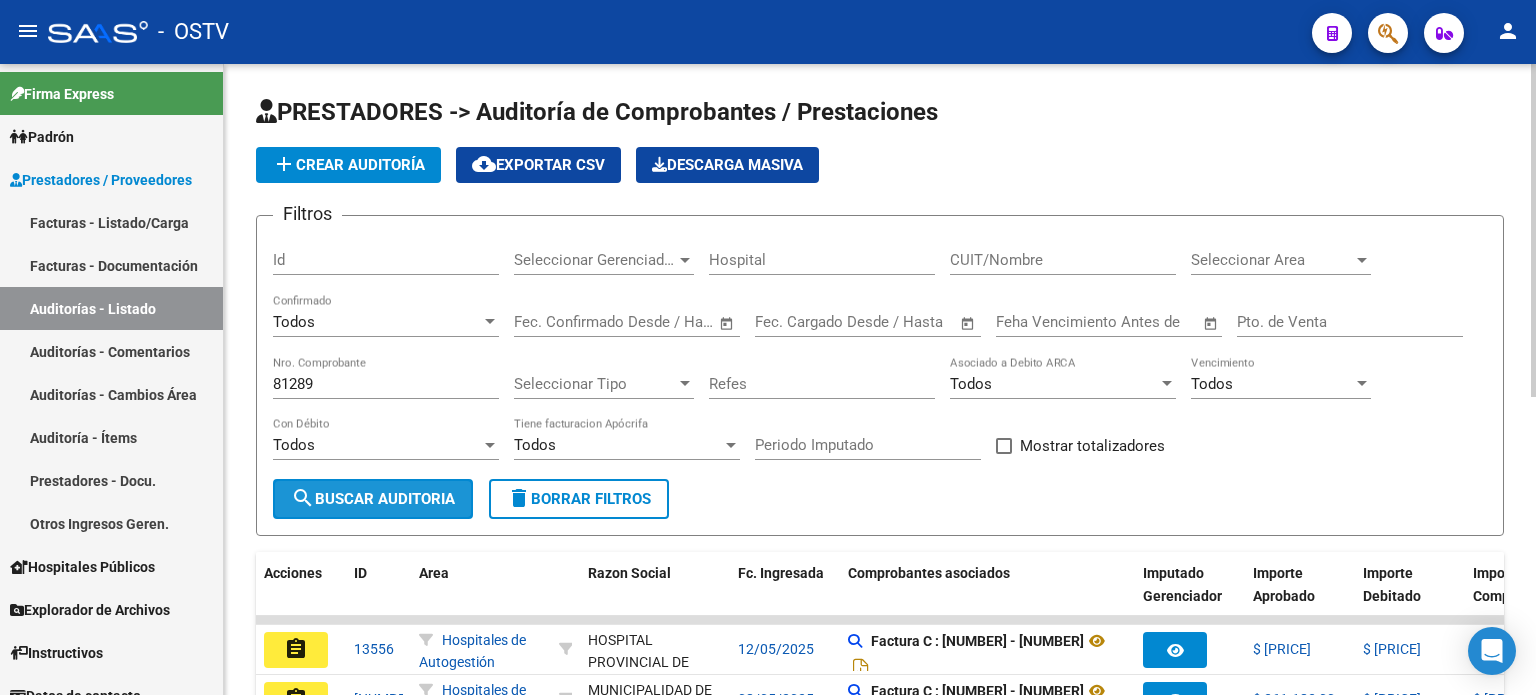 click on "search  Buscar Auditoria" 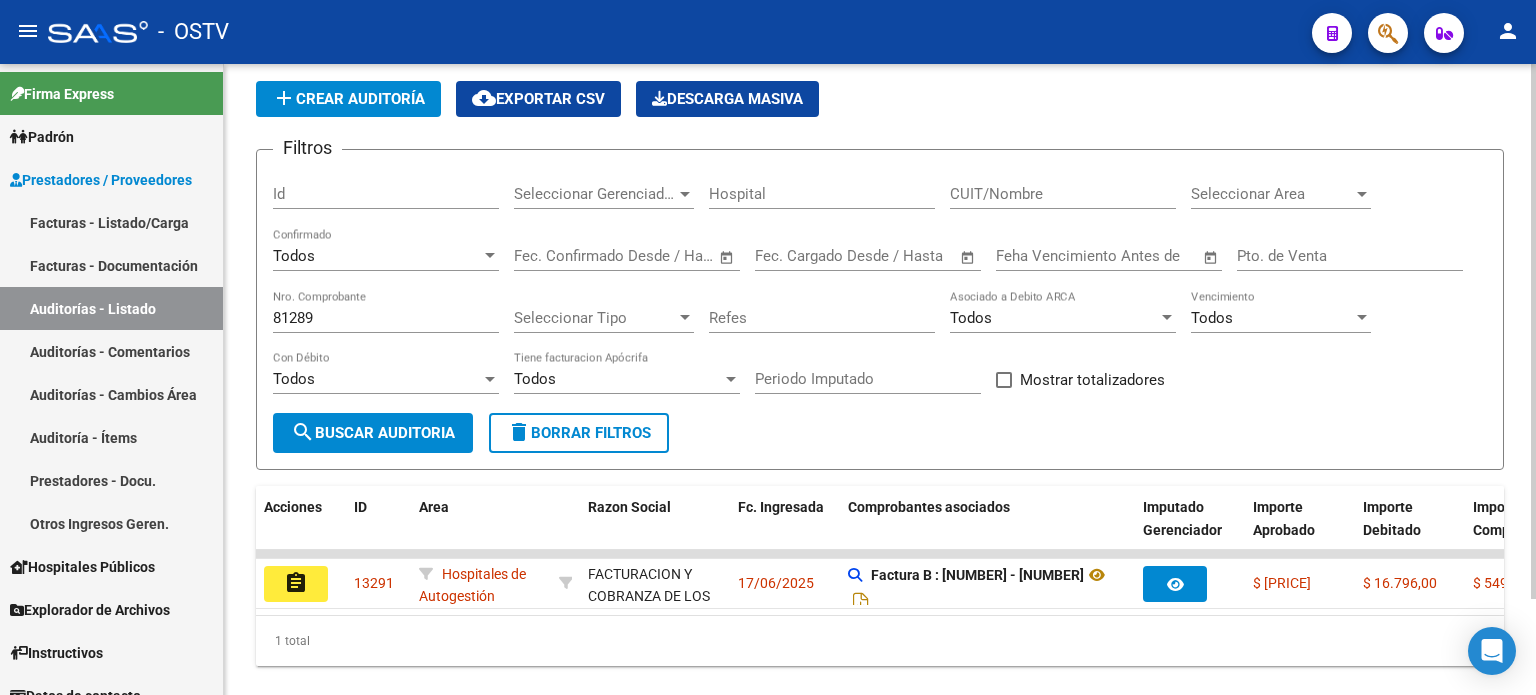 scroll, scrollTop: 112, scrollLeft: 0, axis: vertical 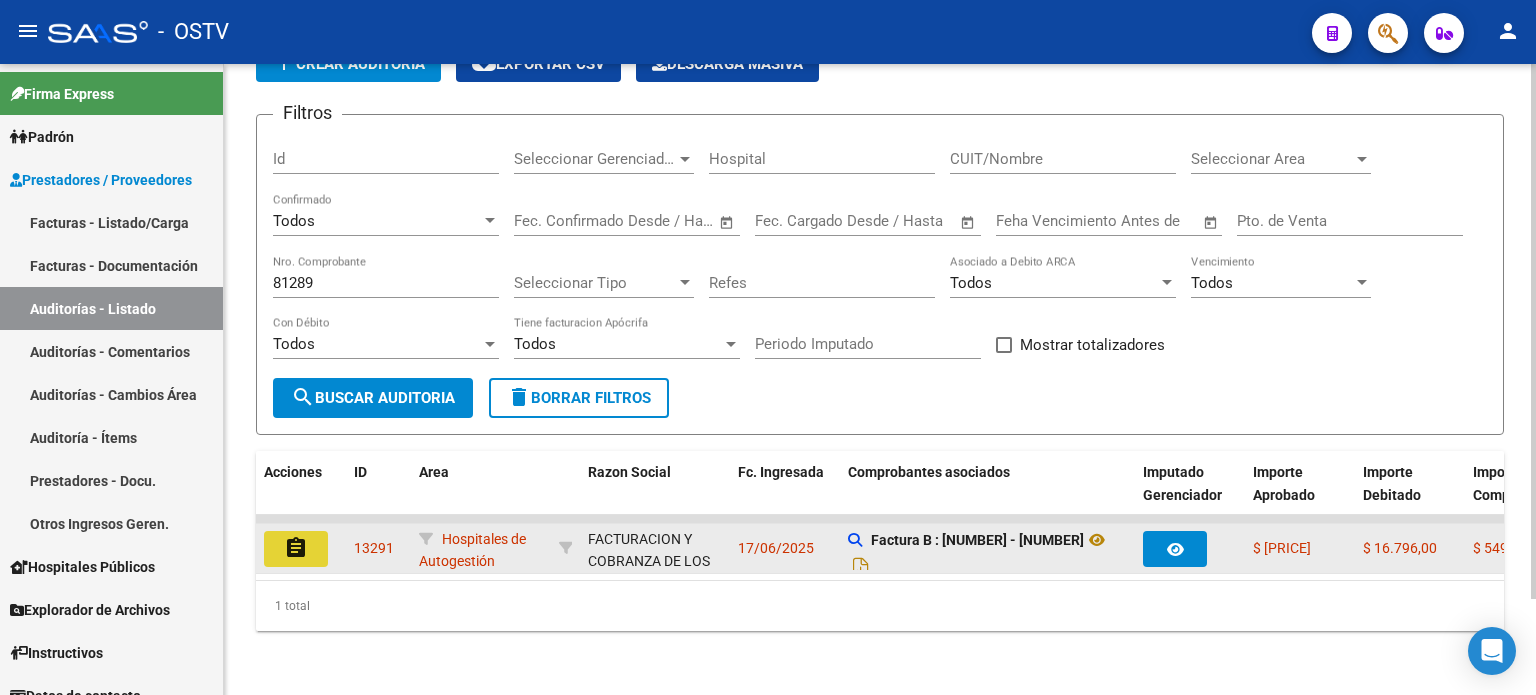 click on "assignment" 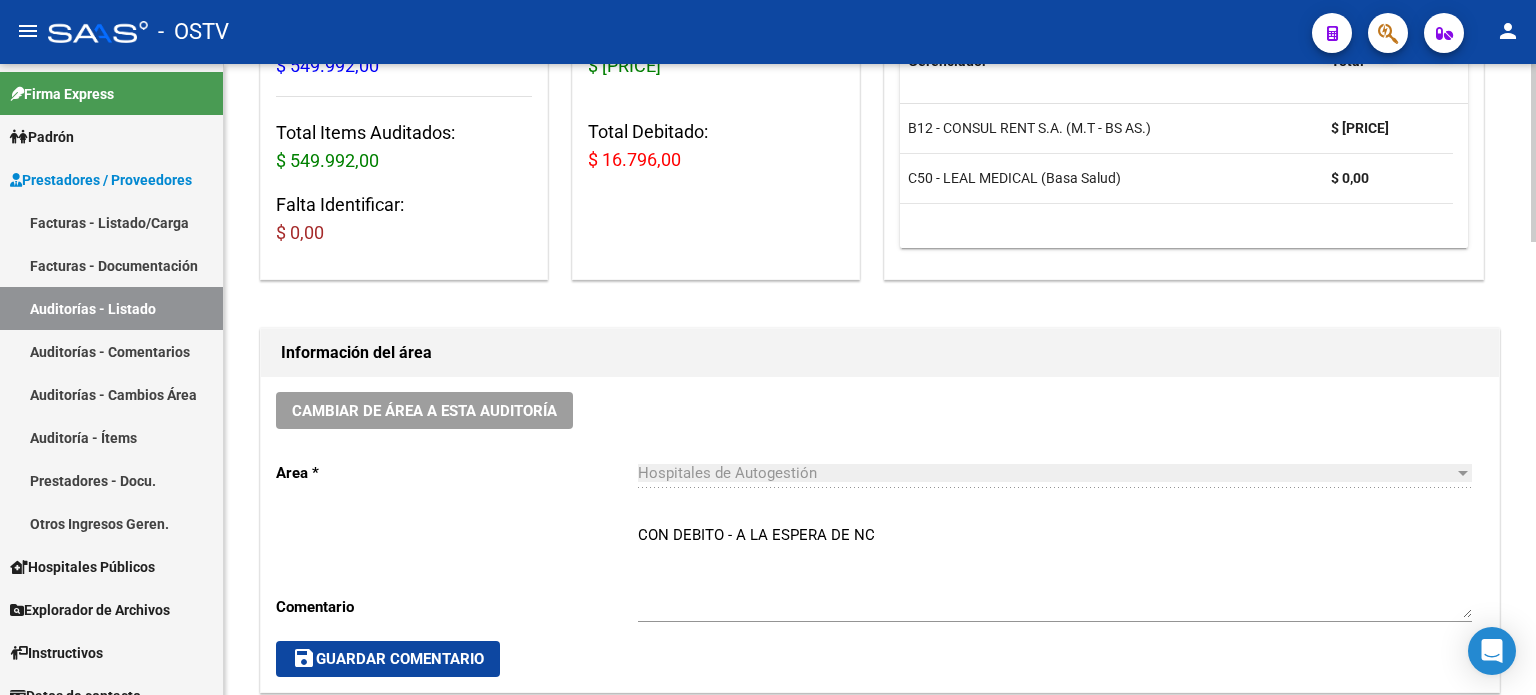 scroll, scrollTop: 500, scrollLeft: 0, axis: vertical 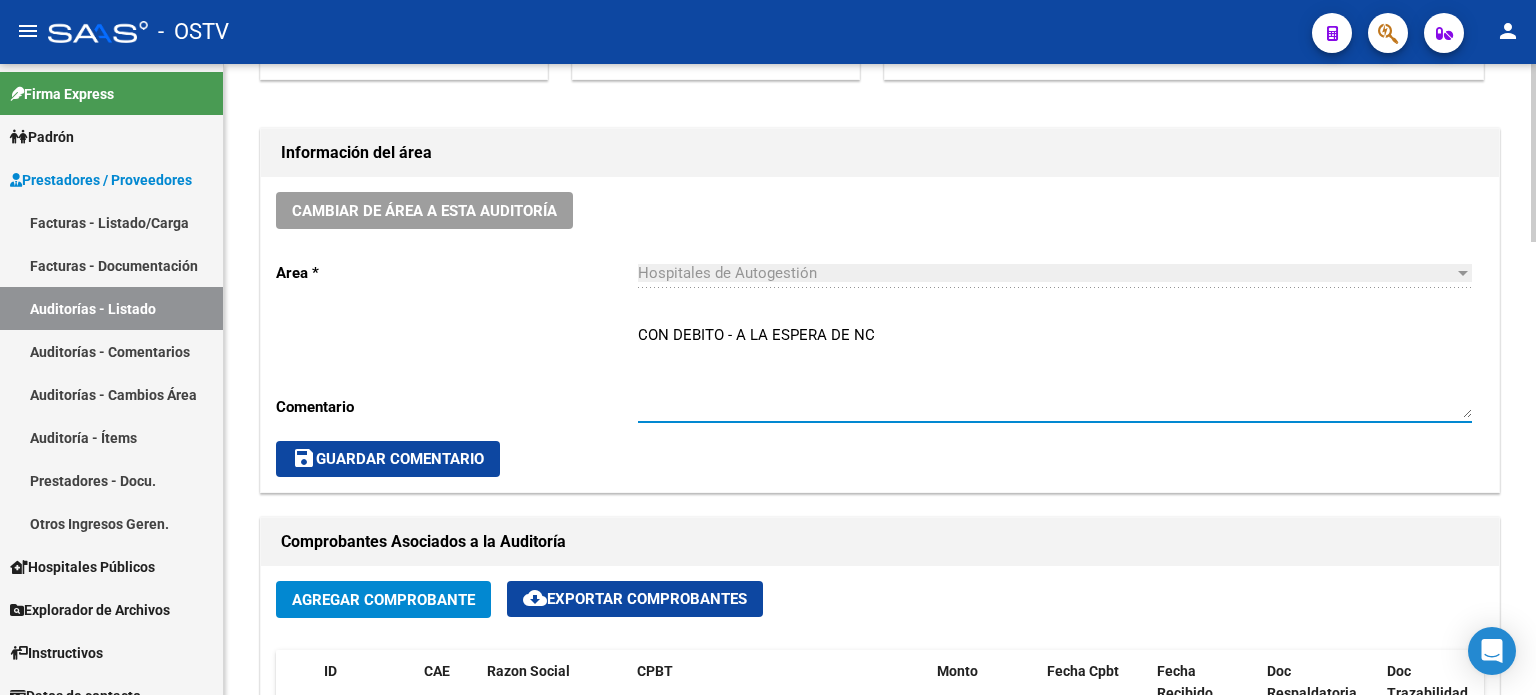 drag, startPoint x: 875, startPoint y: 330, endPoint x: 552, endPoint y: 299, distance: 324.4842 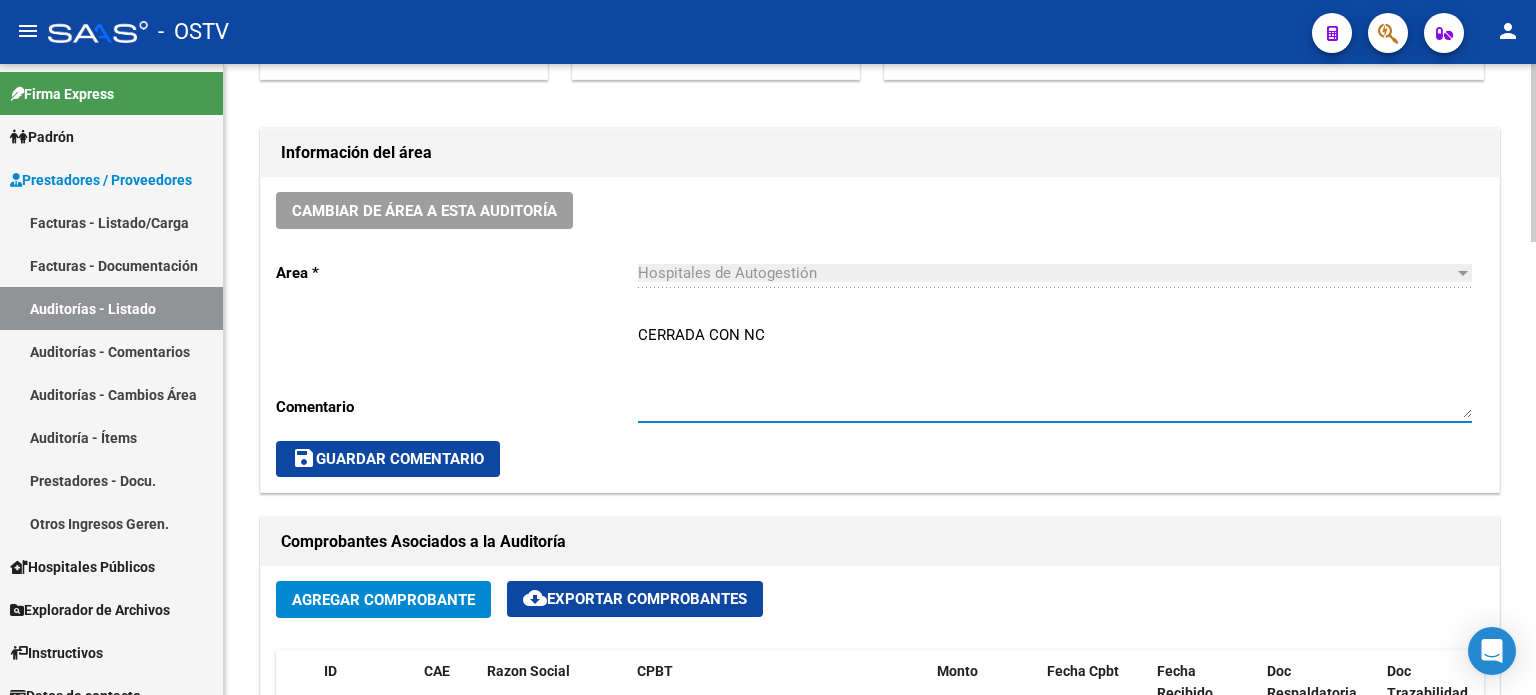 type on "CERRADA CON NC" 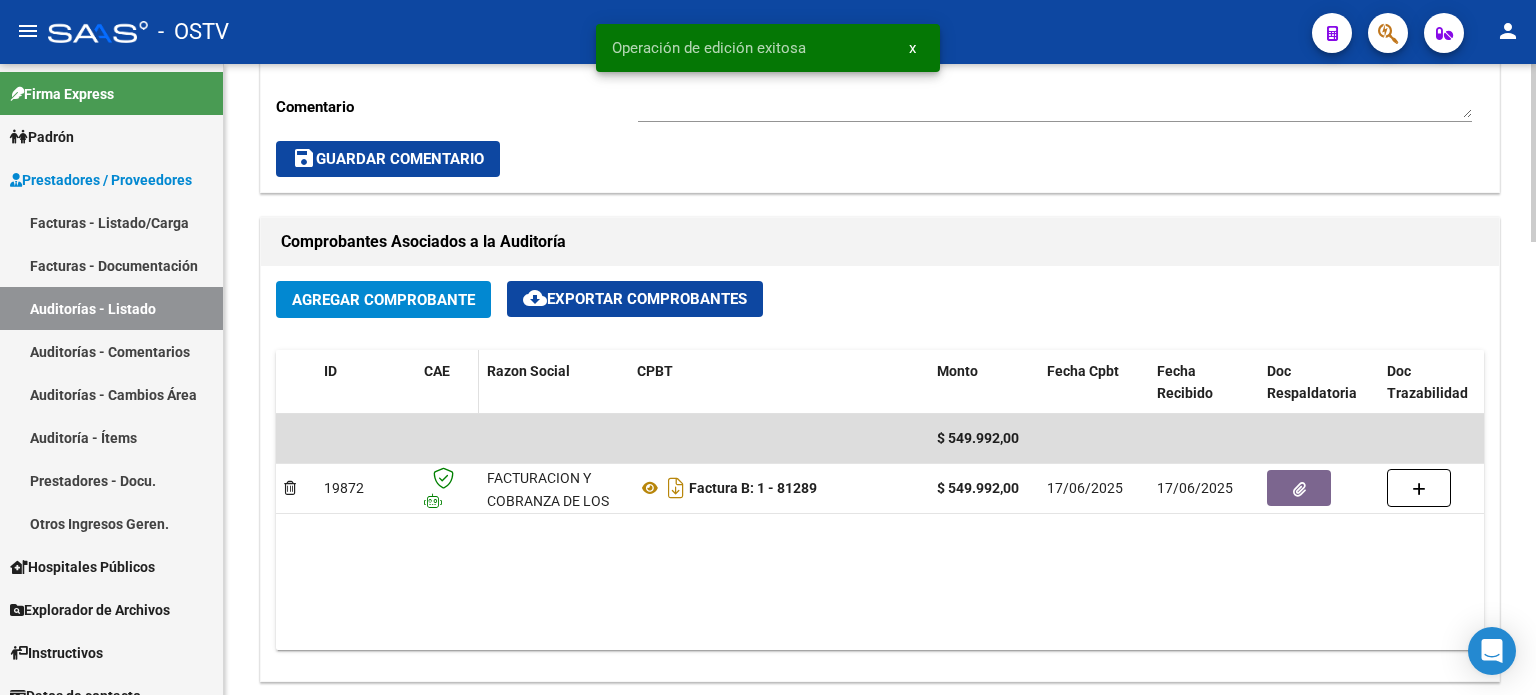 scroll, scrollTop: 900, scrollLeft: 0, axis: vertical 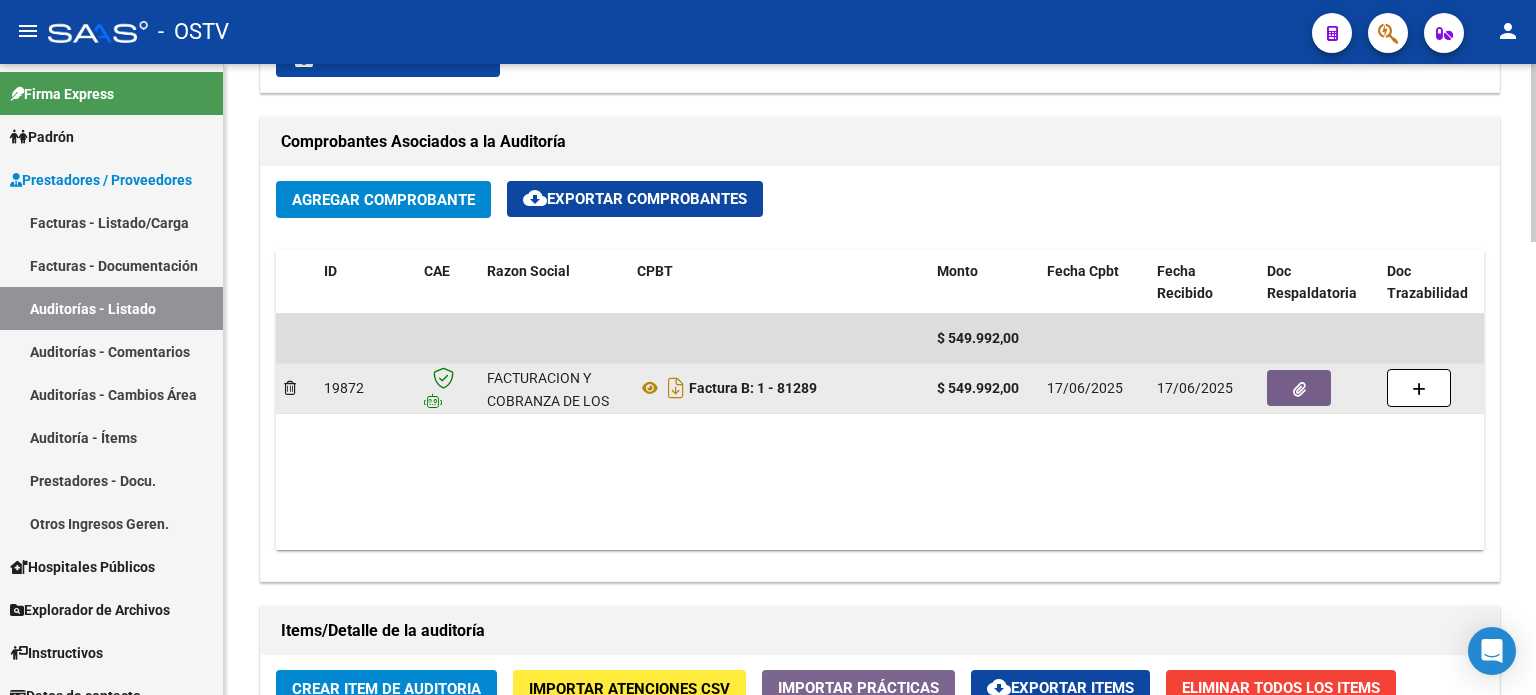 click 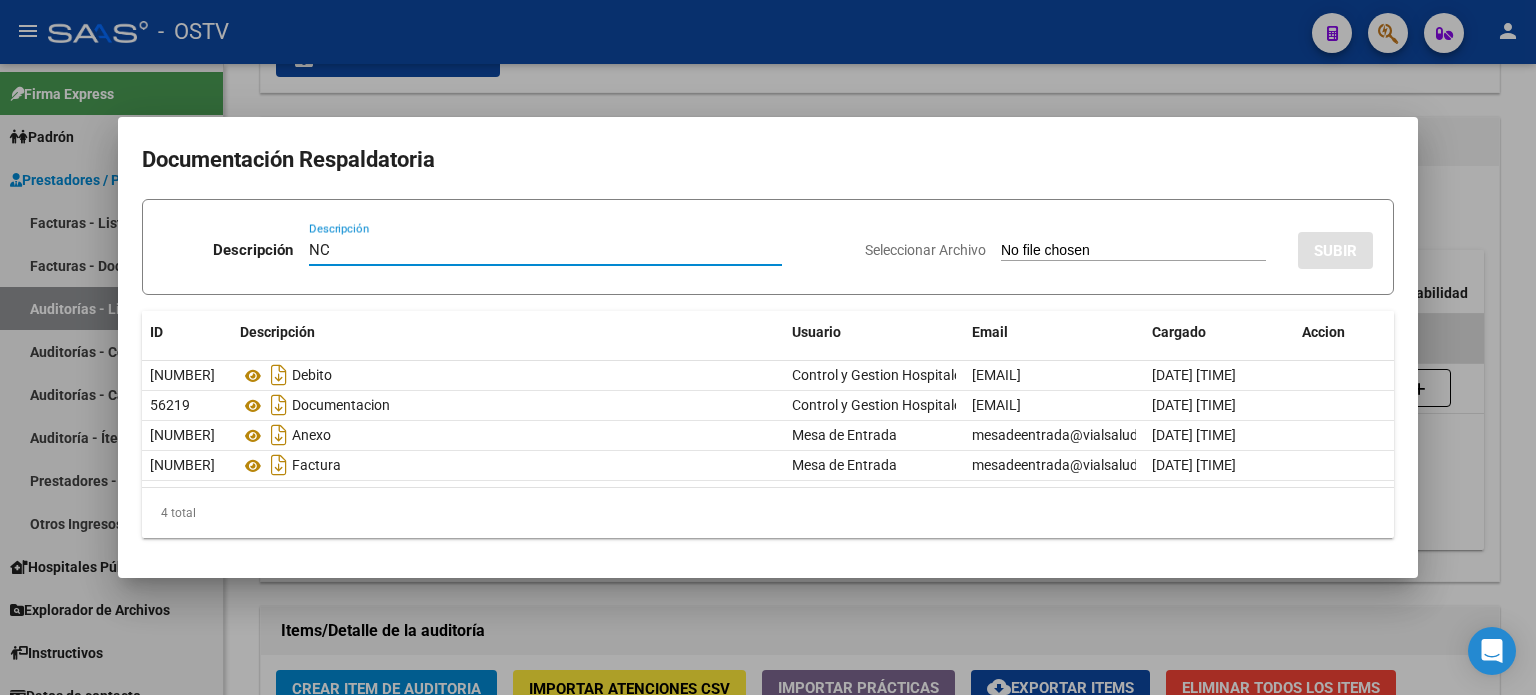 type on "NC" 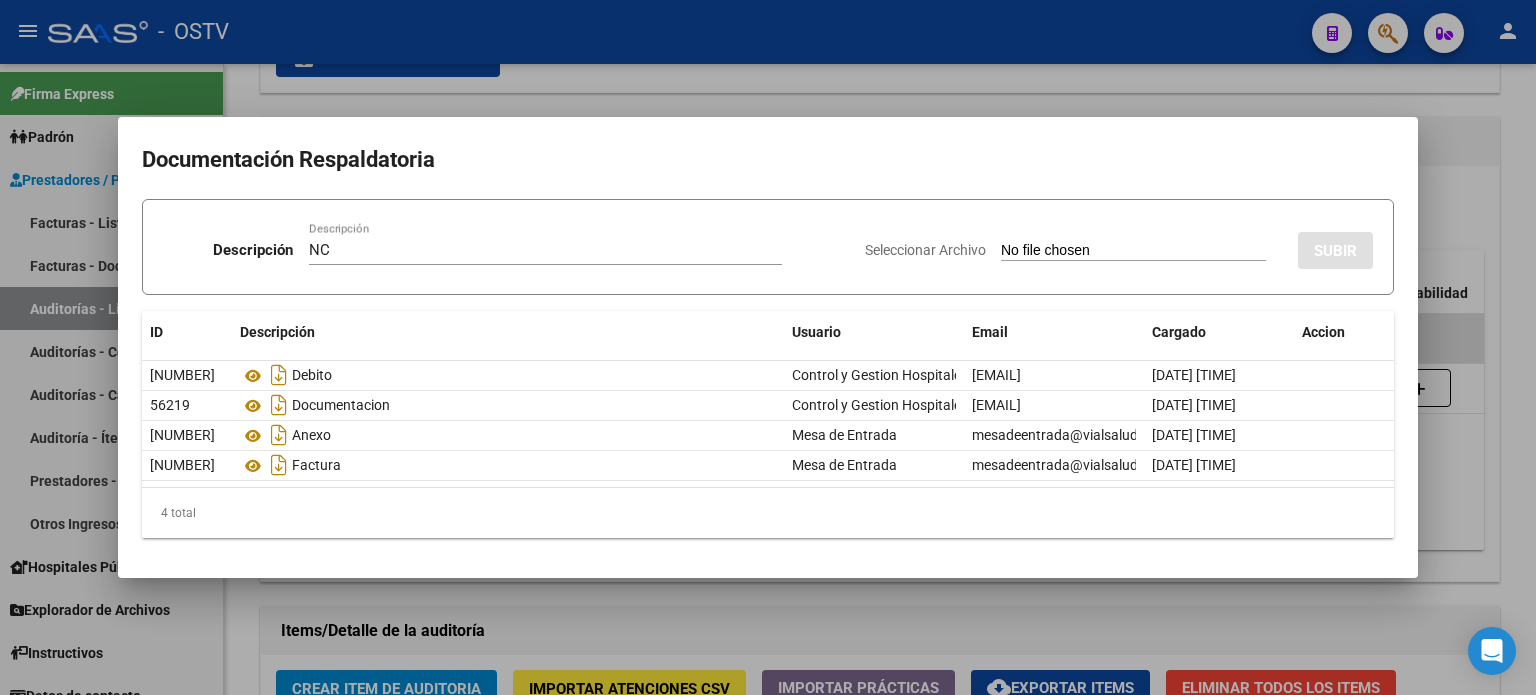 type on "C:\fakepath\[NUMBER].pdf" 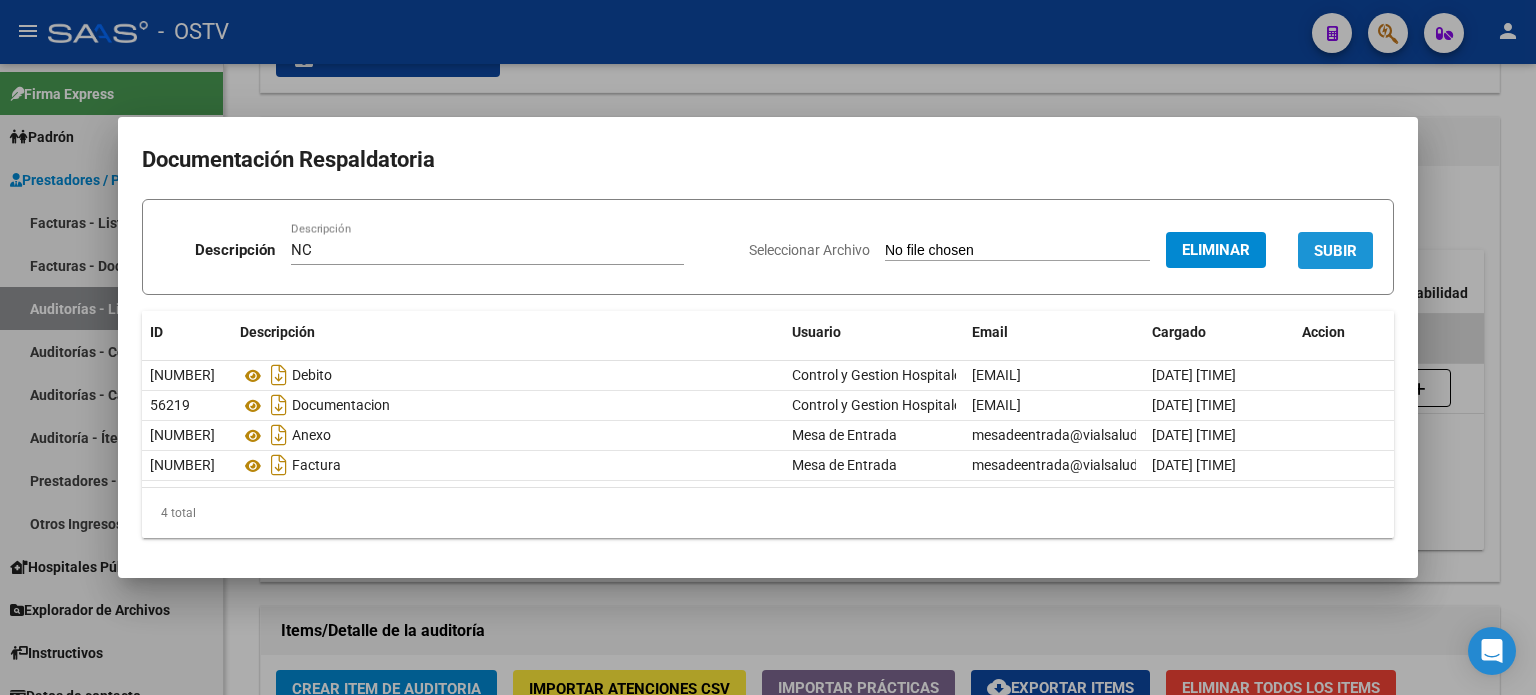 click on "SUBIR" at bounding box center [1335, 251] 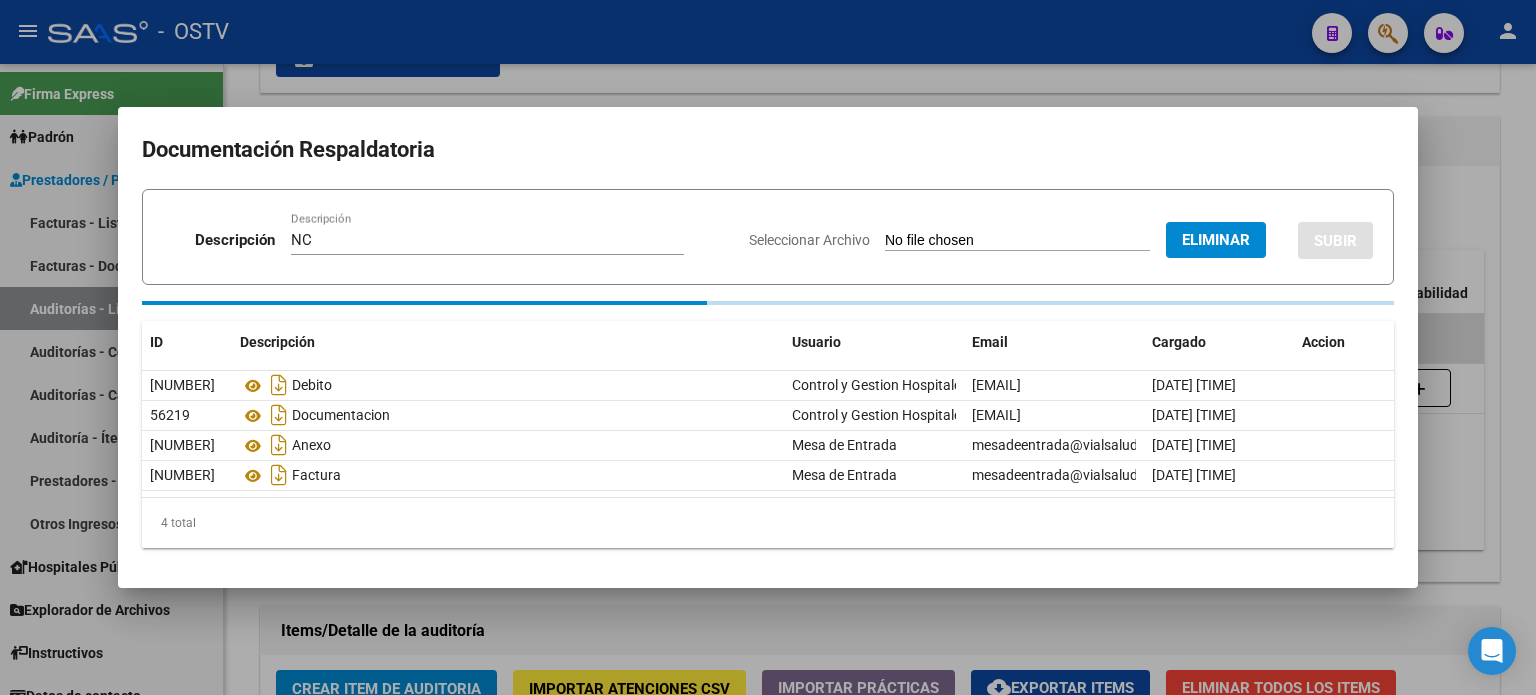 type 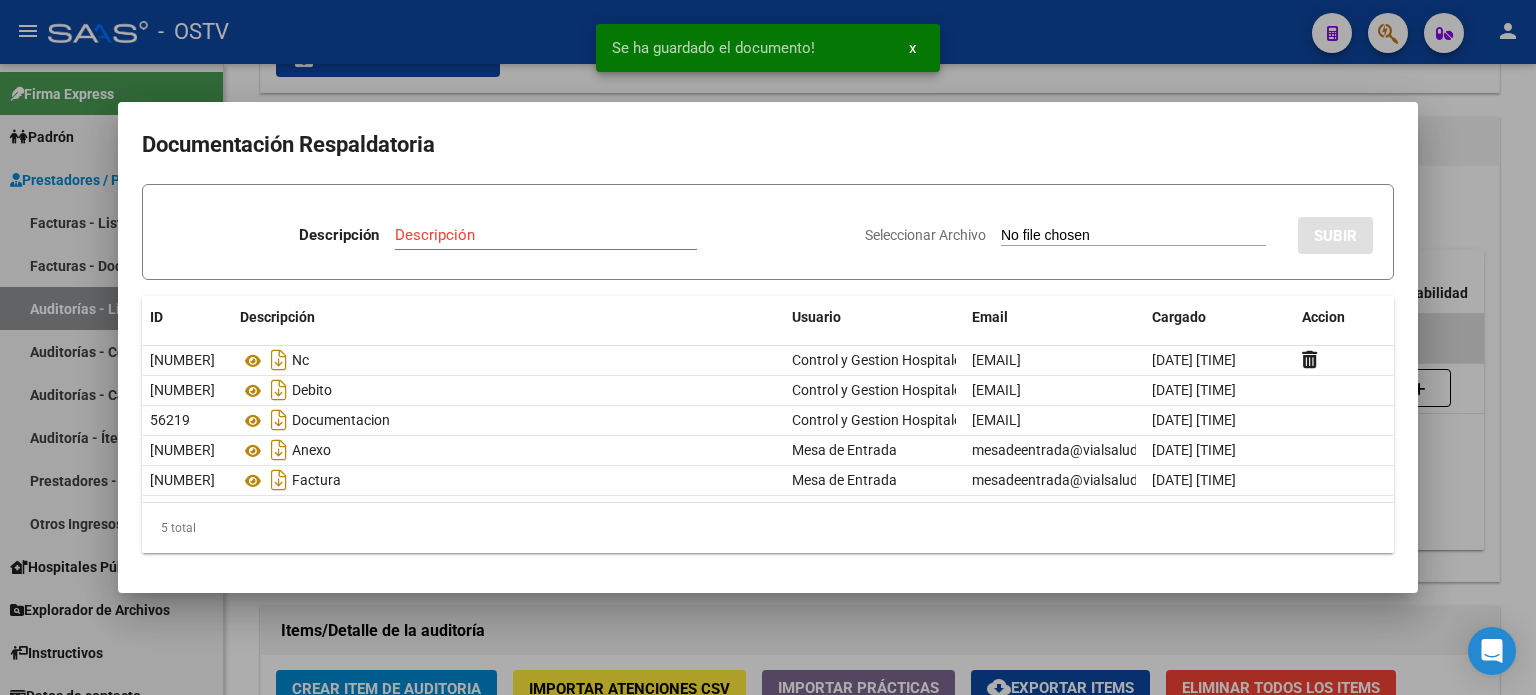 click at bounding box center [768, 347] 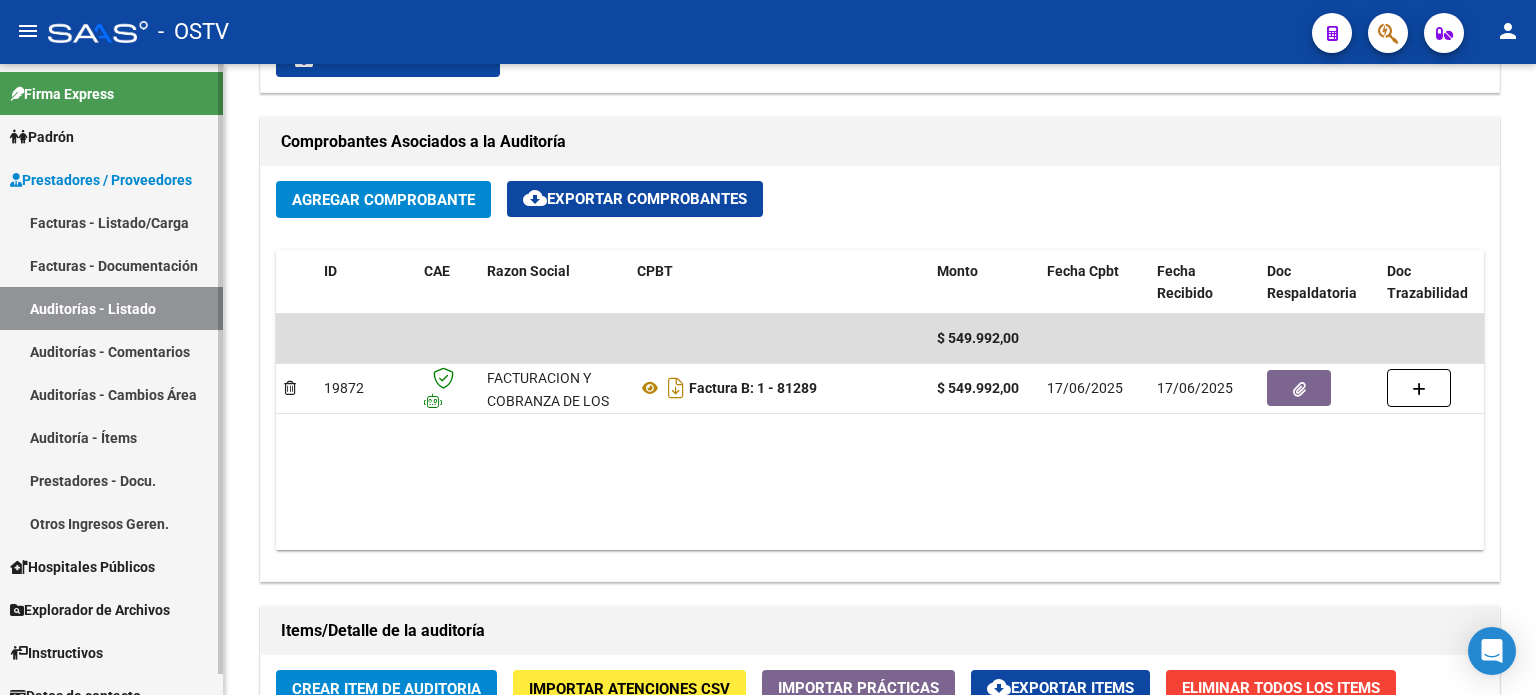 click on "Auditorías - Listado" at bounding box center [111, 308] 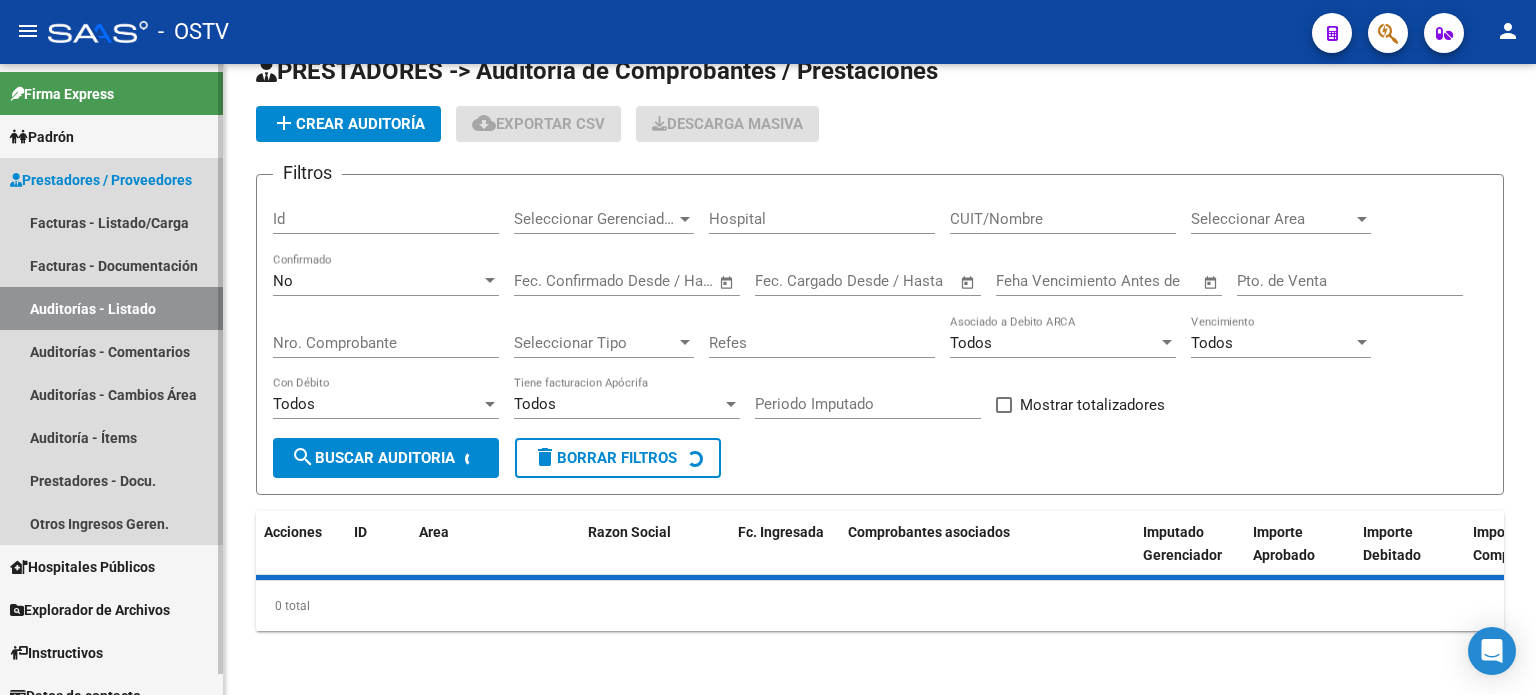 scroll, scrollTop: 38, scrollLeft: 0, axis: vertical 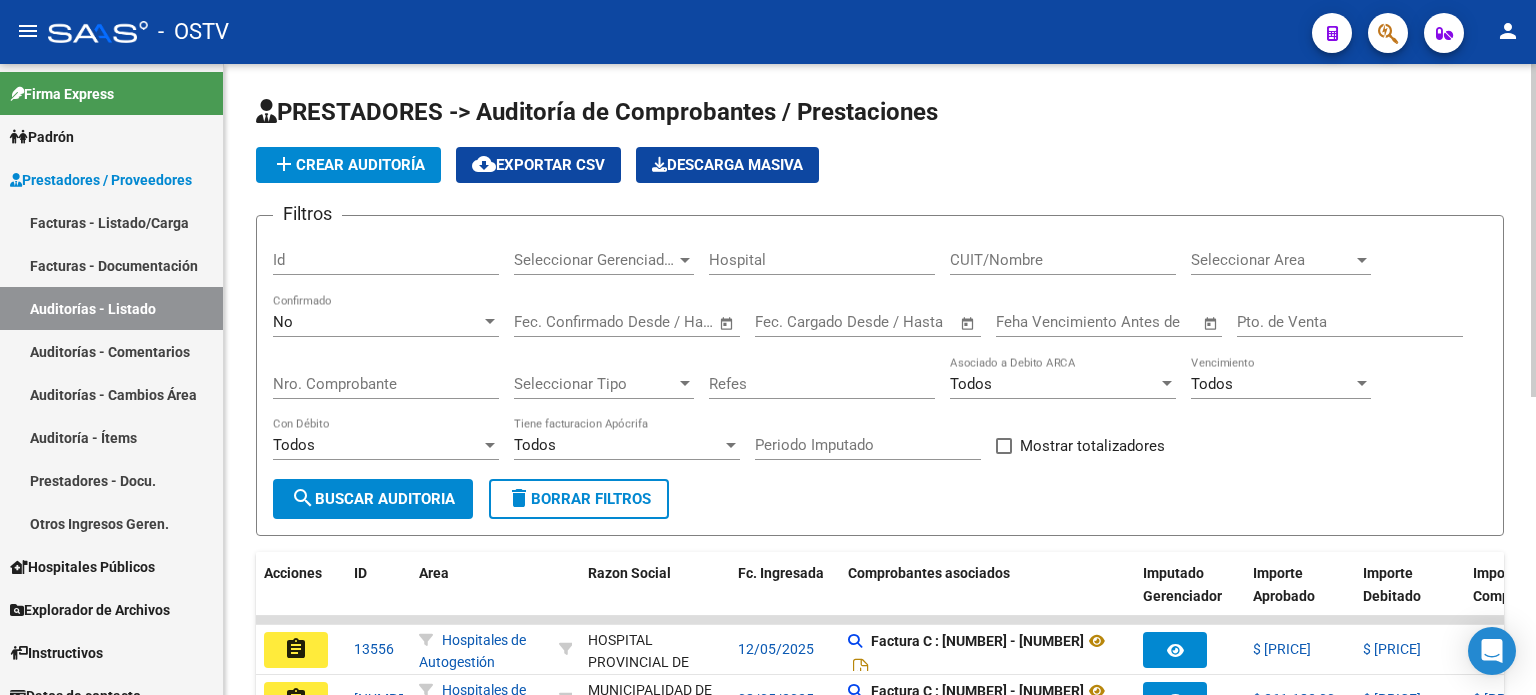 click on "No" at bounding box center [377, 322] 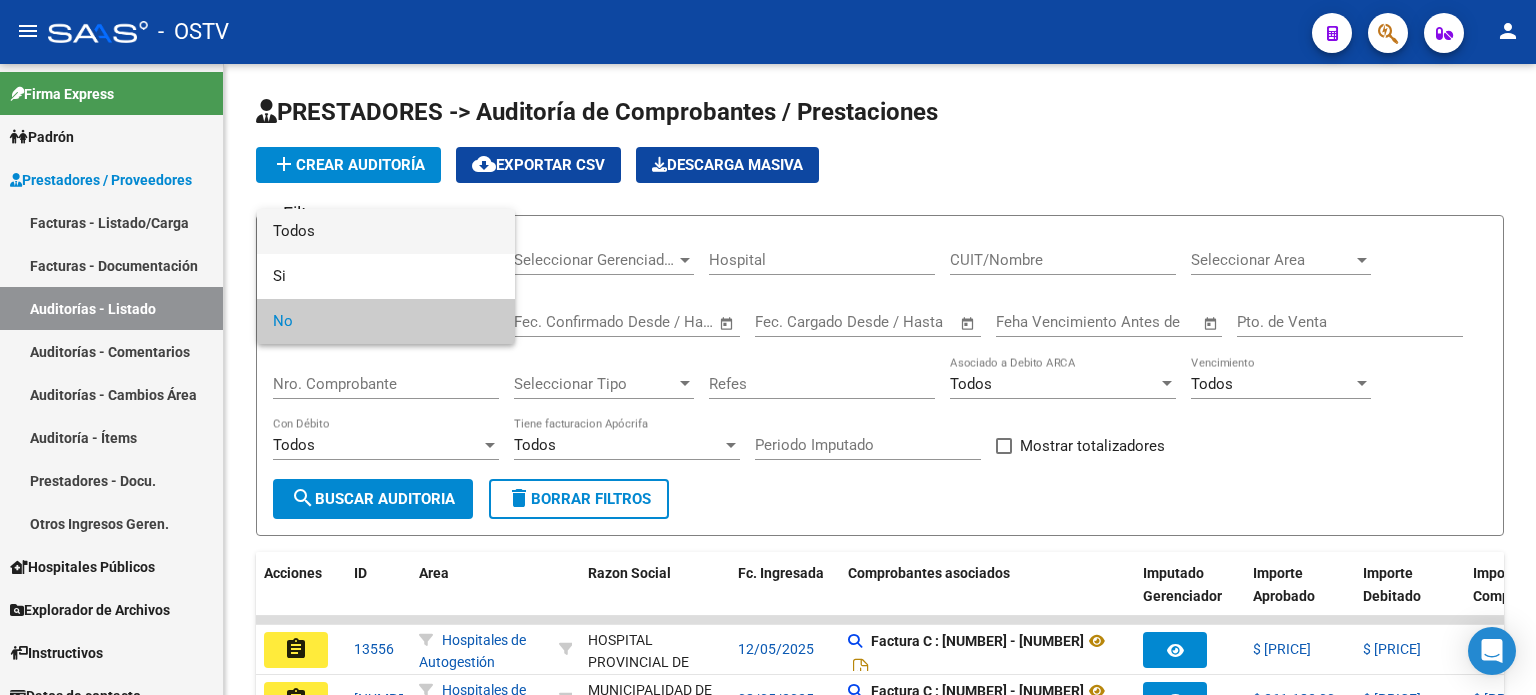 click on "Todos" at bounding box center (386, 231) 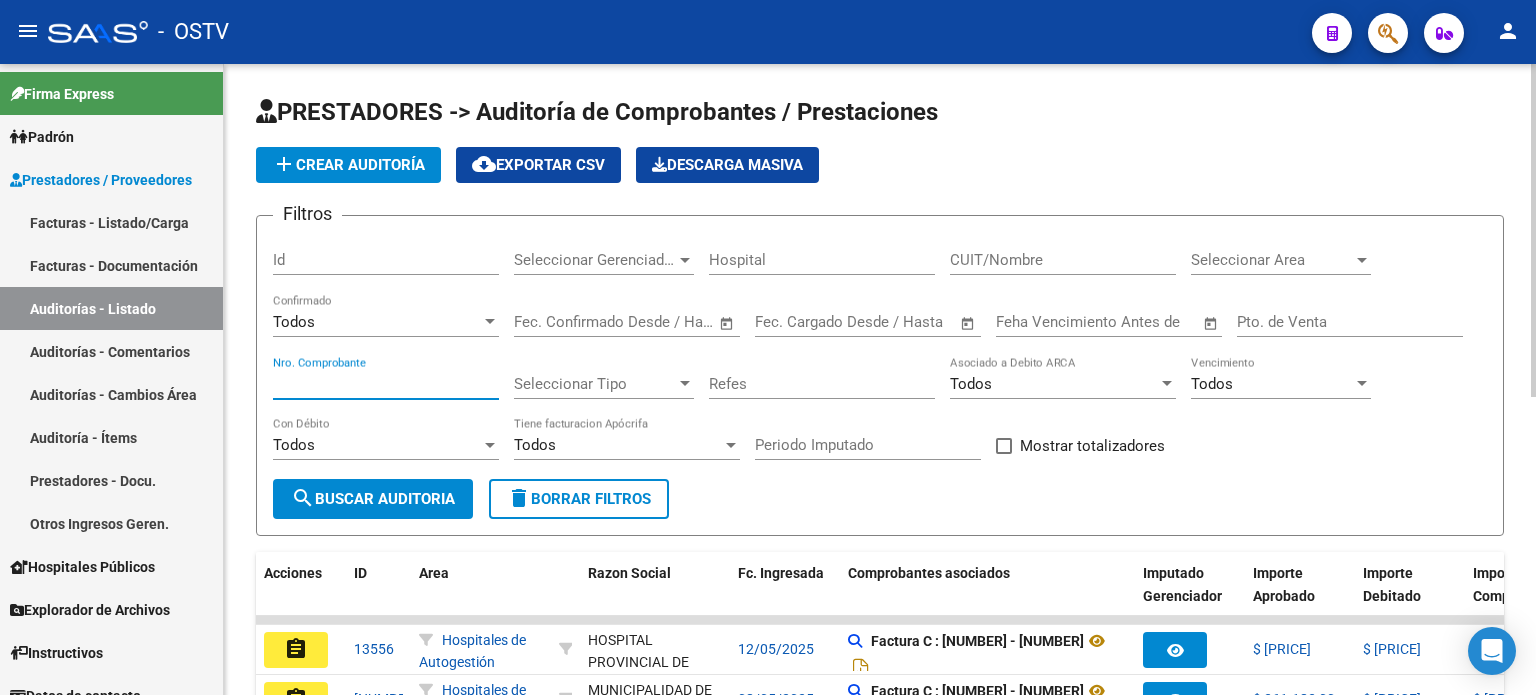 click on "Nro. Comprobante" at bounding box center [386, 384] 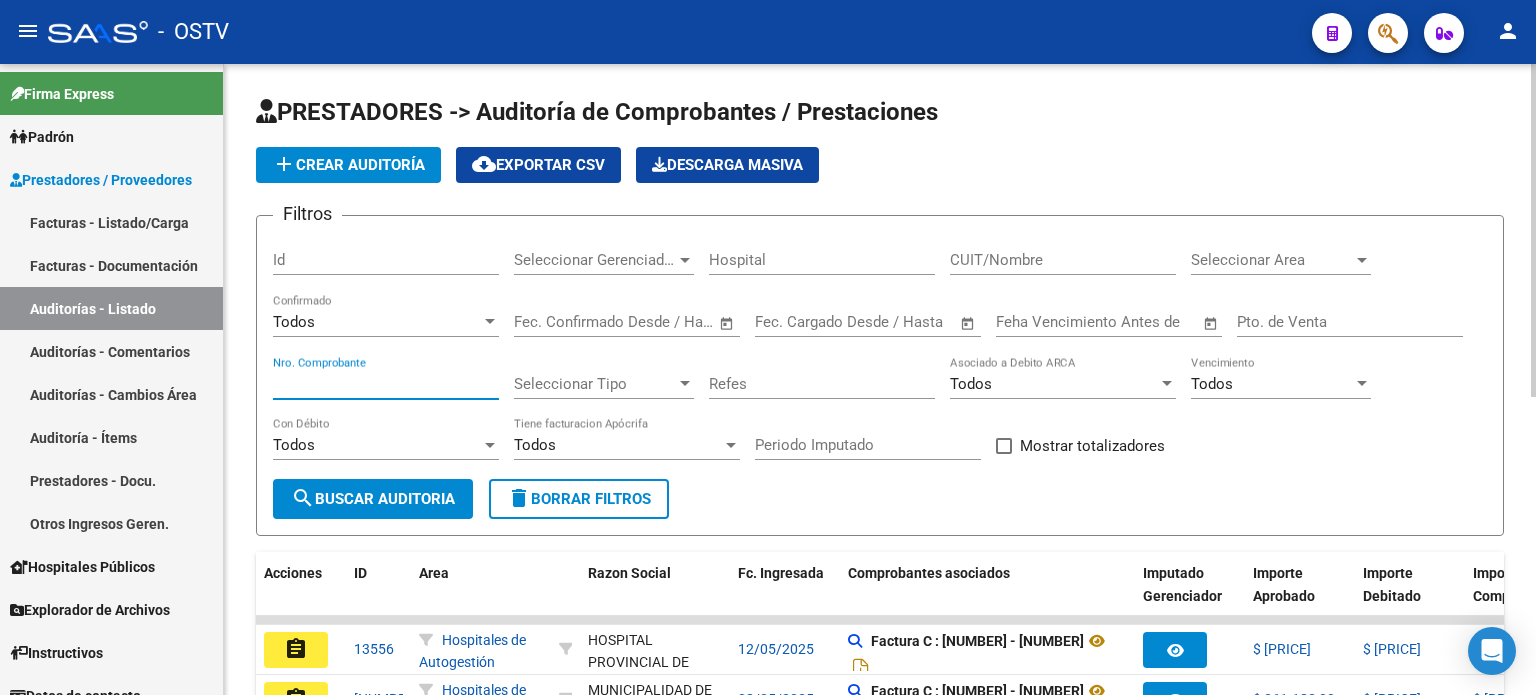 click on "Nro. Comprobante" at bounding box center [386, 384] 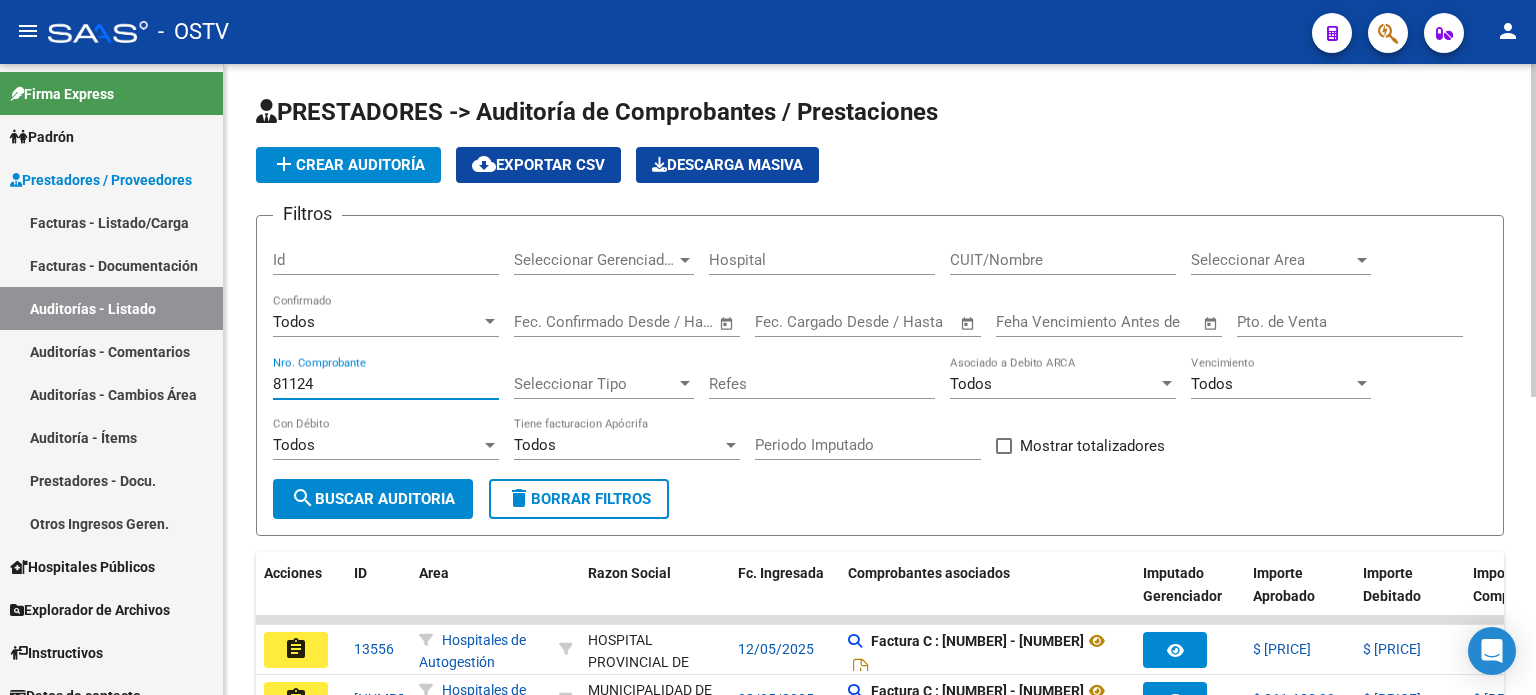 type on "81124" 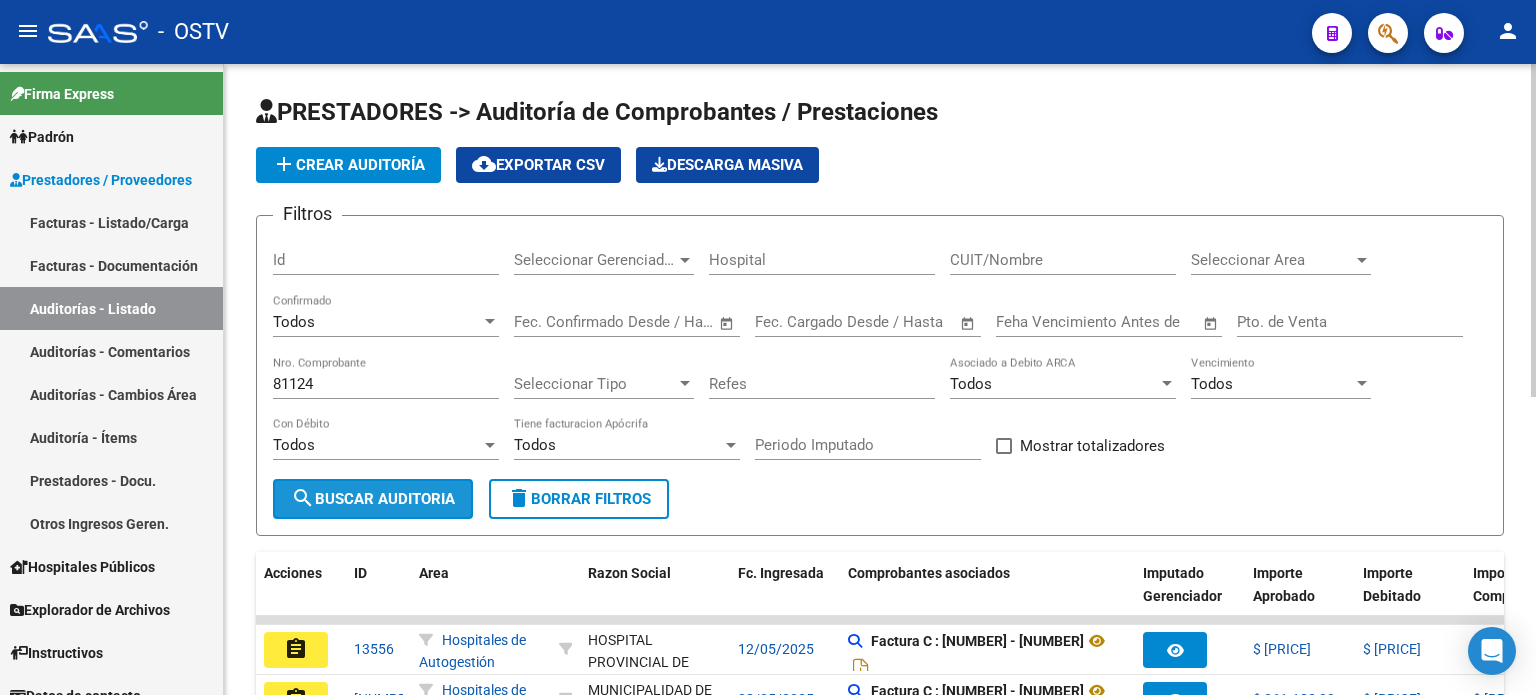 click on "search  Buscar Auditoria" 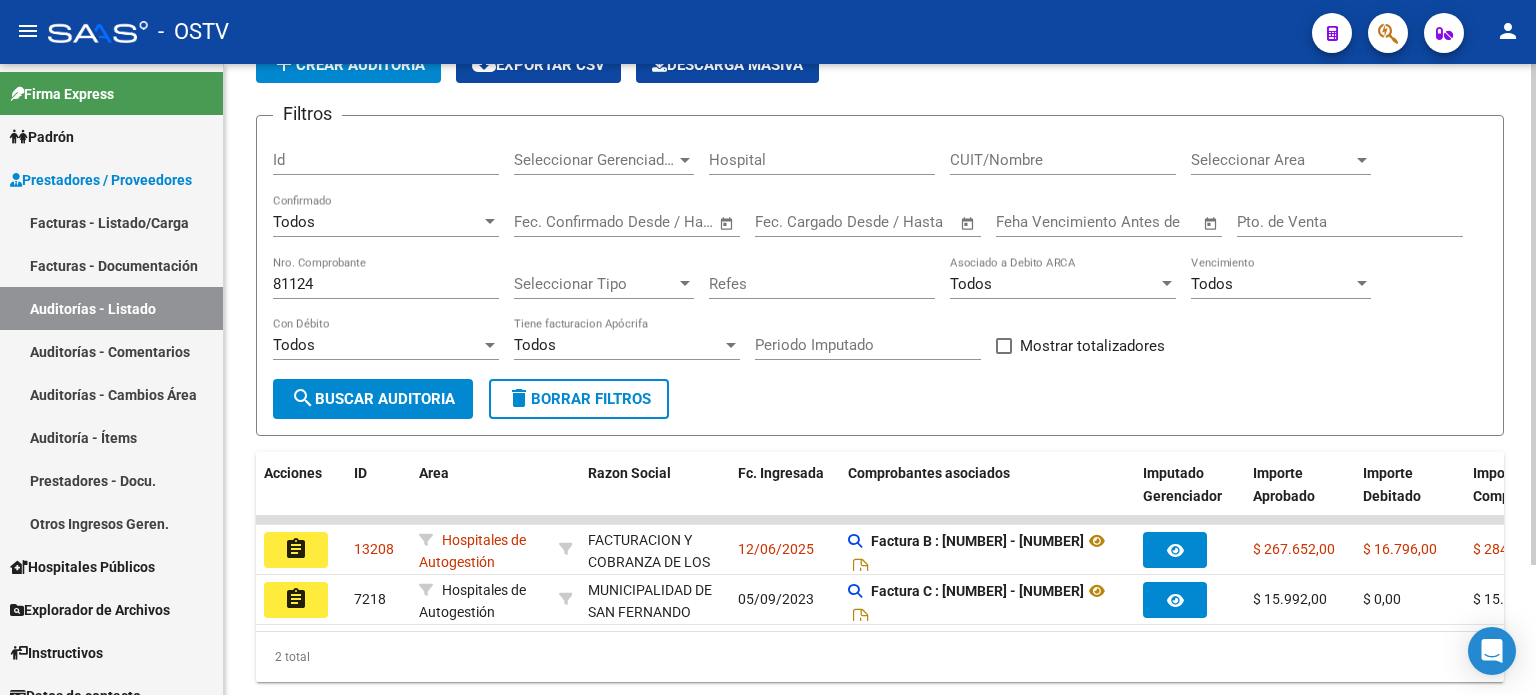 scroll, scrollTop: 163, scrollLeft: 0, axis: vertical 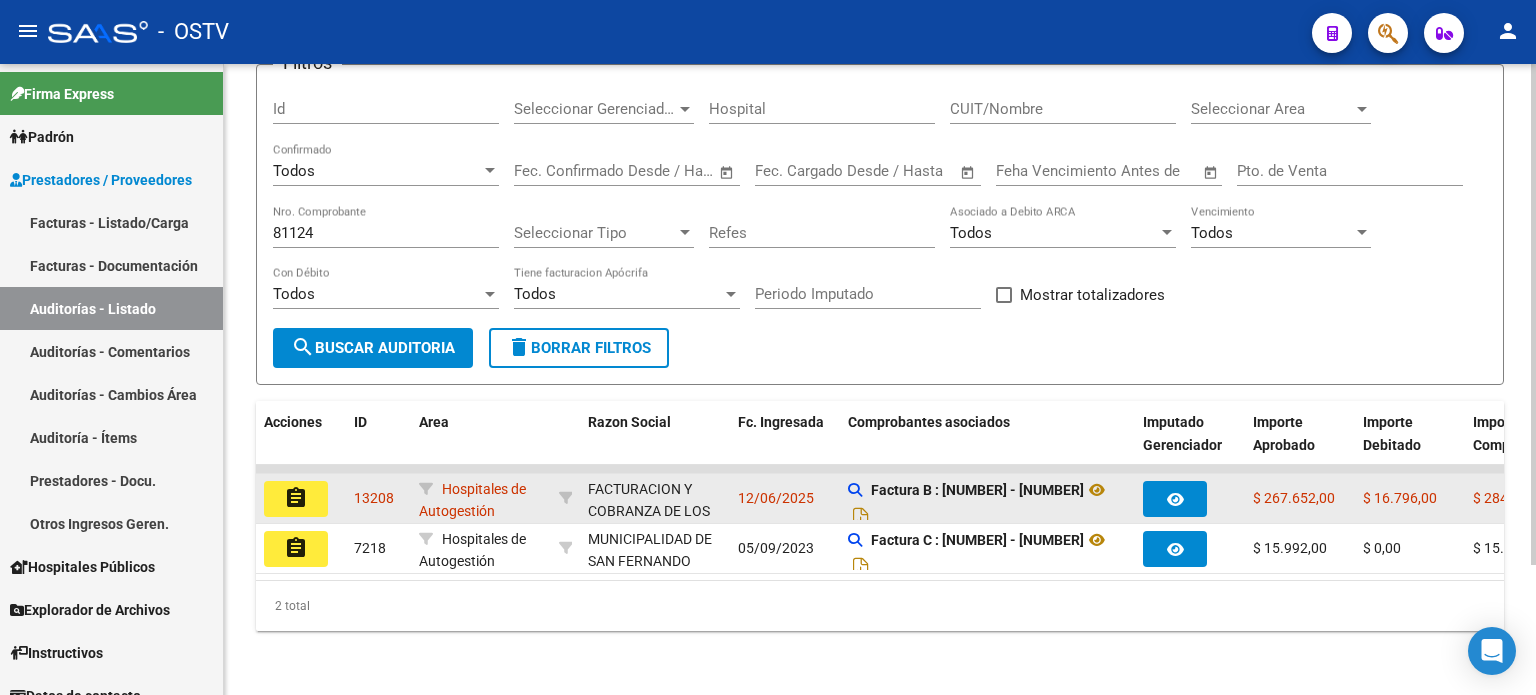 click on "assignment" 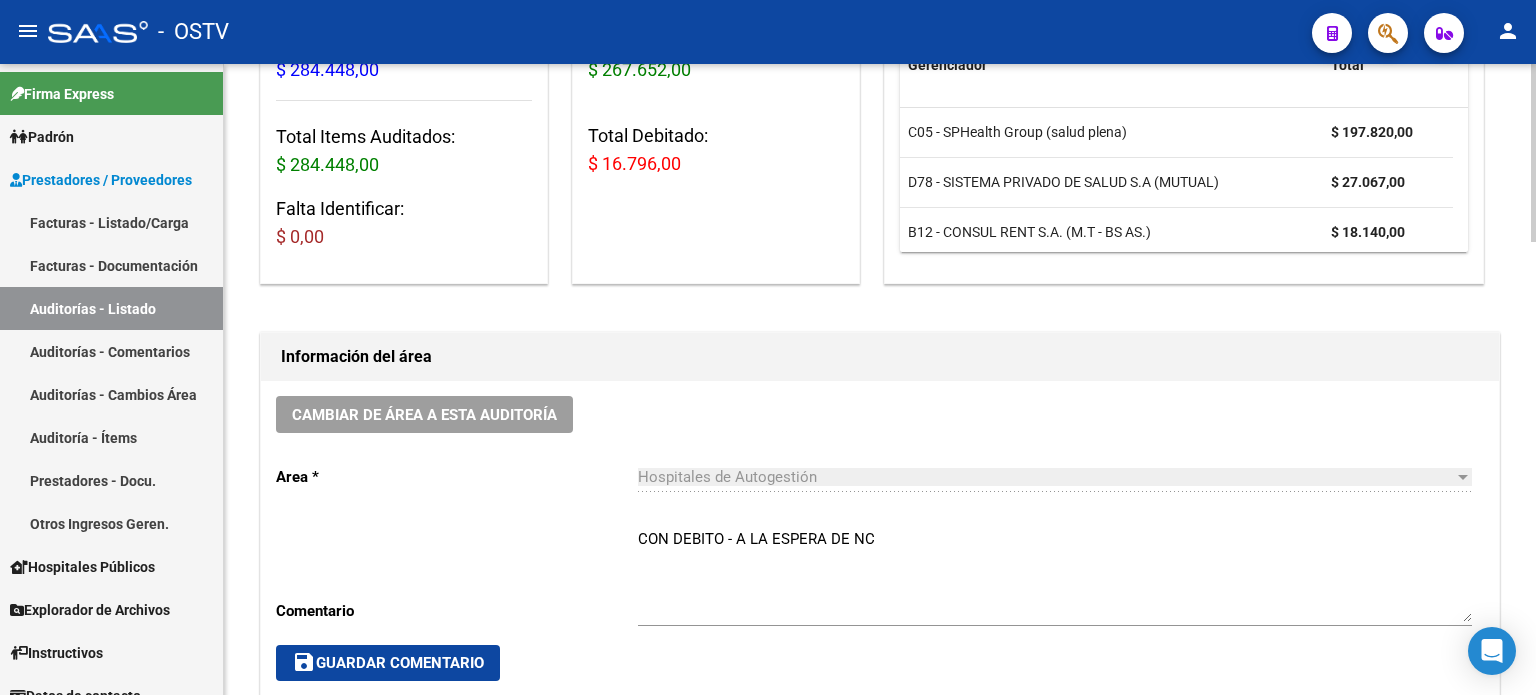 scroll, scrollTop: 500, scrollLeft: 0, axis: vertical 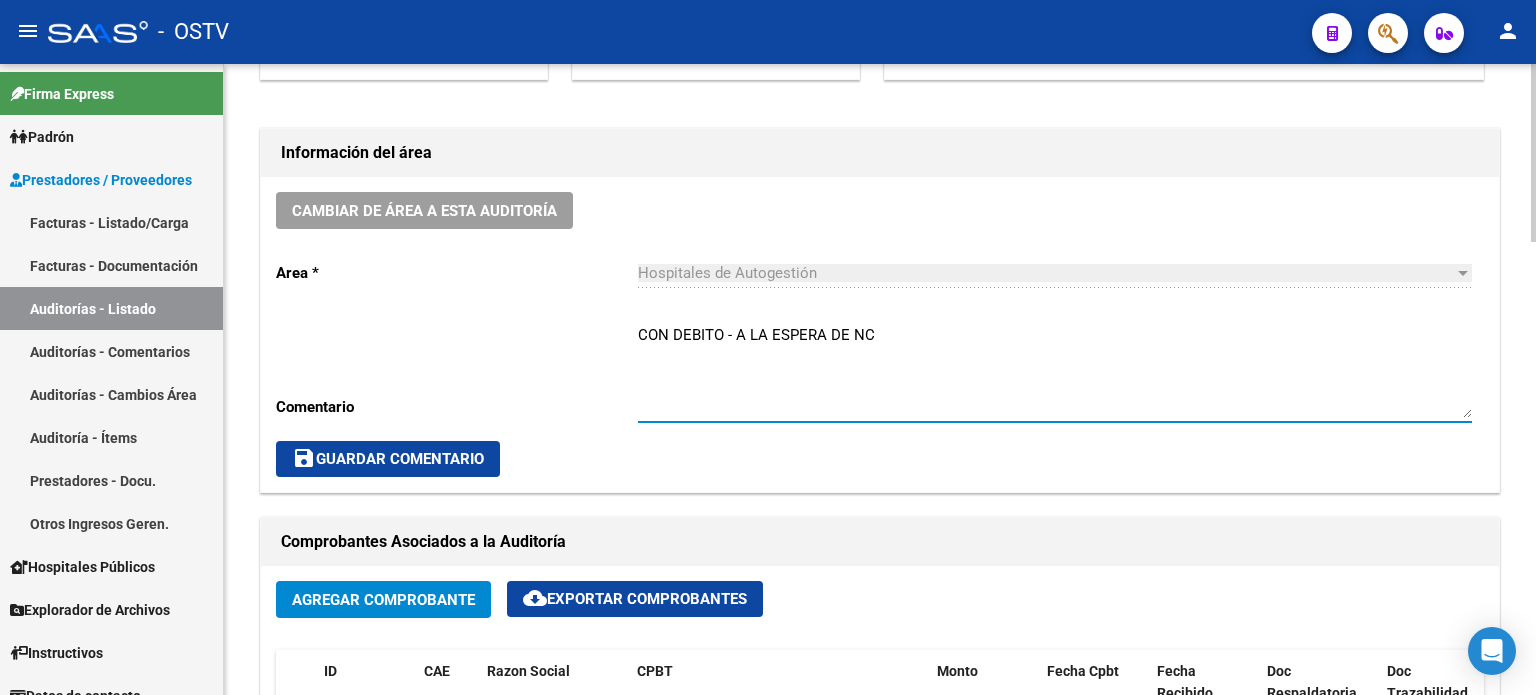 drag, startPoint x: 756, startPoint y: 335, endPoint x: 614, endPoint y: 335, distance: 142 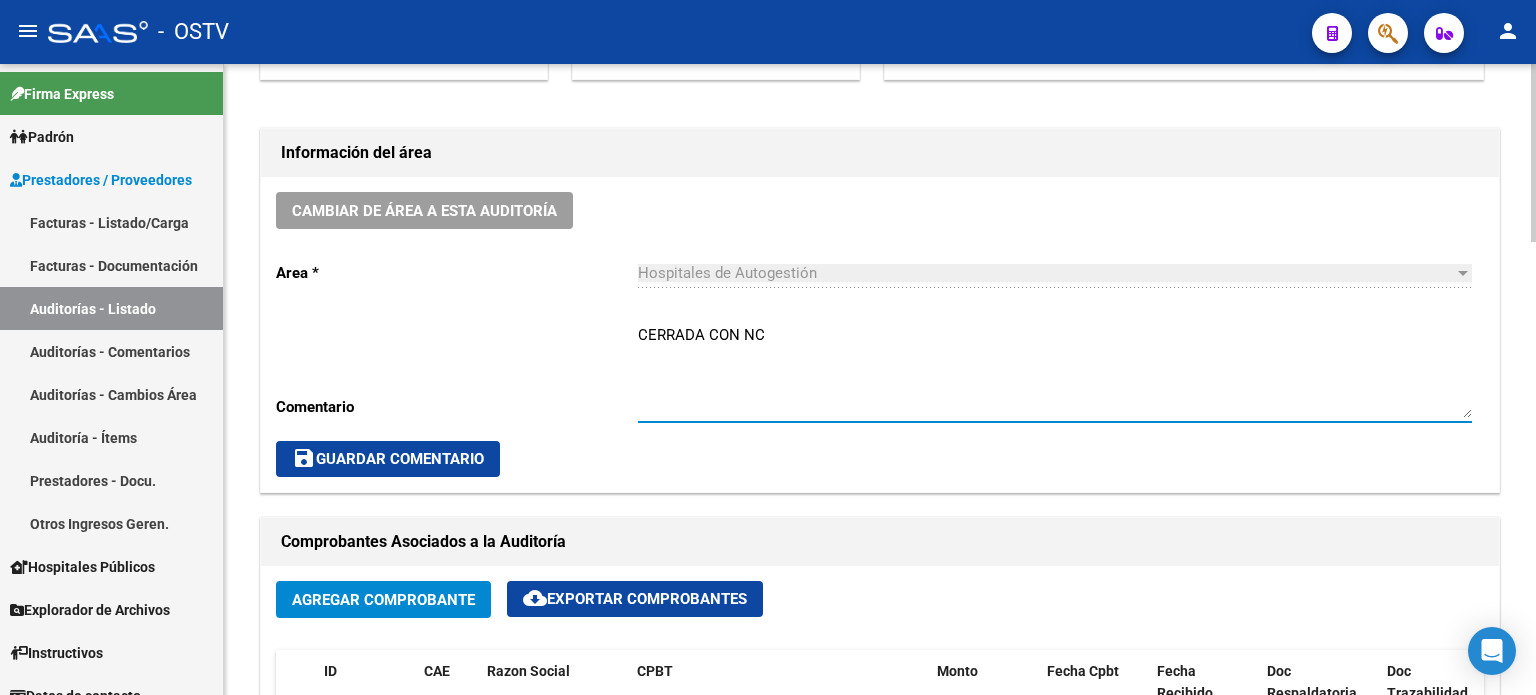 type on "CERRADA CON NC" 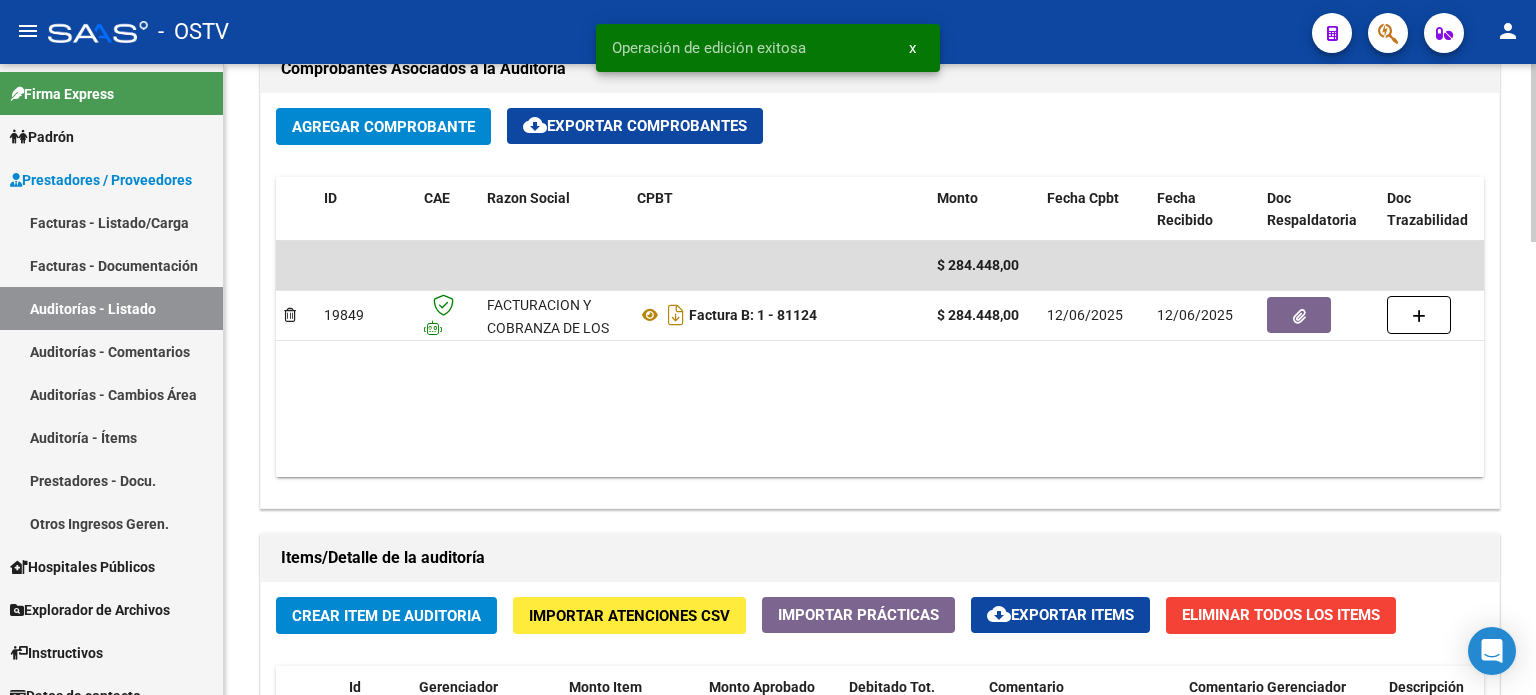 scroll, scrollTop: 1000, scrollLeft: 0, axis: vertical 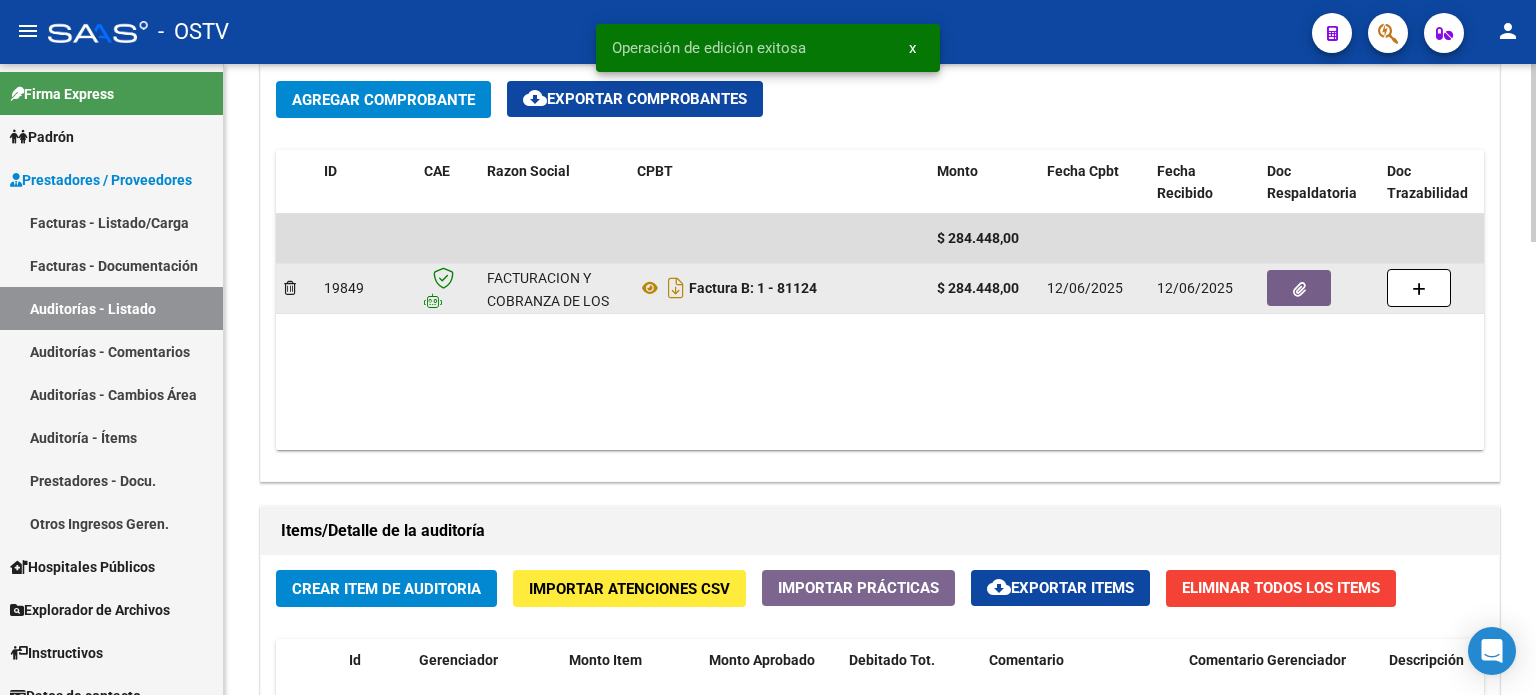 click 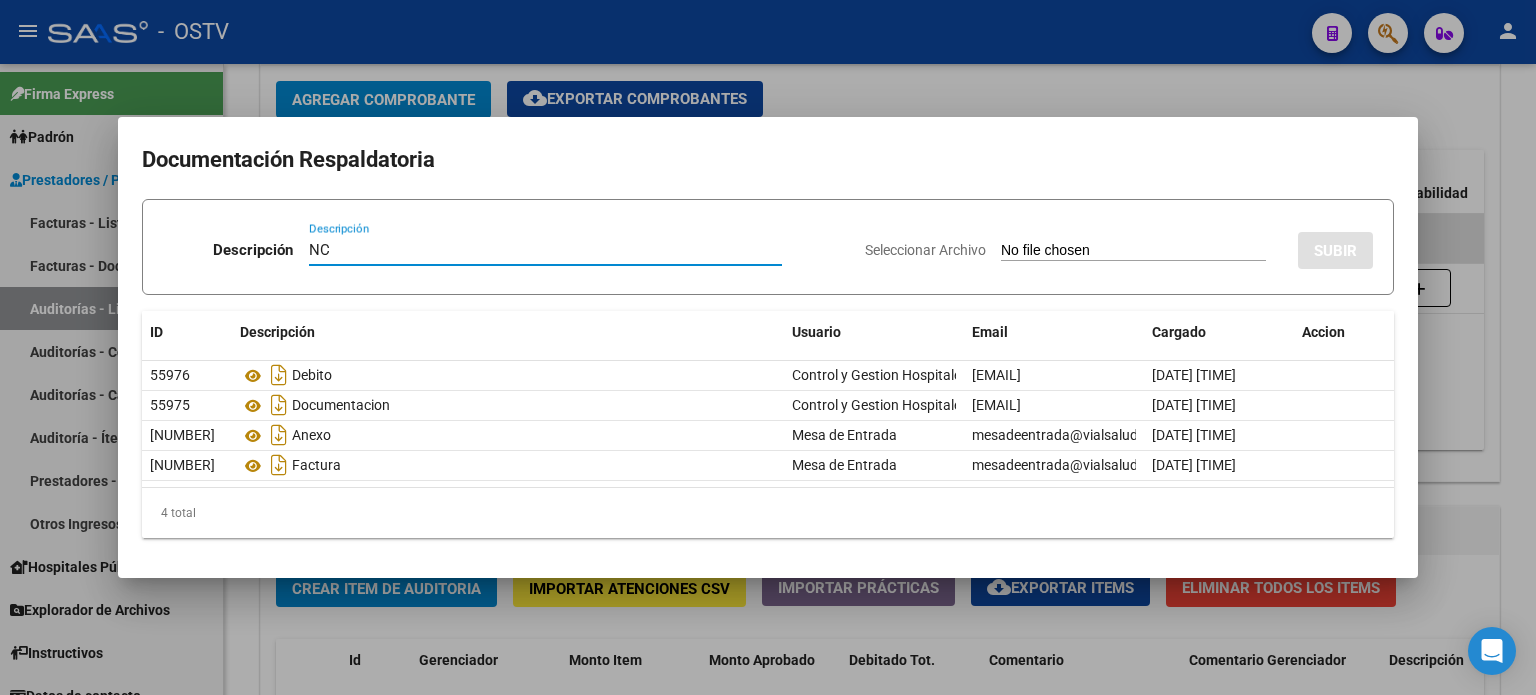 type on "NC" 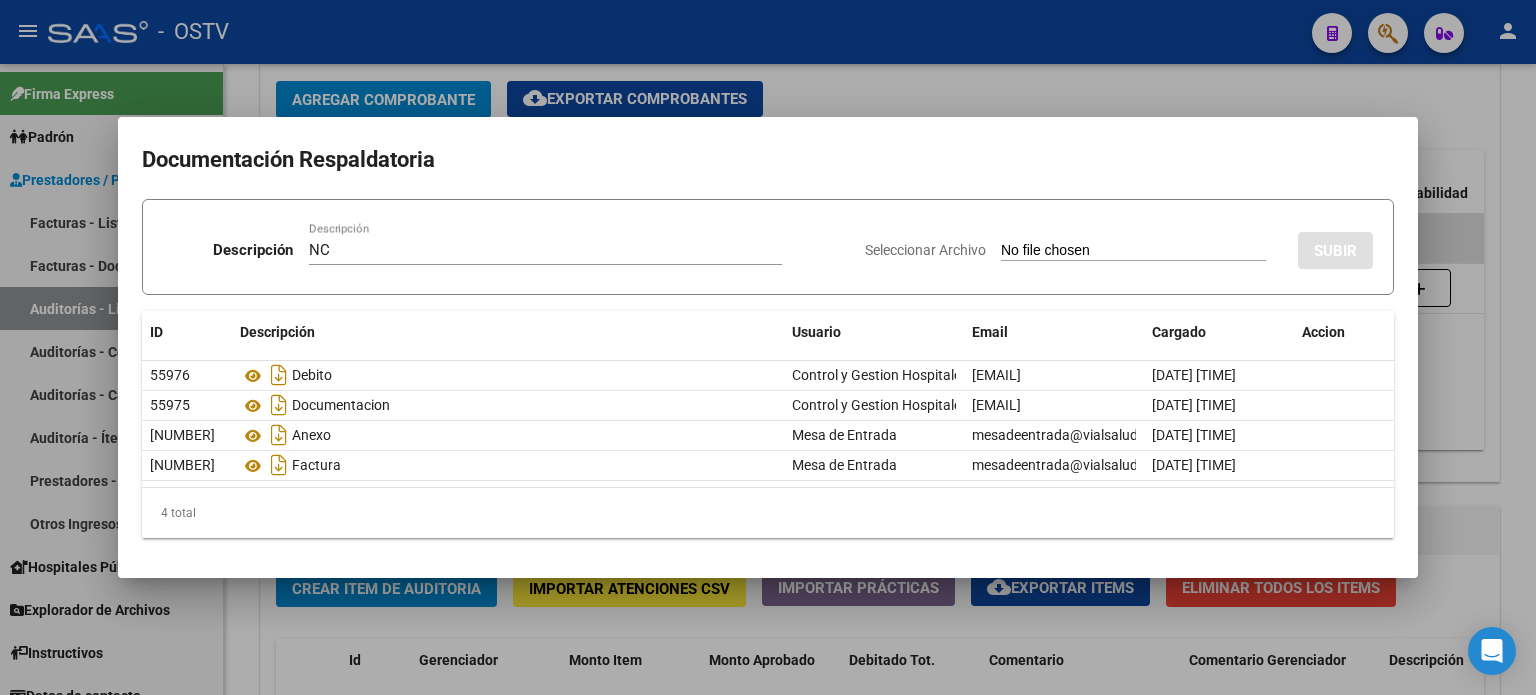 click on "Seleccionar Archivo" at bounding box center (1133, 251) 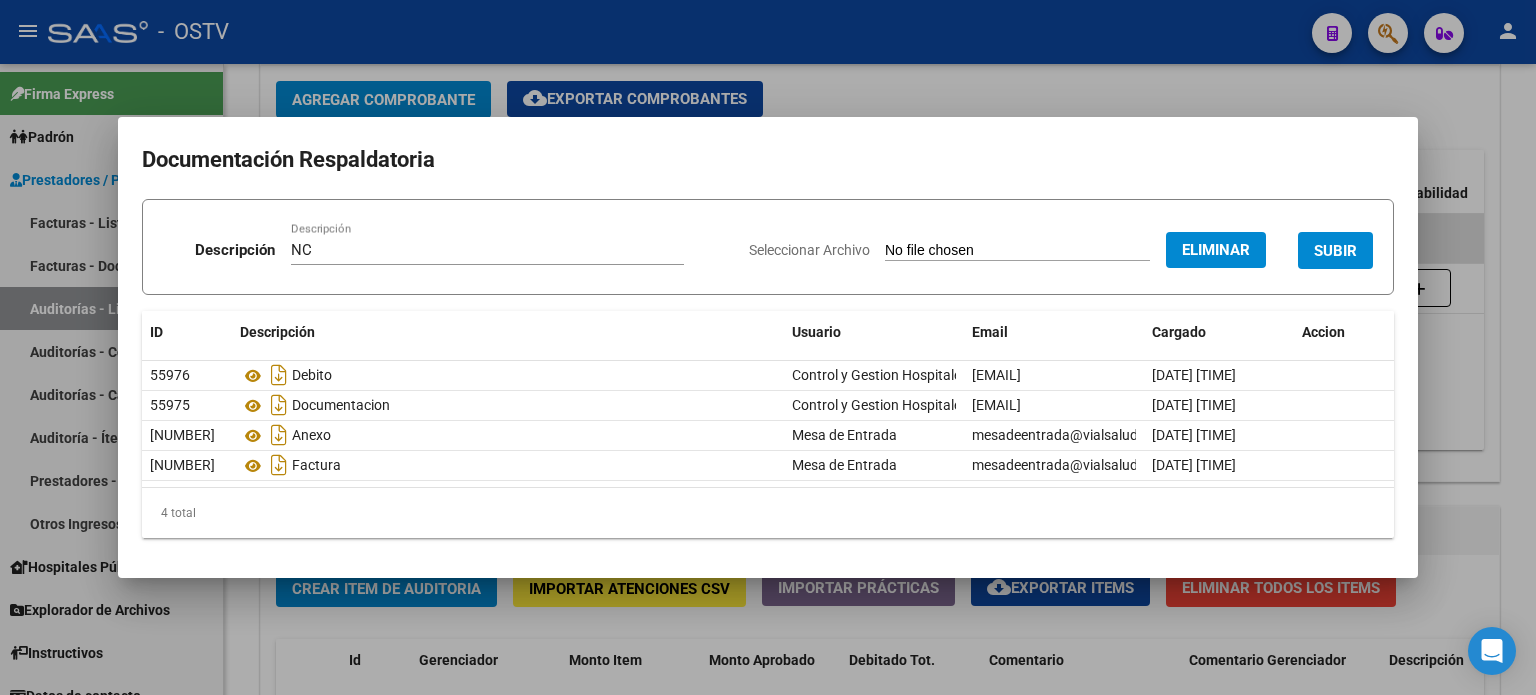 click on "SUBIR" at bounding box center [1335, 251] 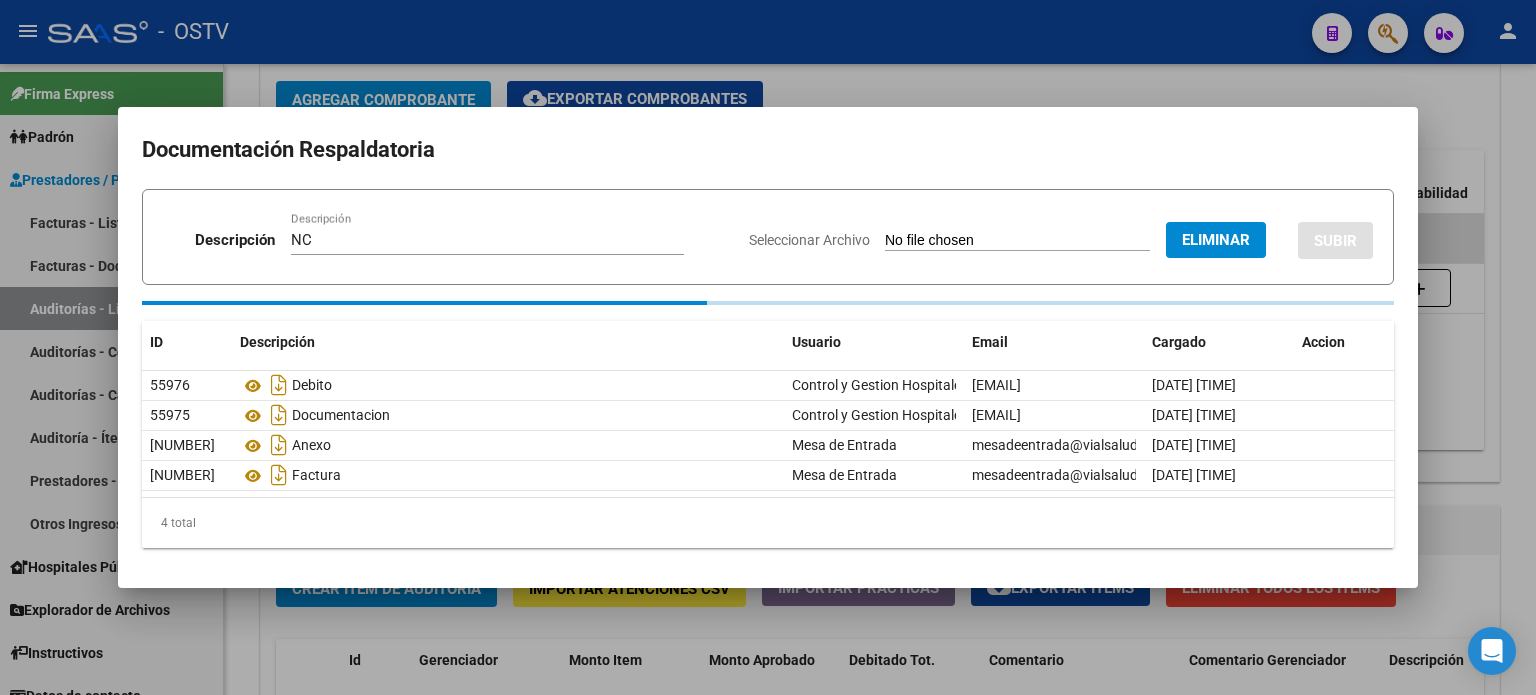 type 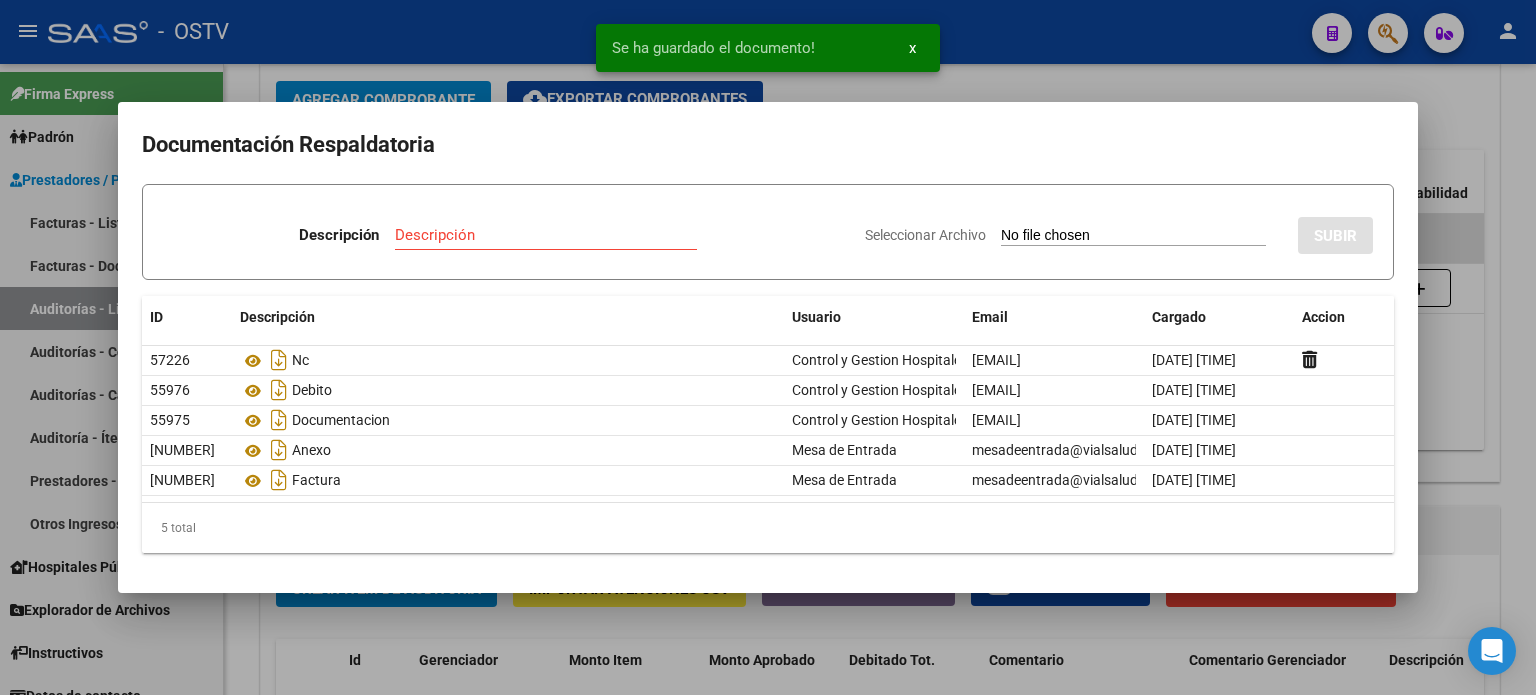 click at bounding box center [768, 347] 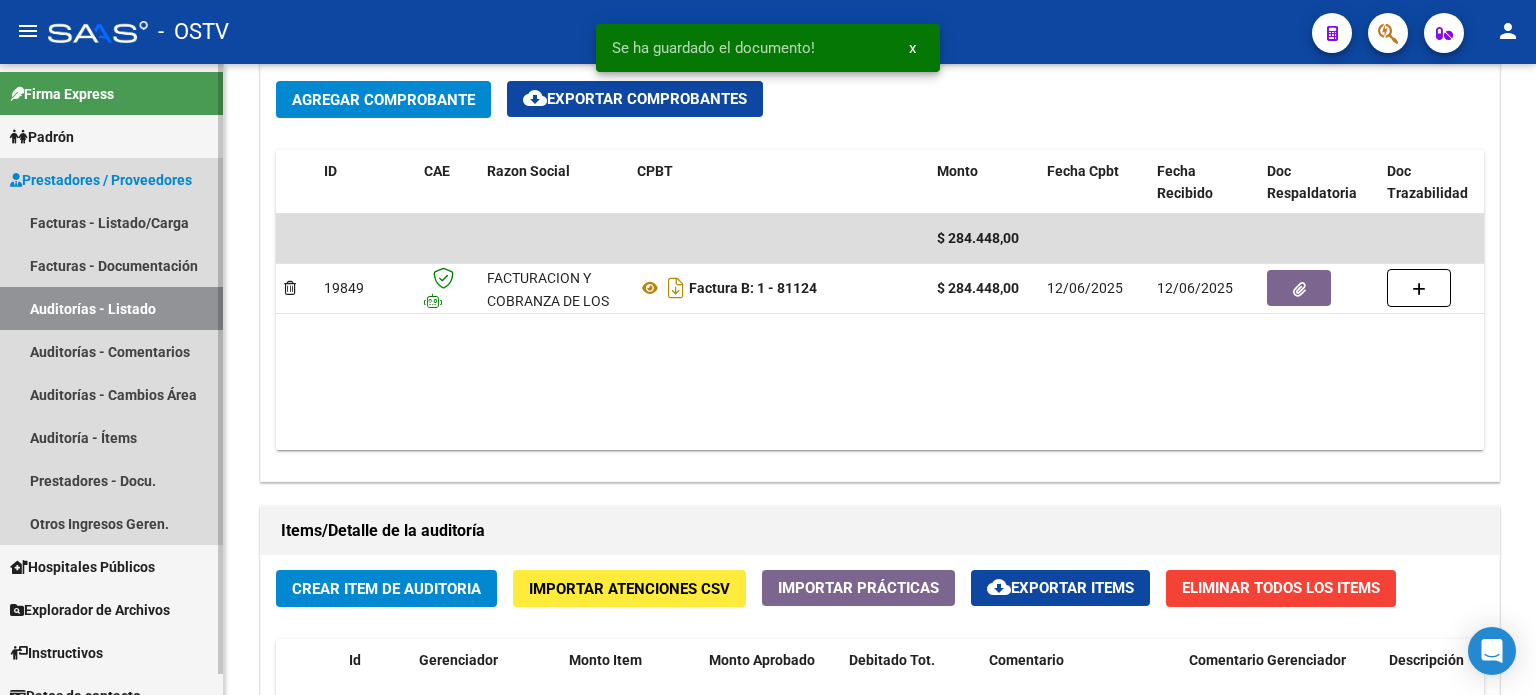 click on "Auditorías - Listado" at bounding box center [111, 308] 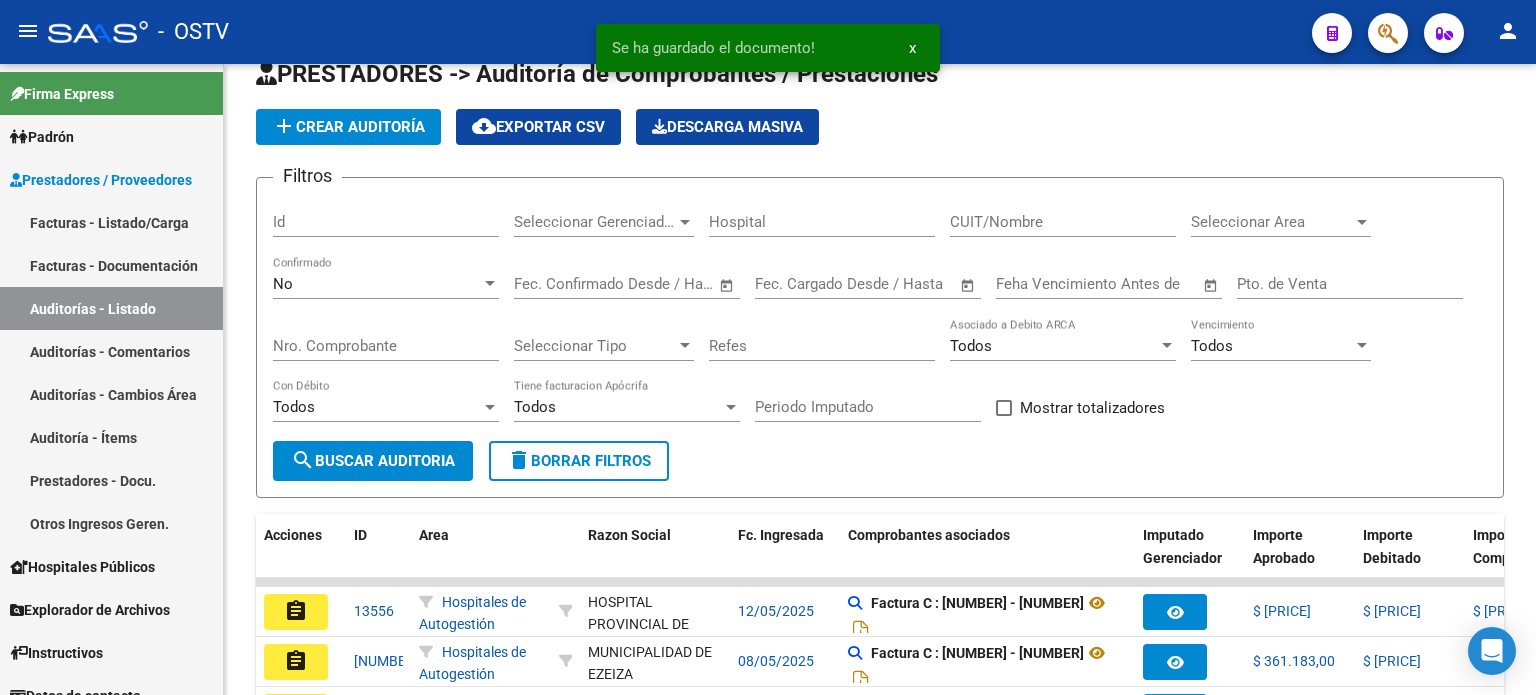 scroll, scrollTop: 563, scrollLeft: 0, axis: vertical 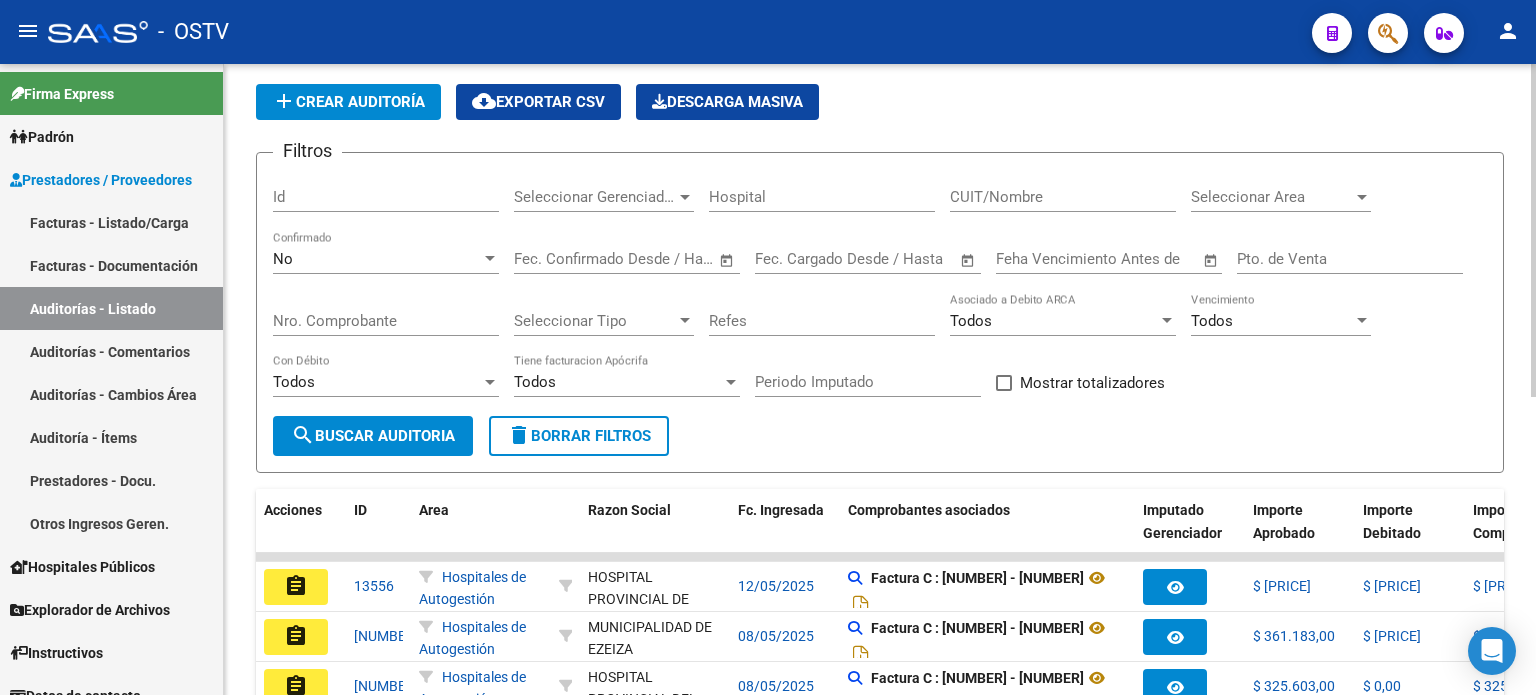click on "No" at bounding box center (377, 259) 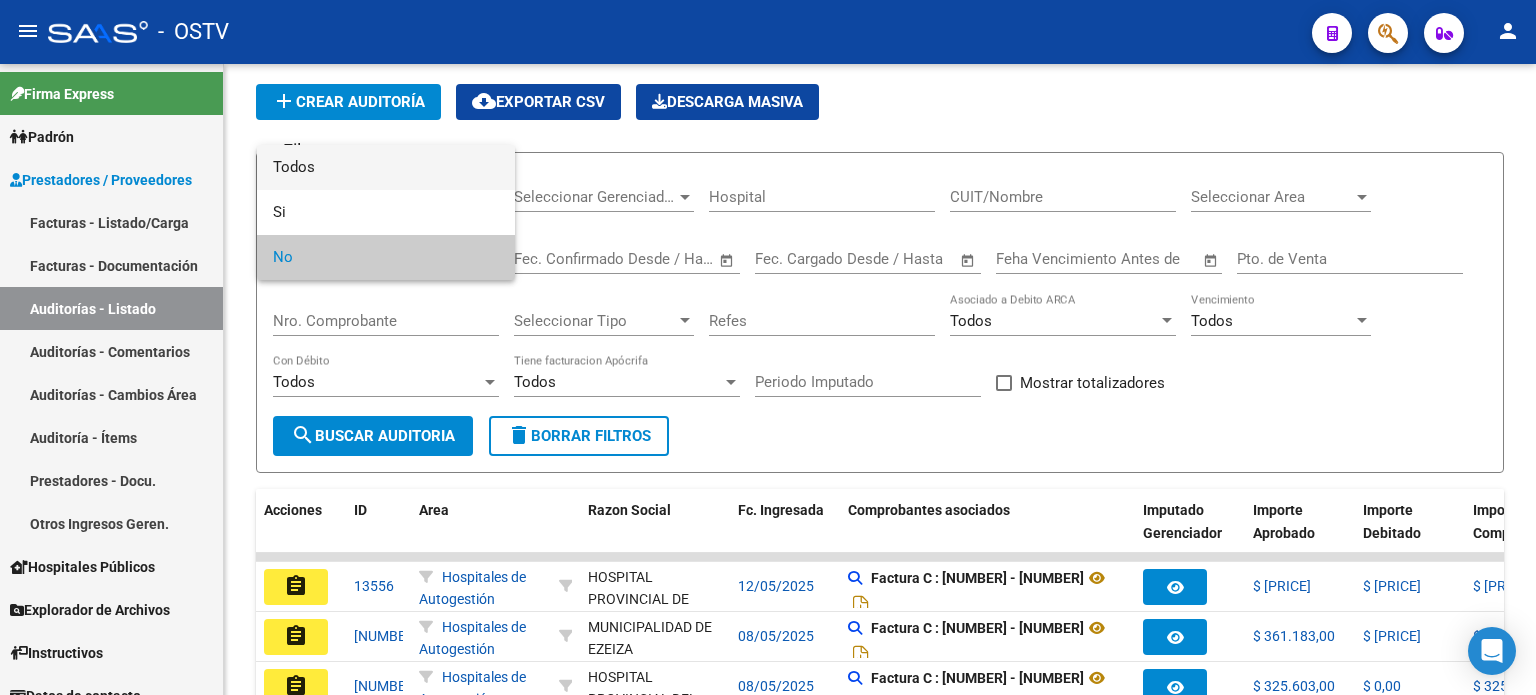 click on "Todos" at bounding box center [386, 167] 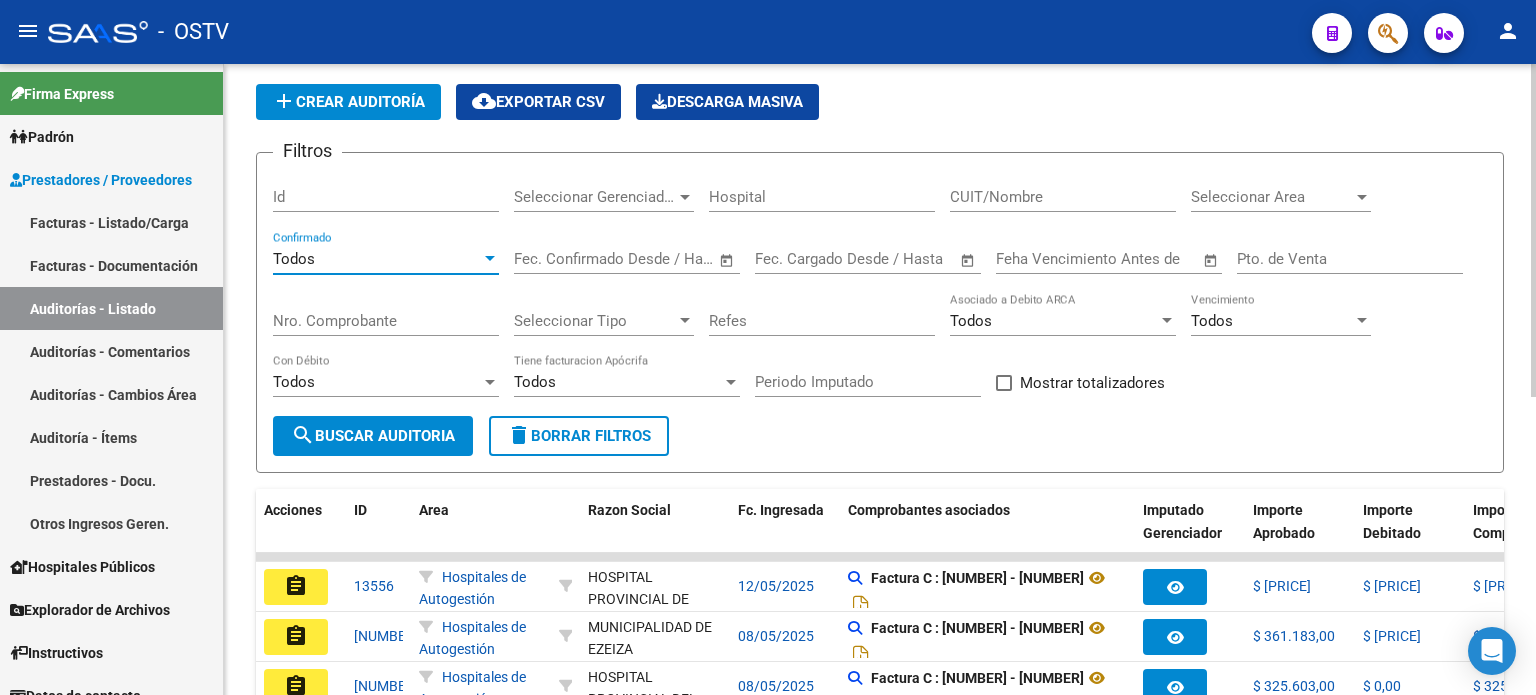click on "Nro. Comprobante" at bounding box center (386, 321) 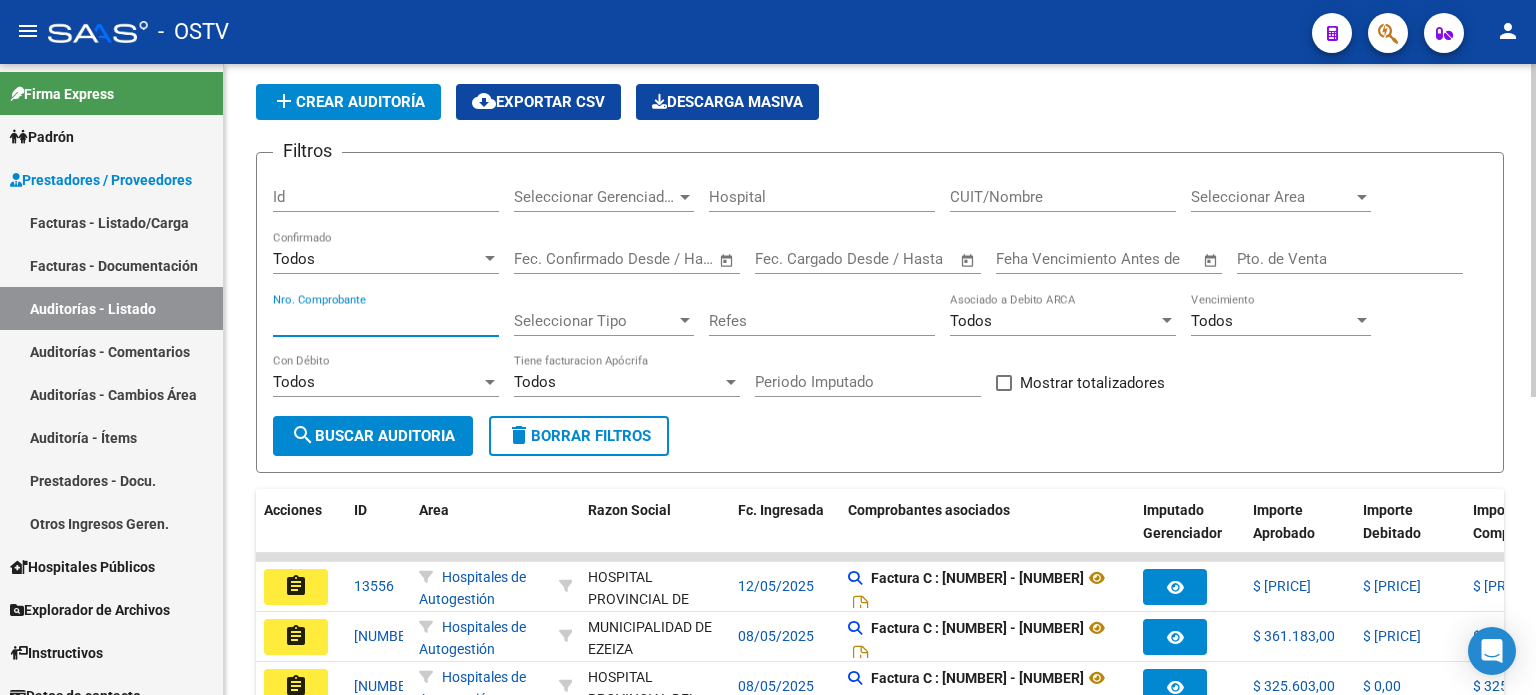 paste on "[NUMBER]" 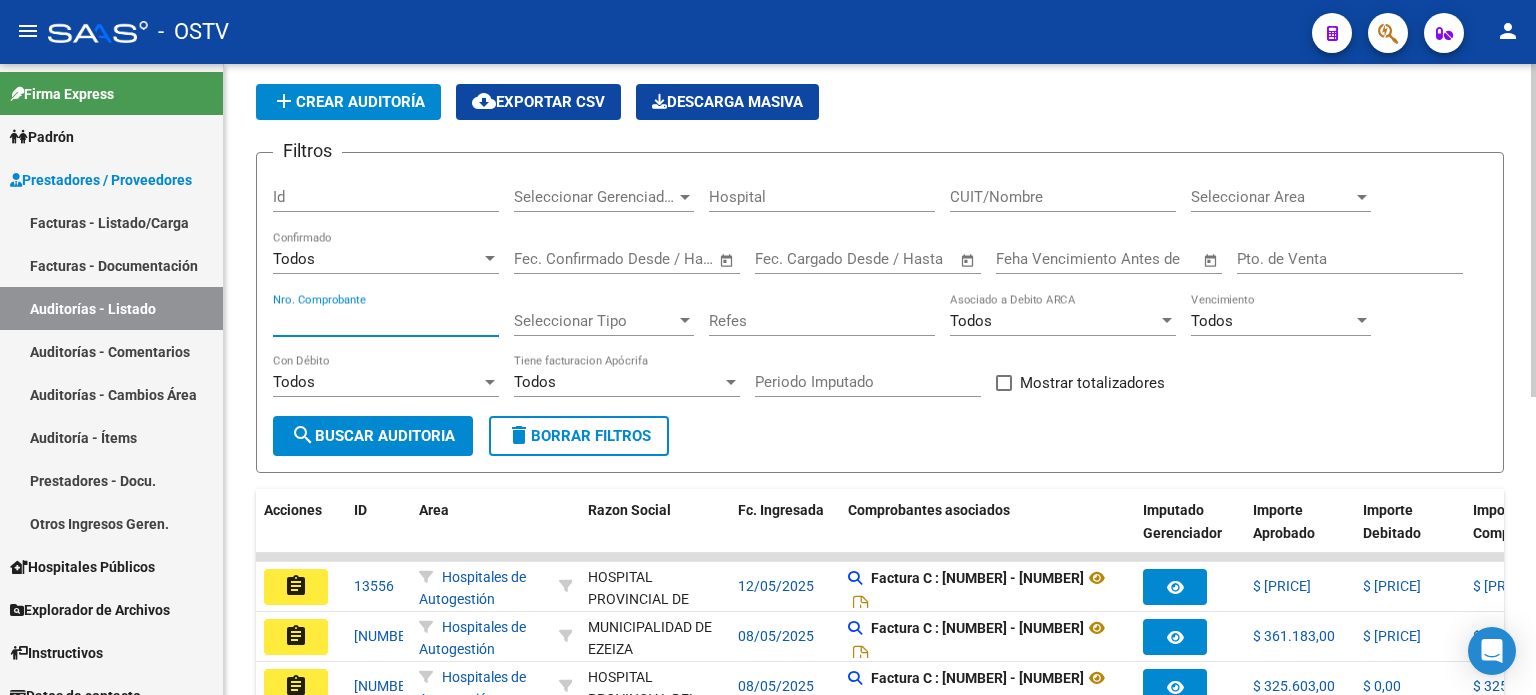 click on "Nro. Comprobante" at bounding box center (386, 321) 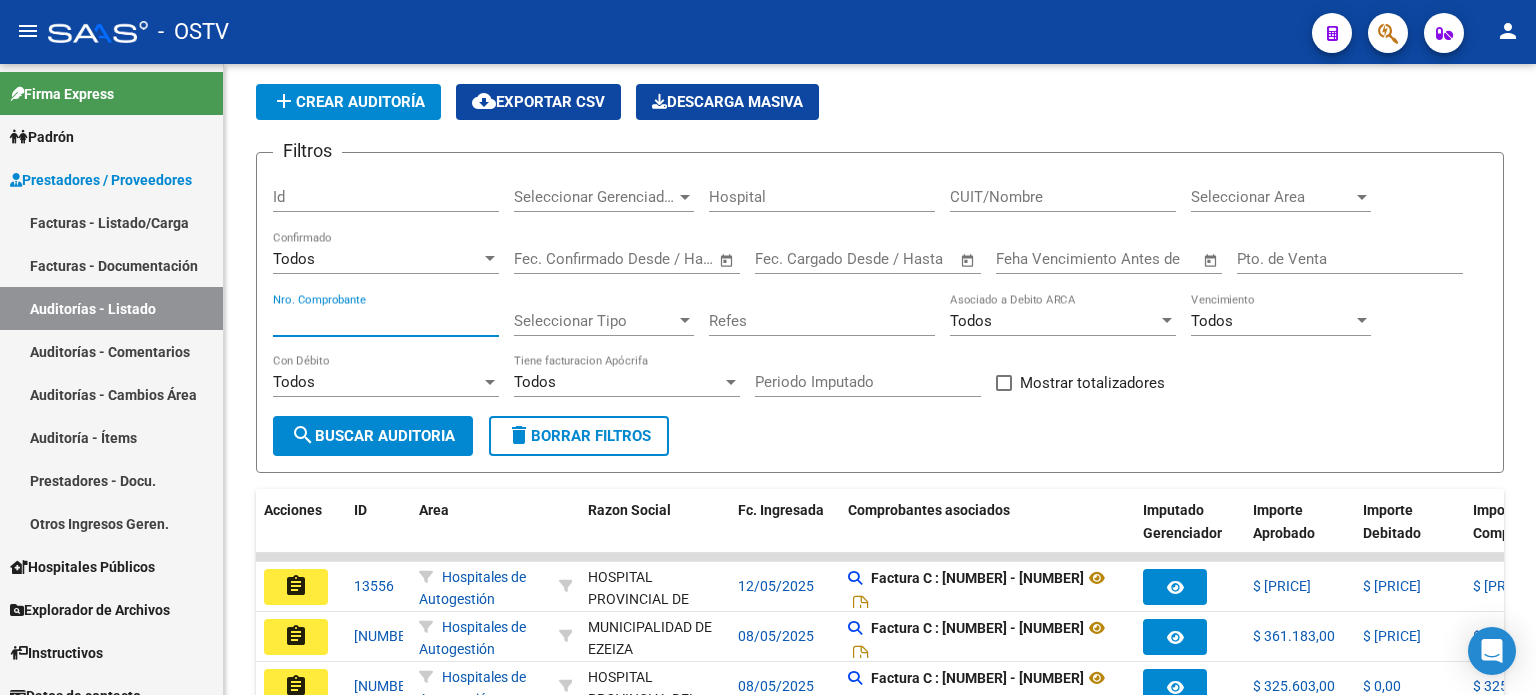 type on "[NUMBER]" 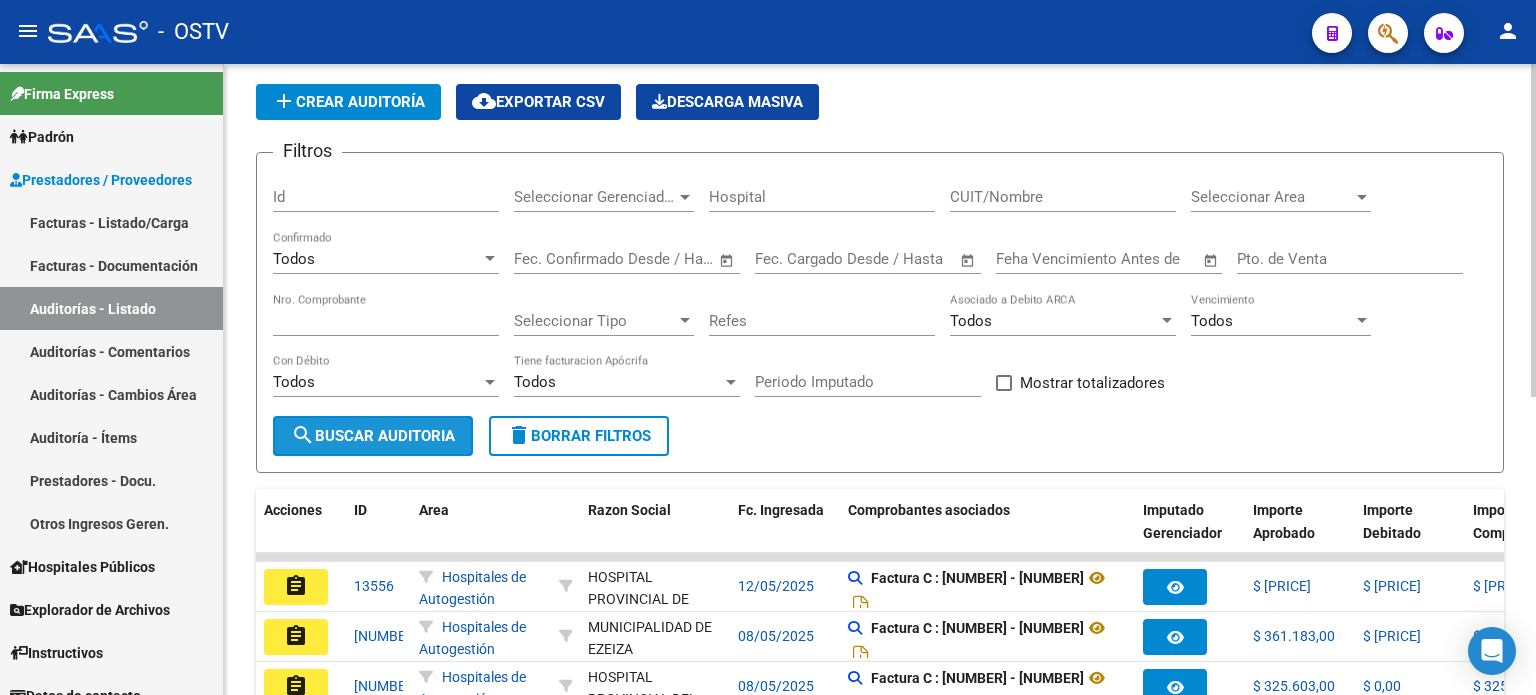 click on "search  Buscar Auditoria" 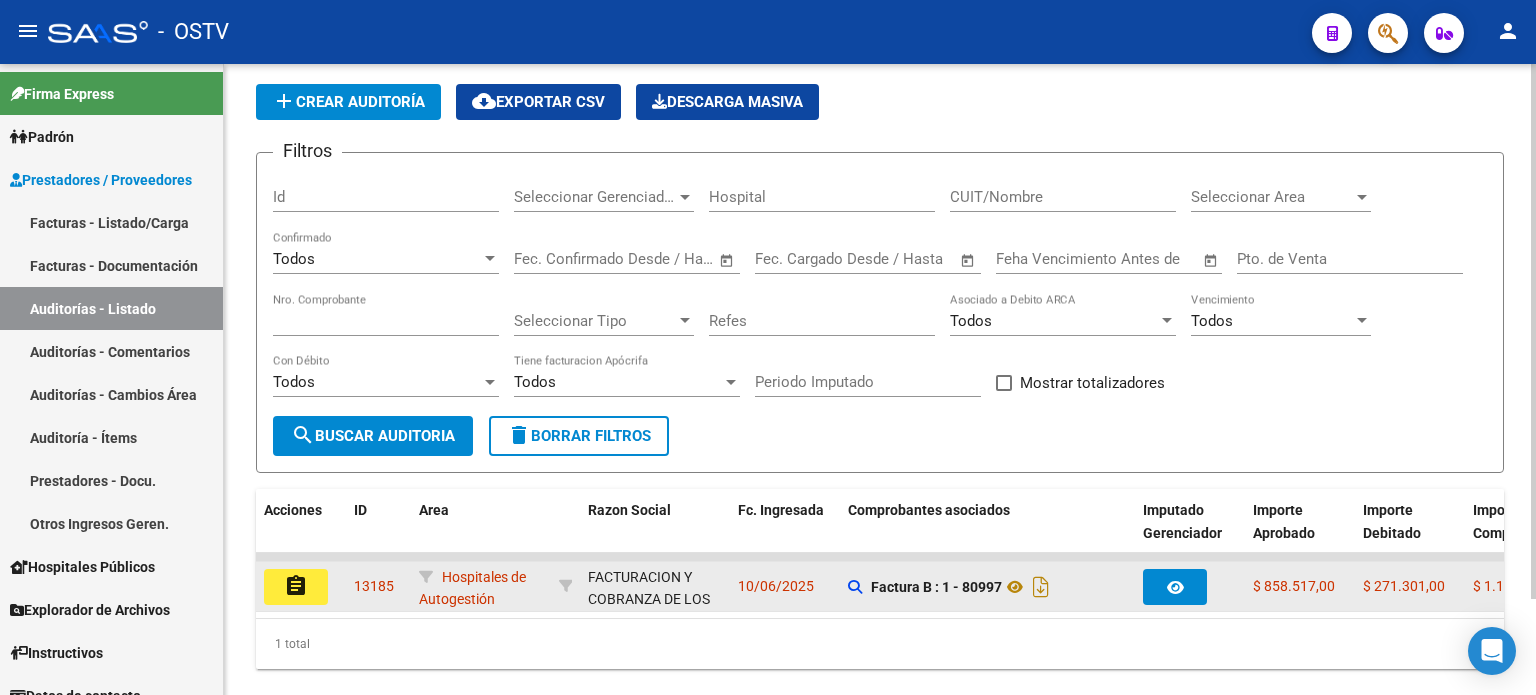 click on "assignment" 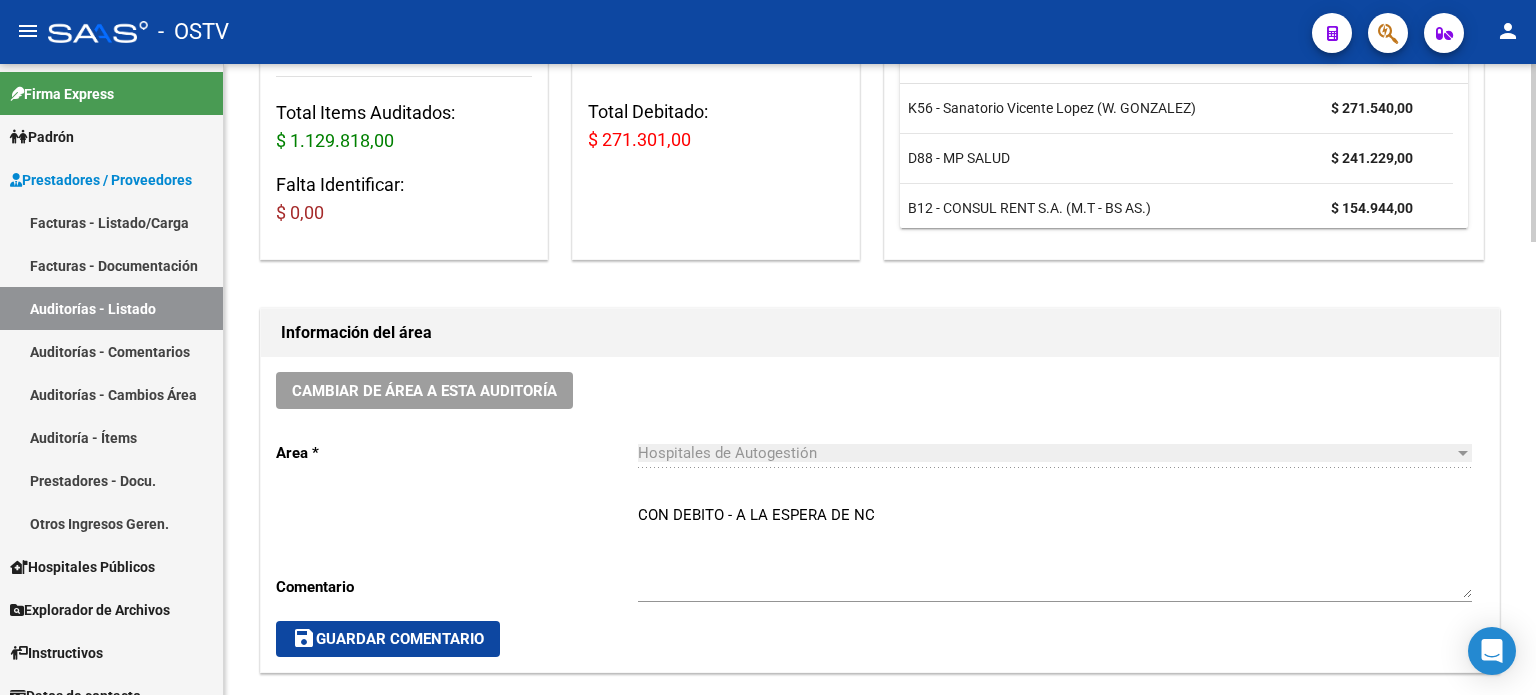 scroll, scrollTop: 400, scrollLeft: 0, axis: vertical 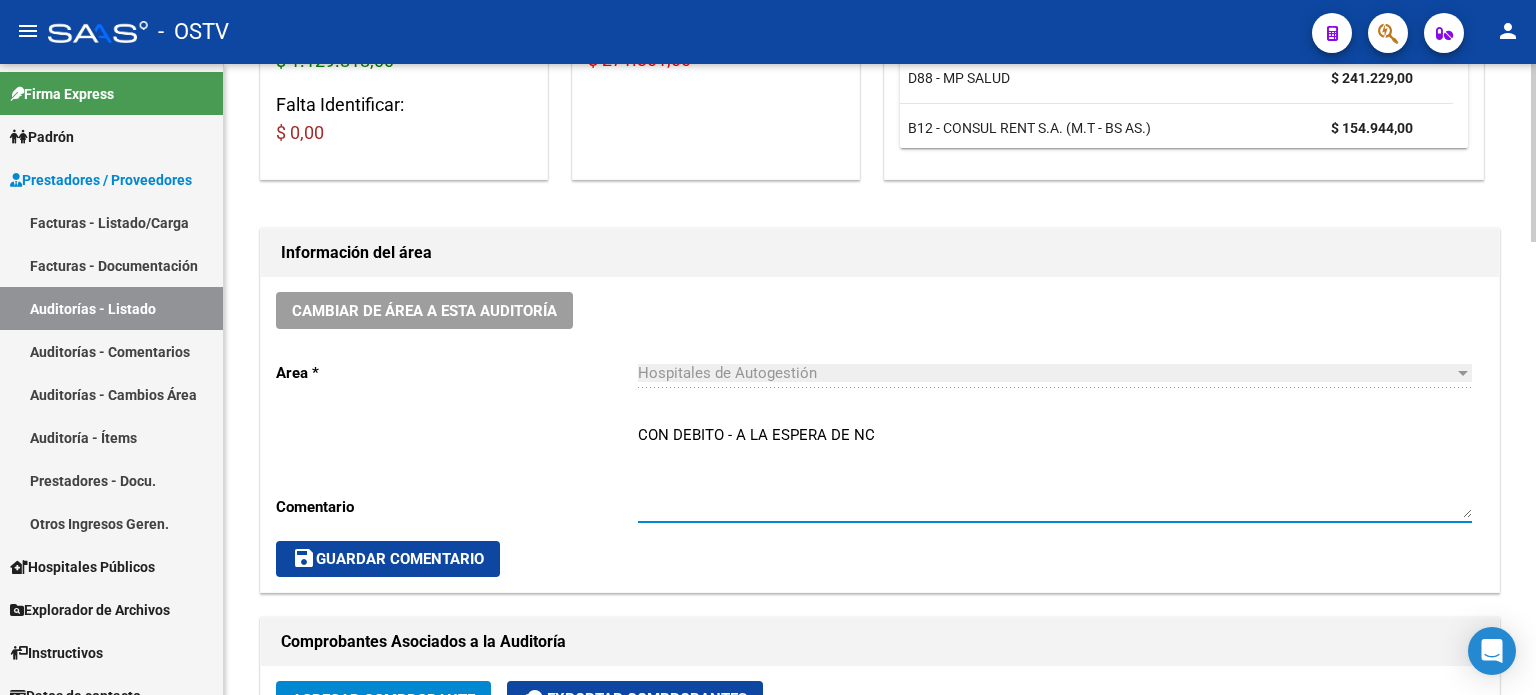 drag, startPoint x: 896, startPoint y: 437, endPoint x: 630, endPoint y: 433, distance: 266.03006 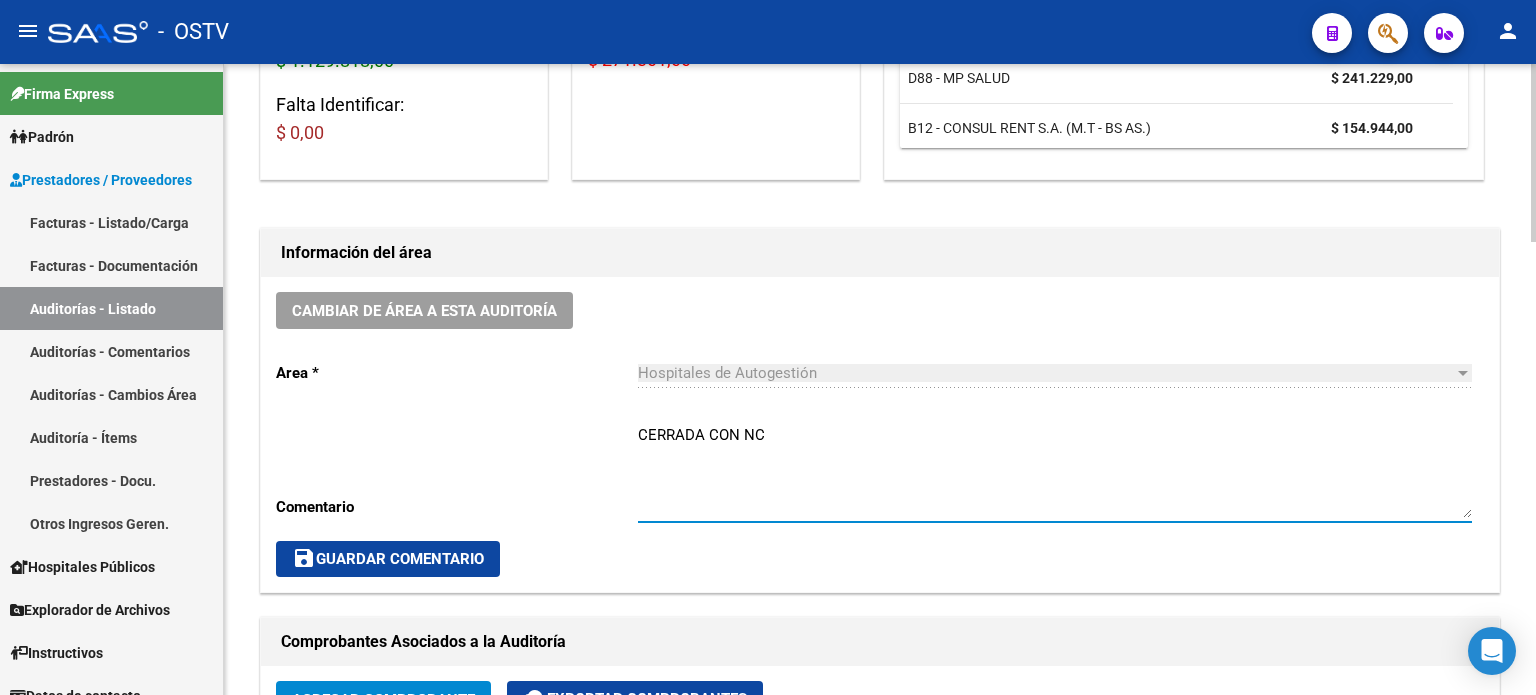 type on "CERRADA CON NC" 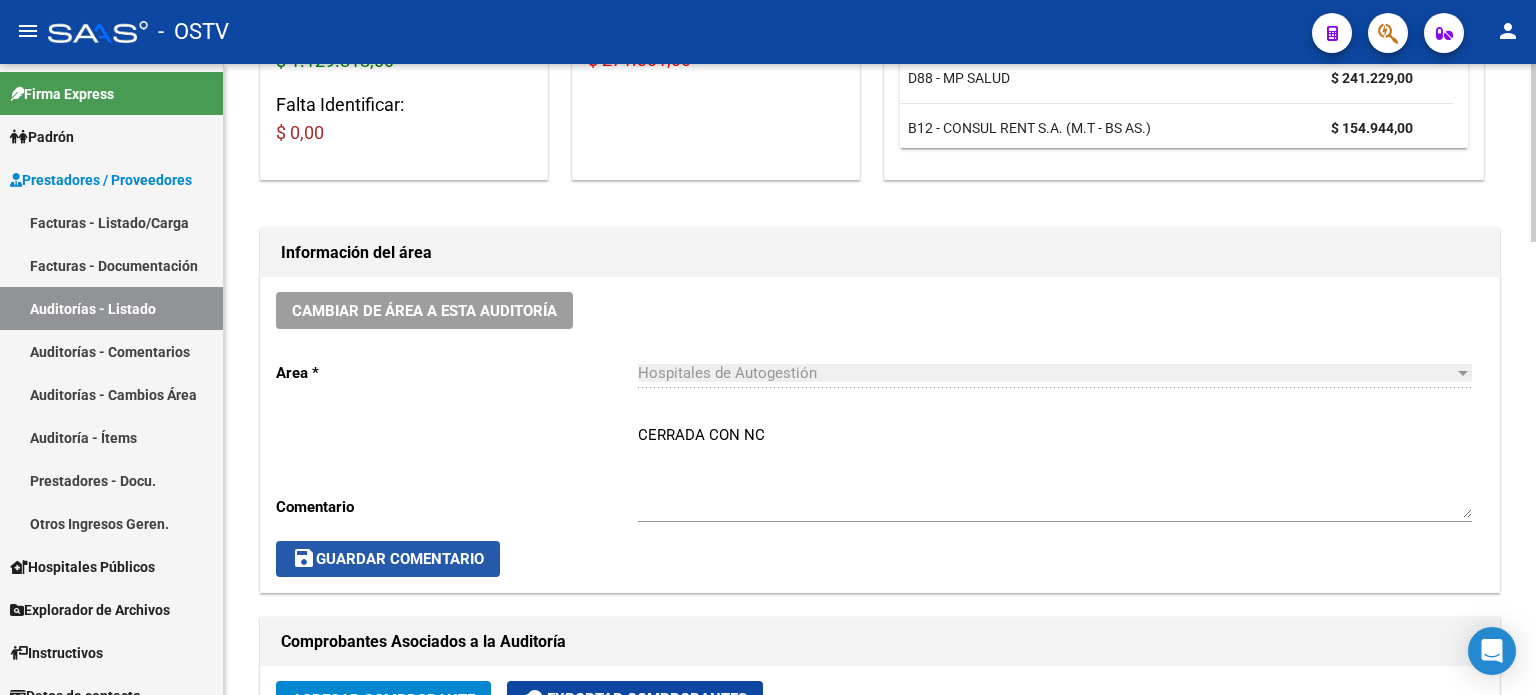 click on "save  Guardar Comentario" 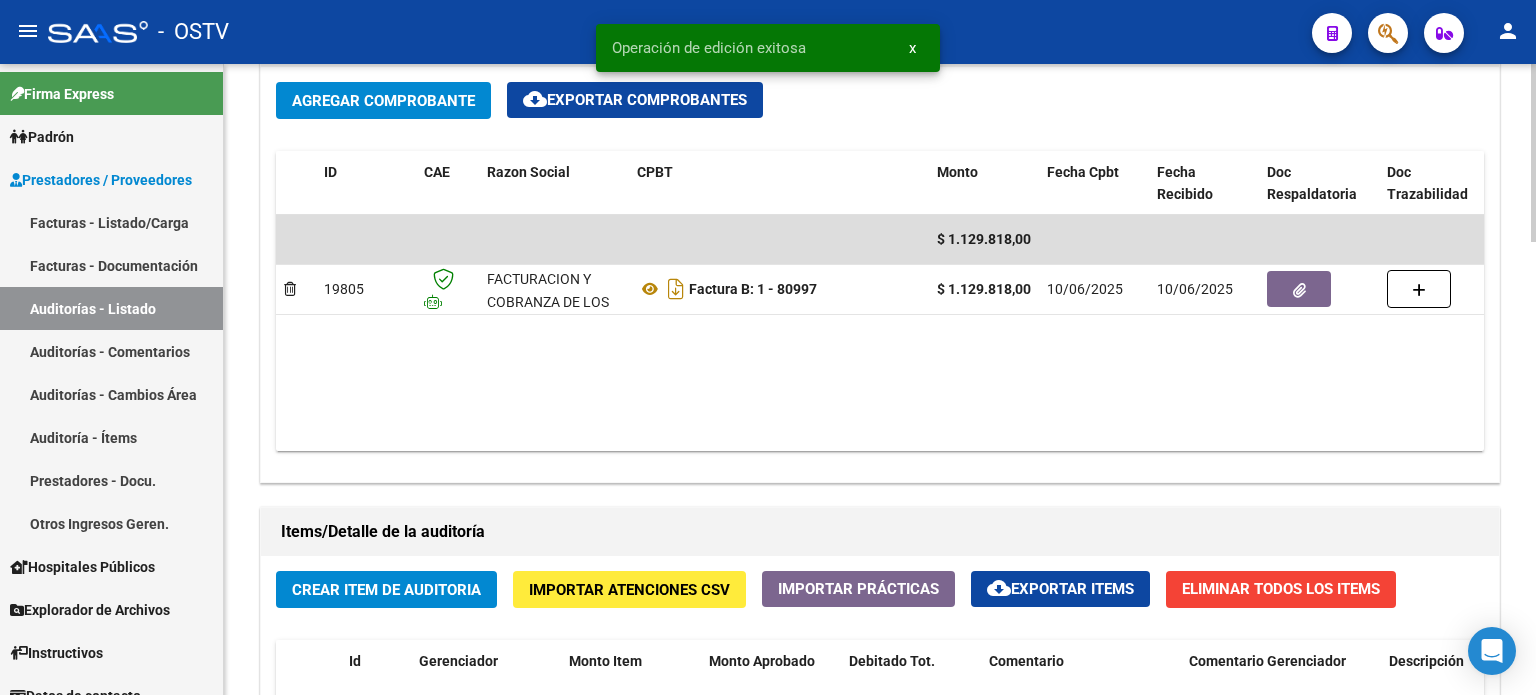 scroll, scrollTop: 1000, scrollLeft: 0, axis: vertical 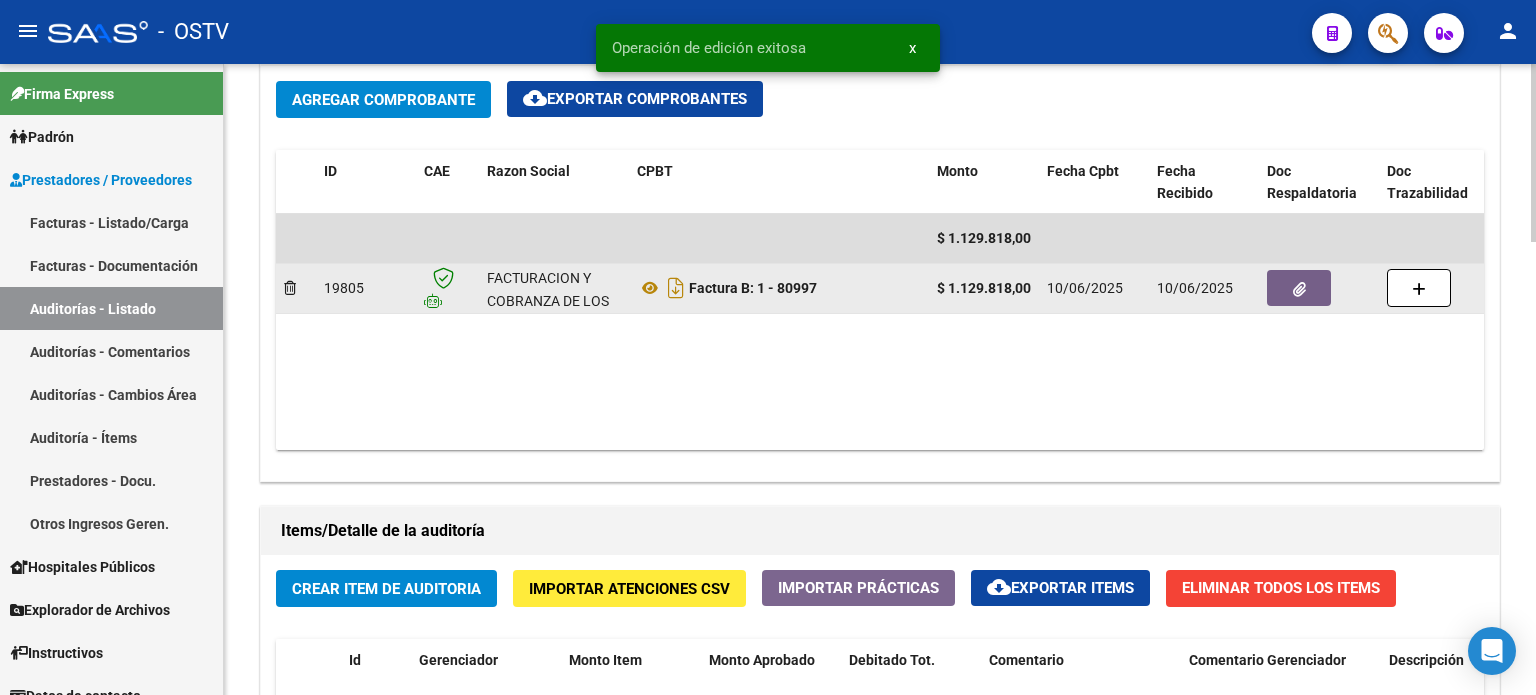 click 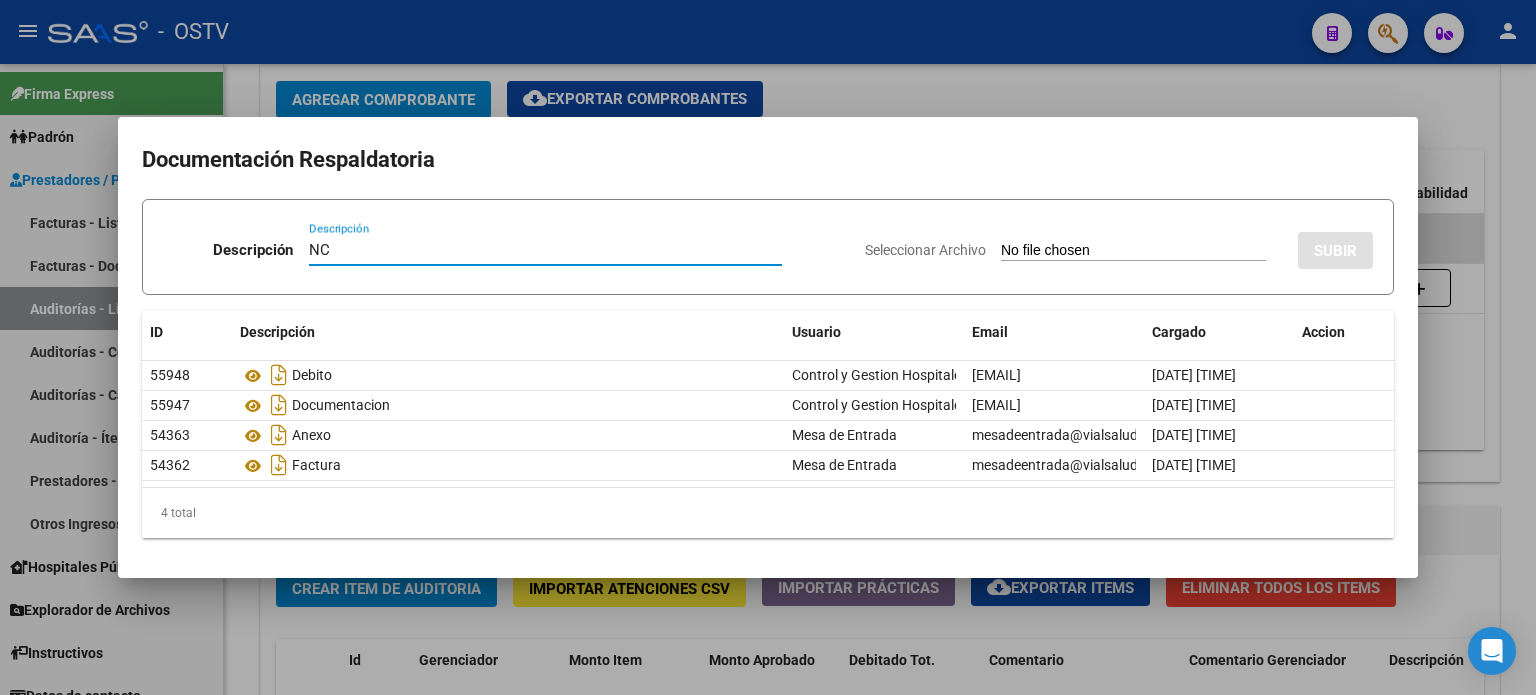 type on "NC" 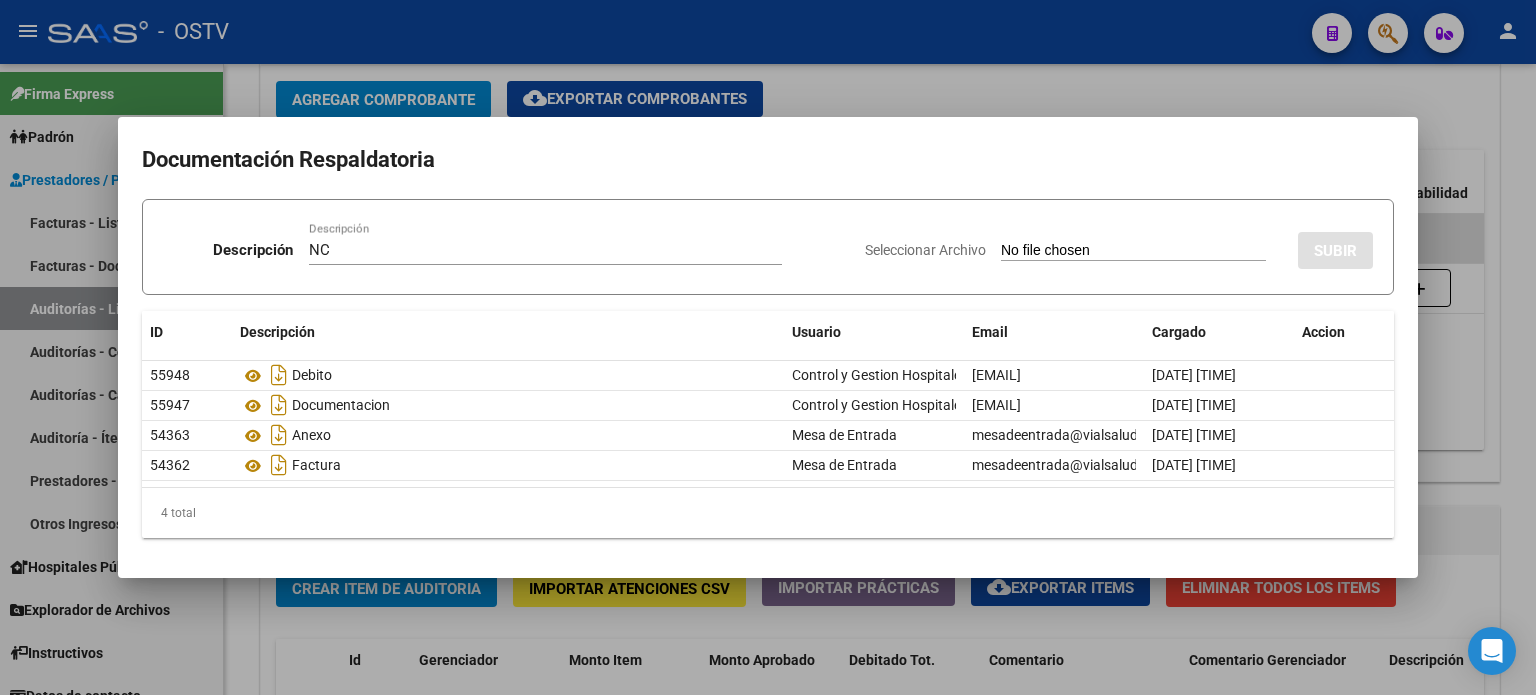 type on "C:\fakepath\[NUMBER].pdf" 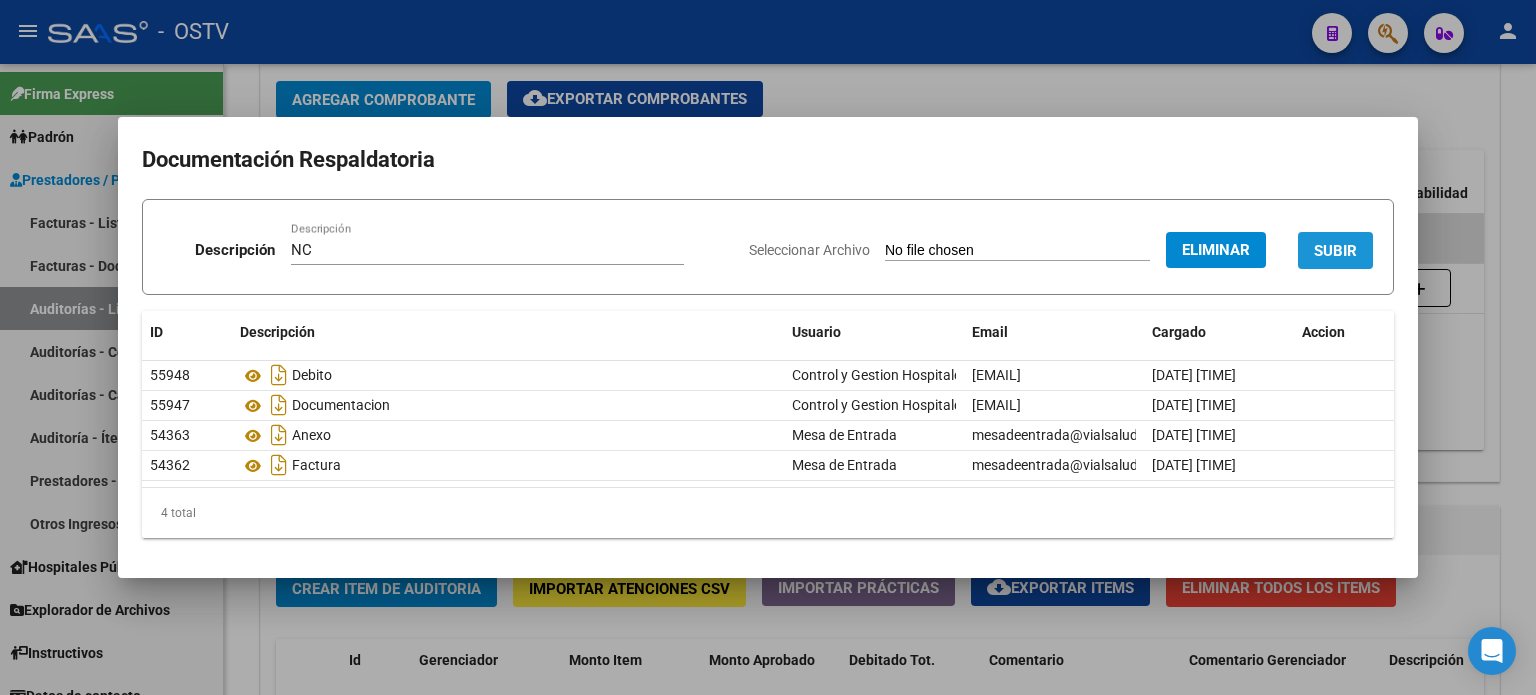 click on "SUBIR" at bounding box center [1335, 251] 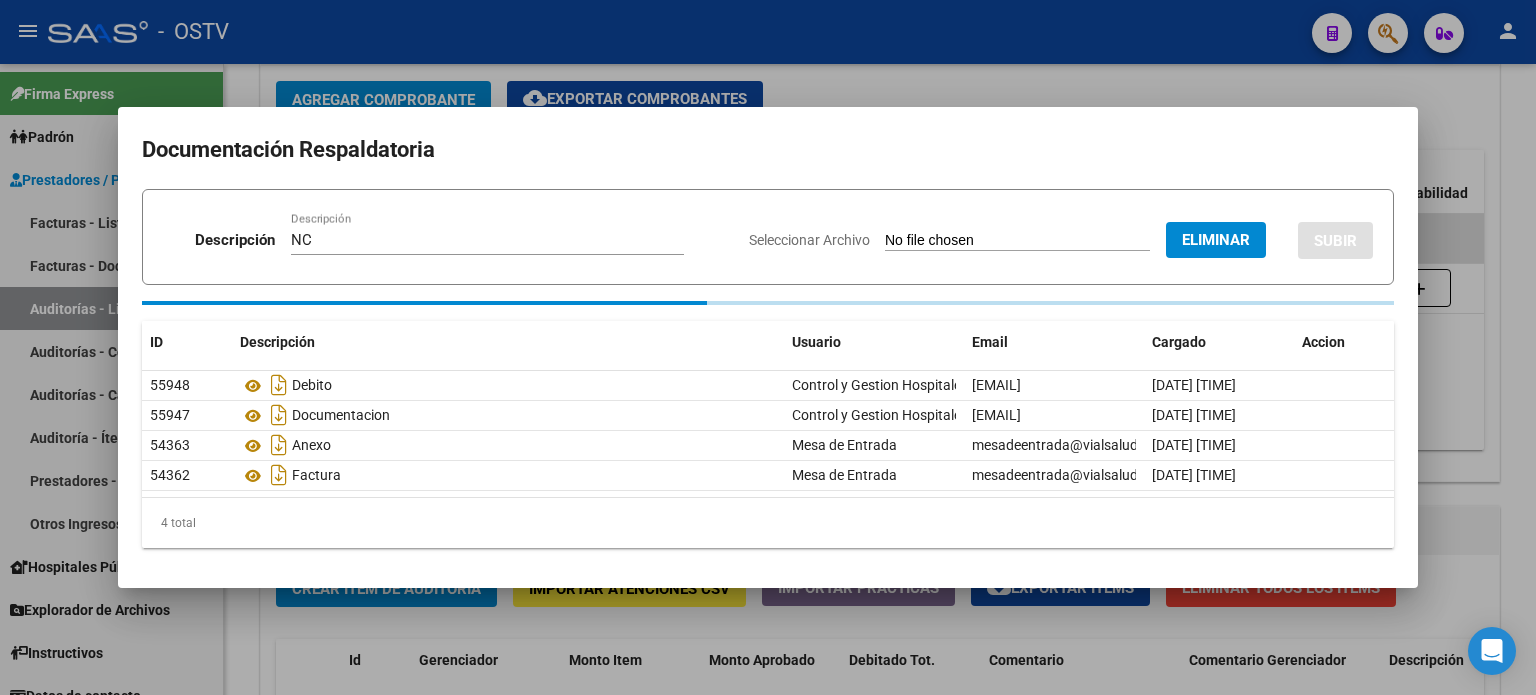 type 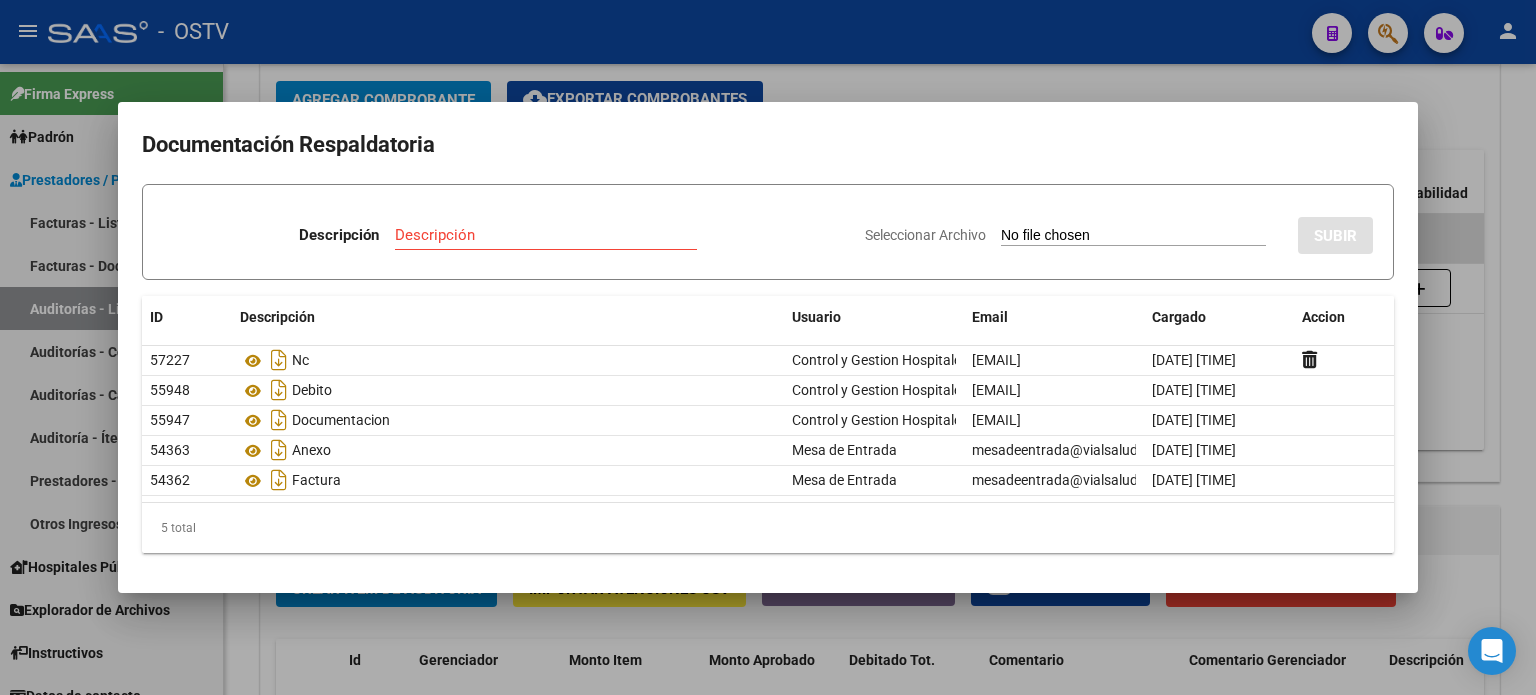click at bounding box center (768, 347) 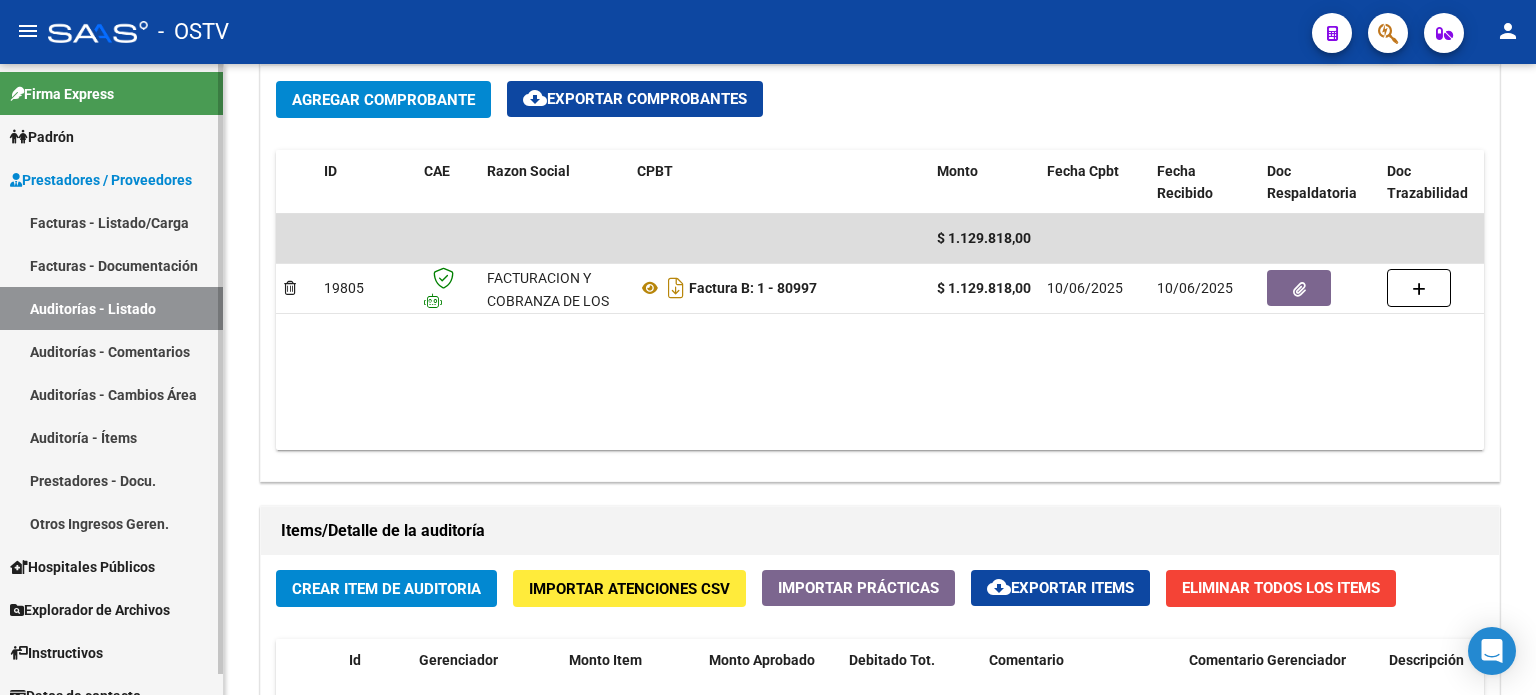 click on "Auditorías - Listado" at bounding box center [111, 308] 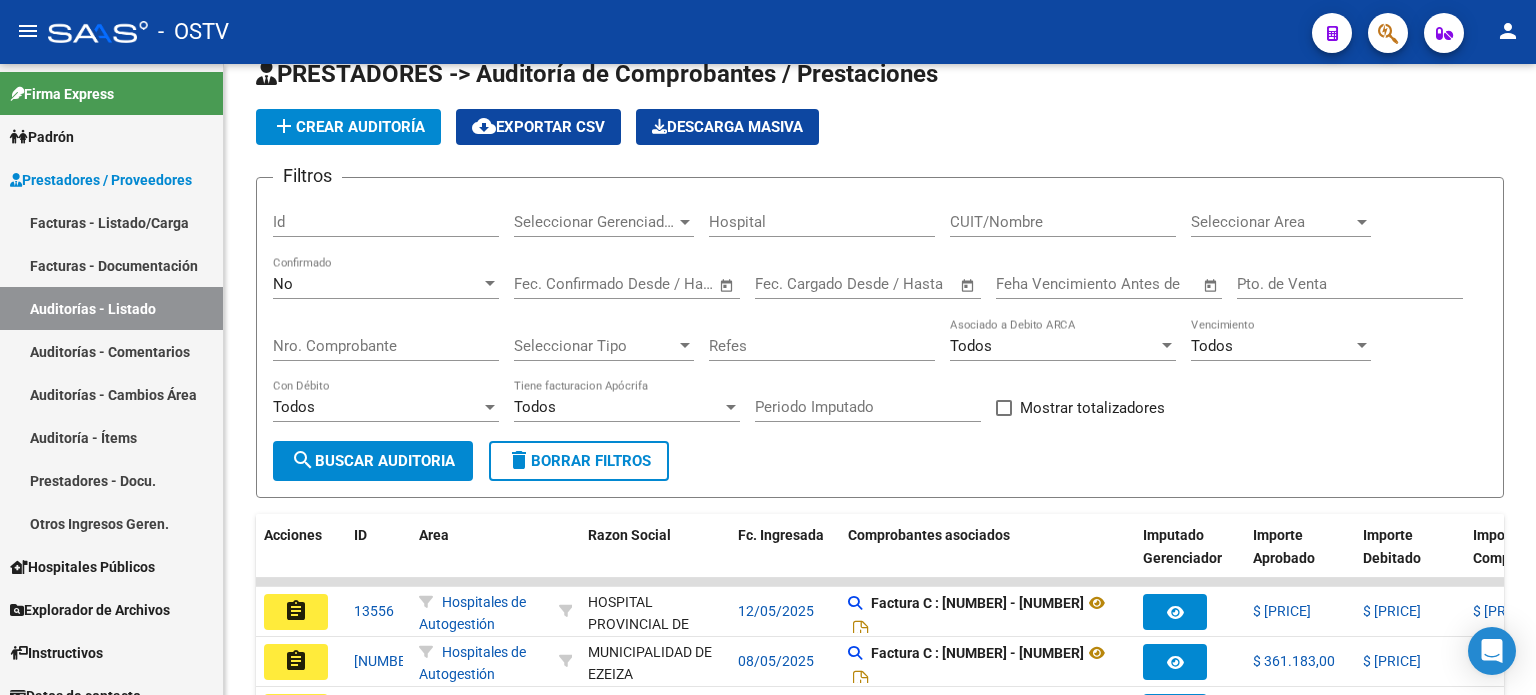 scroll, scrollTop: 563, scrollLeft: 0, axis: vertical 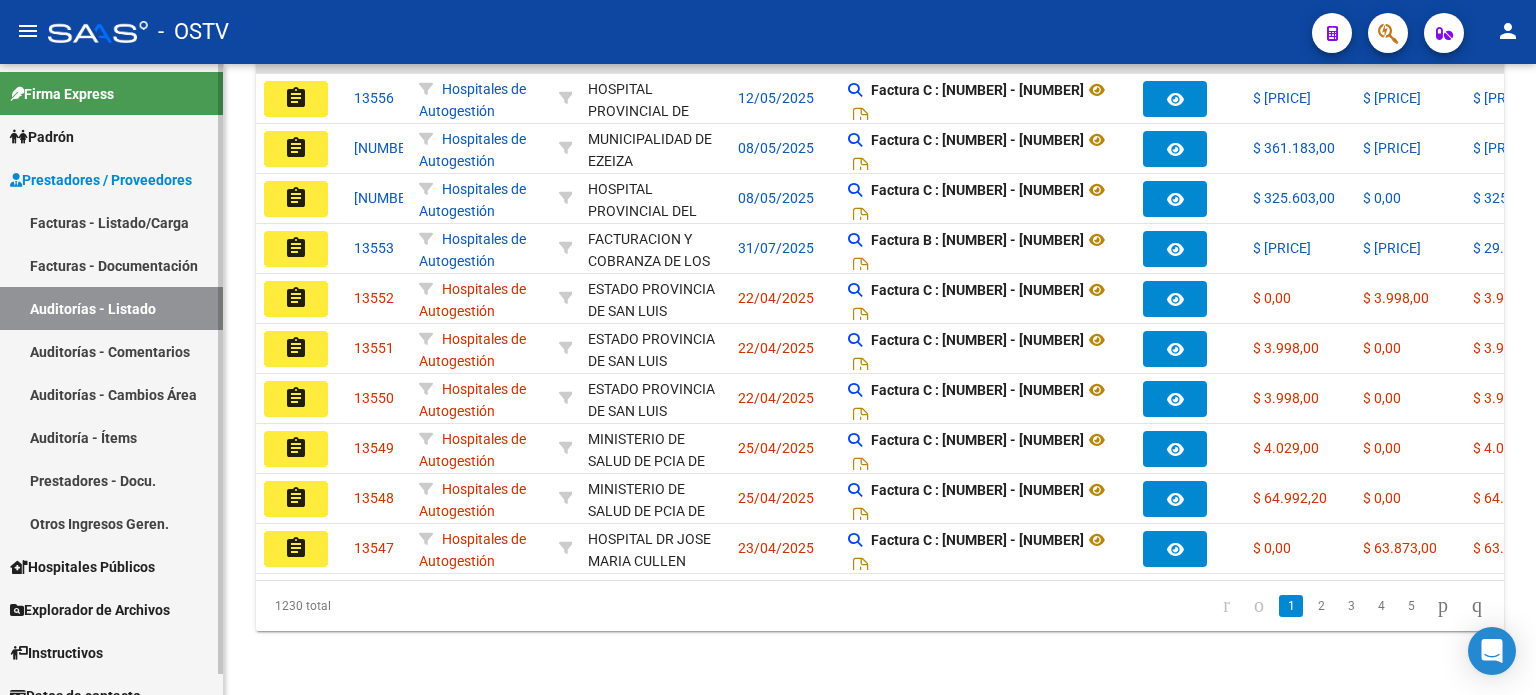 click on "Auditorías - Listado" at bounding box center [111, 308] 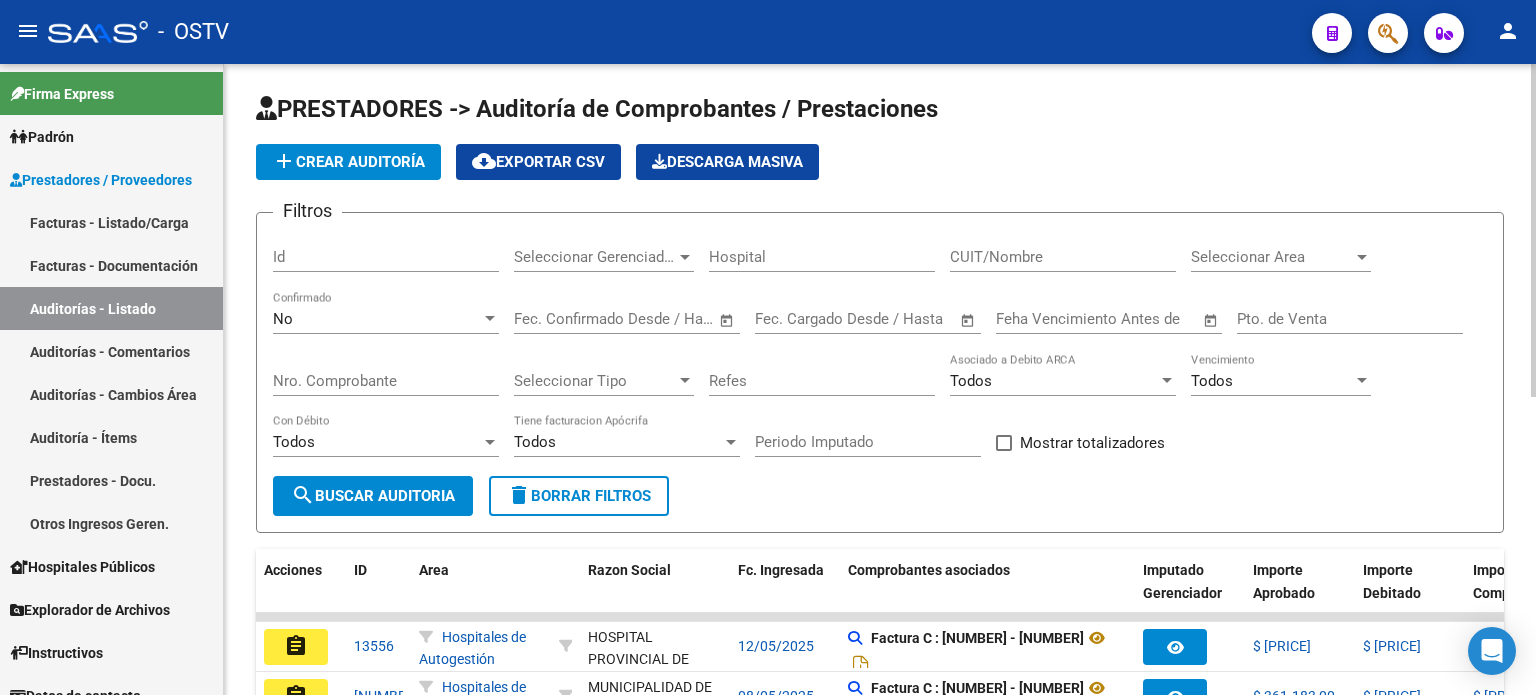 scroll, scrollTop: 0, scrollLeft: 0, axis: both 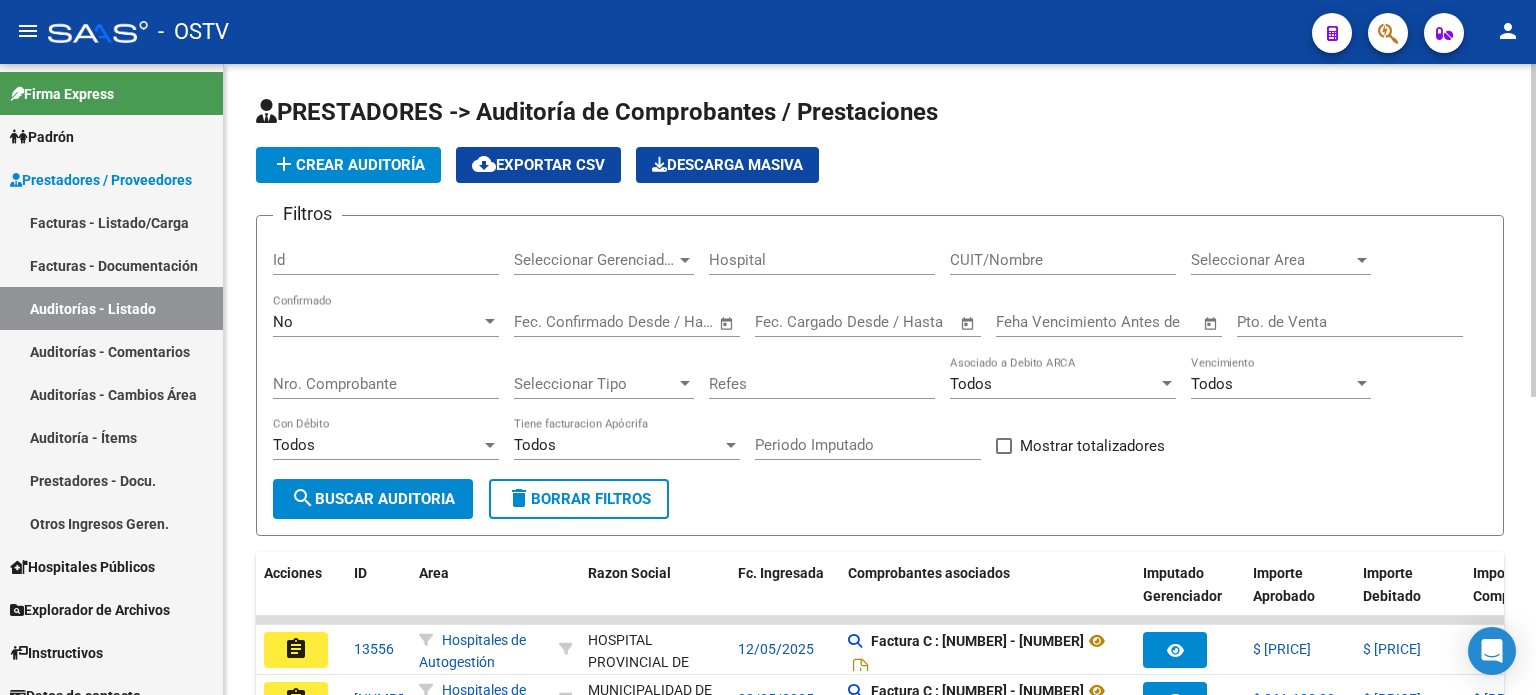 click on "No" at bounding box center (377, 322) 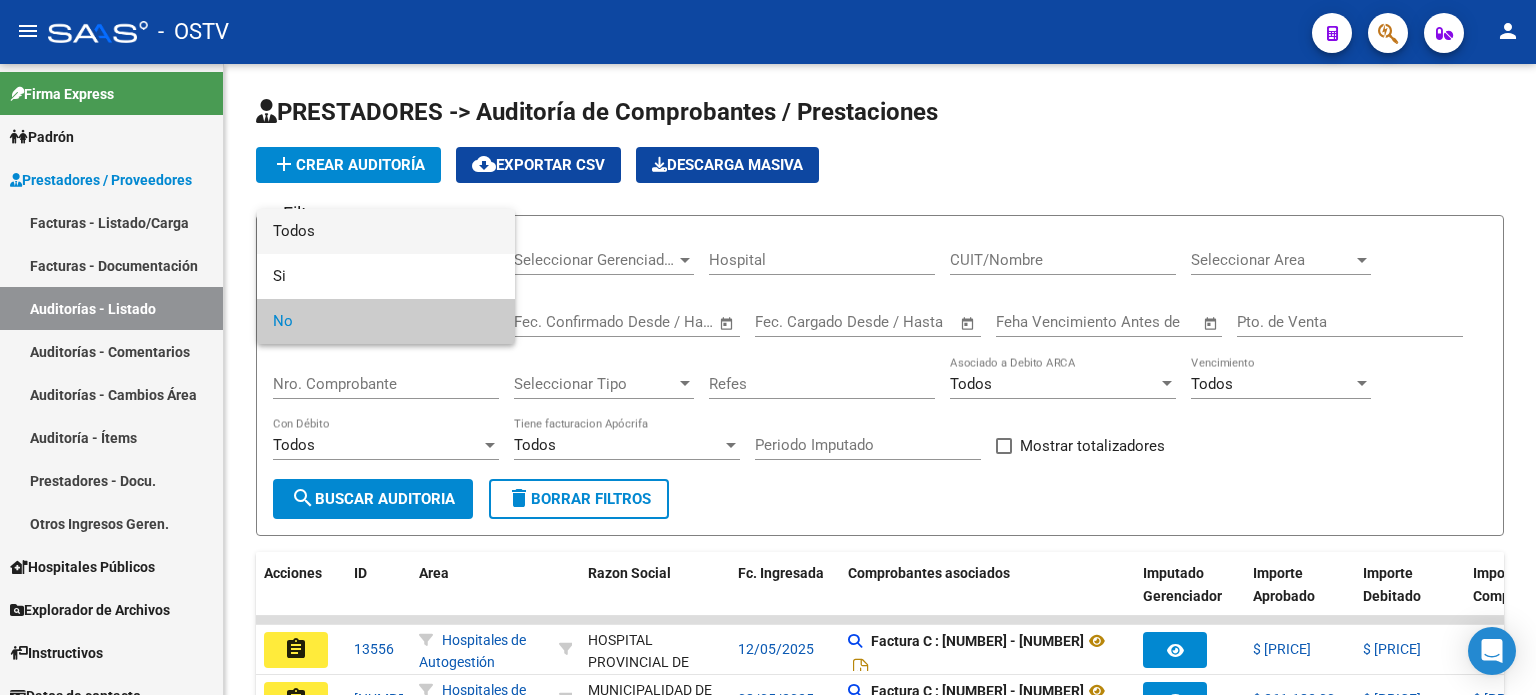 click on "Todos" at bounding box center [386, 231] 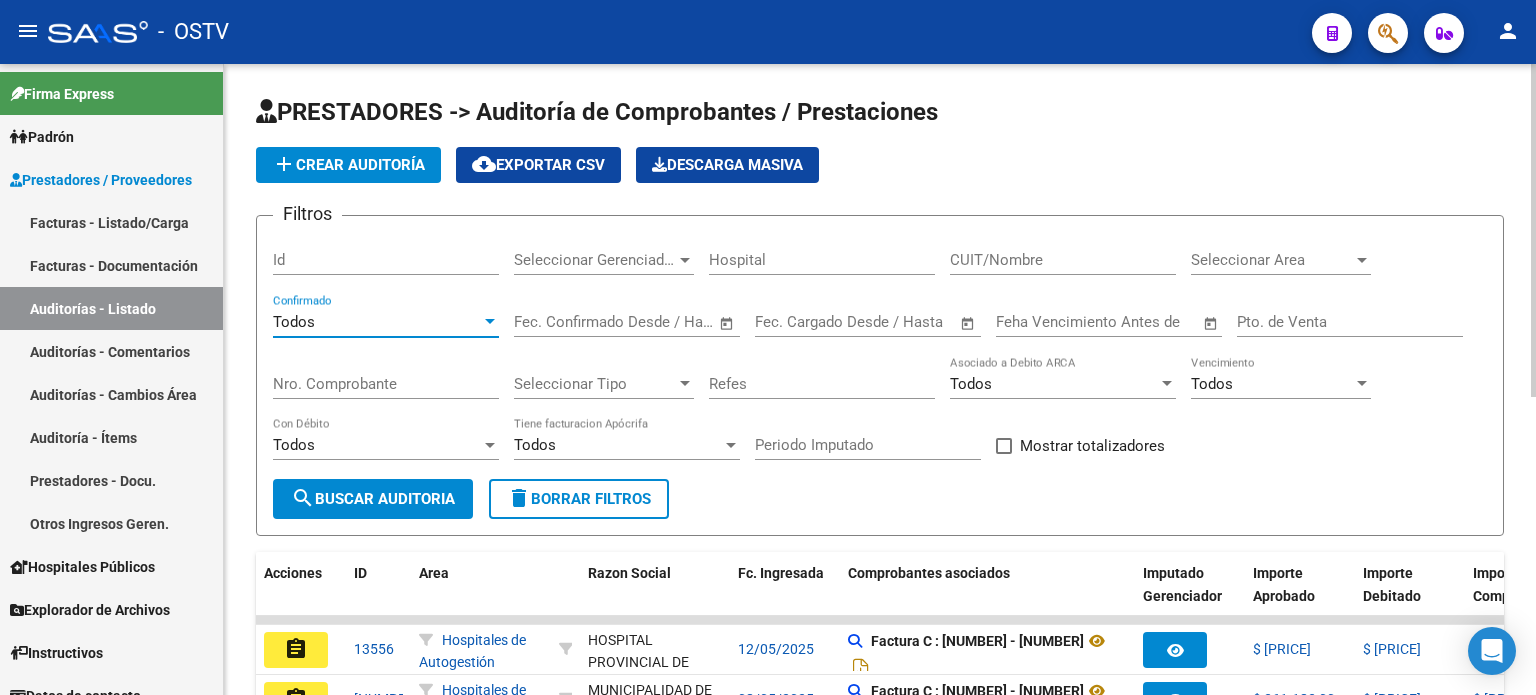 click on "Nro. Comprobante" at bounding box center [386, 384] 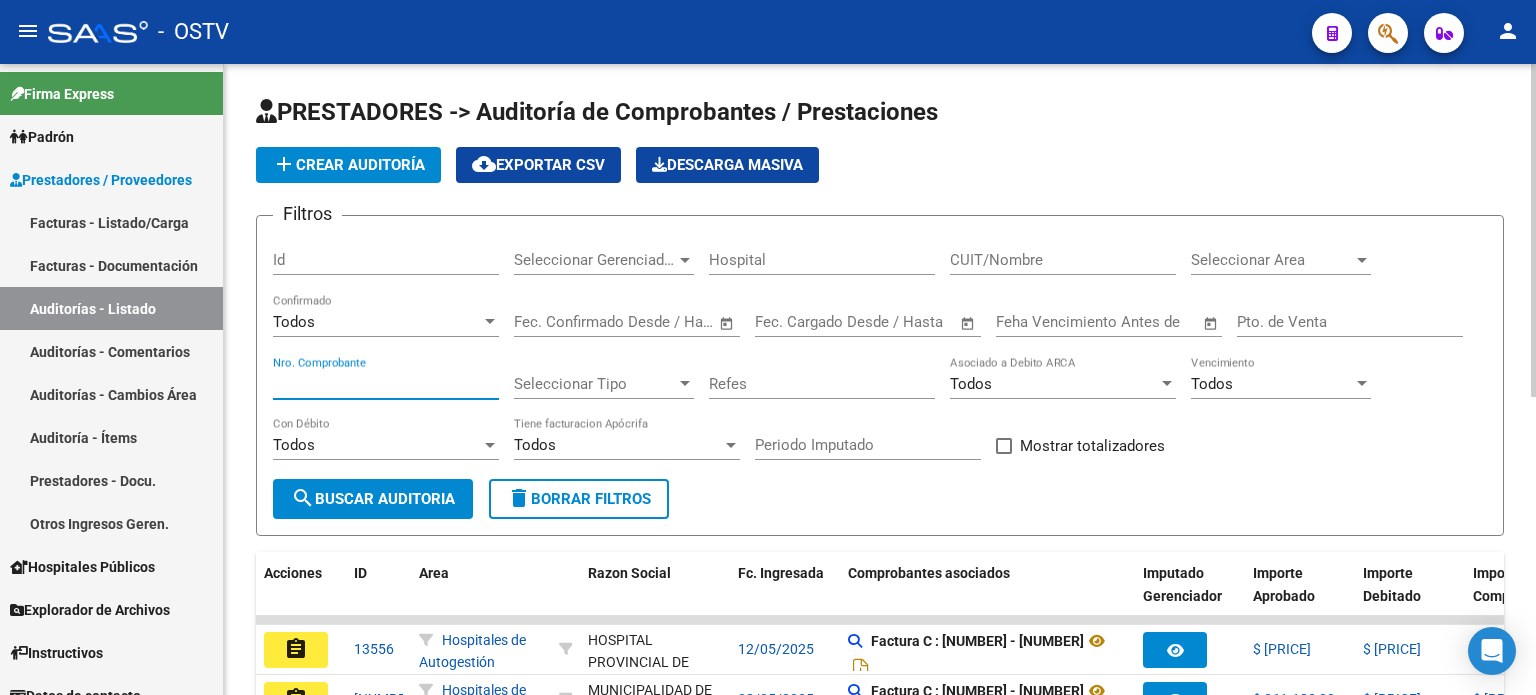 click on "Nro. Comprobante" at bounding box center (386, 384) 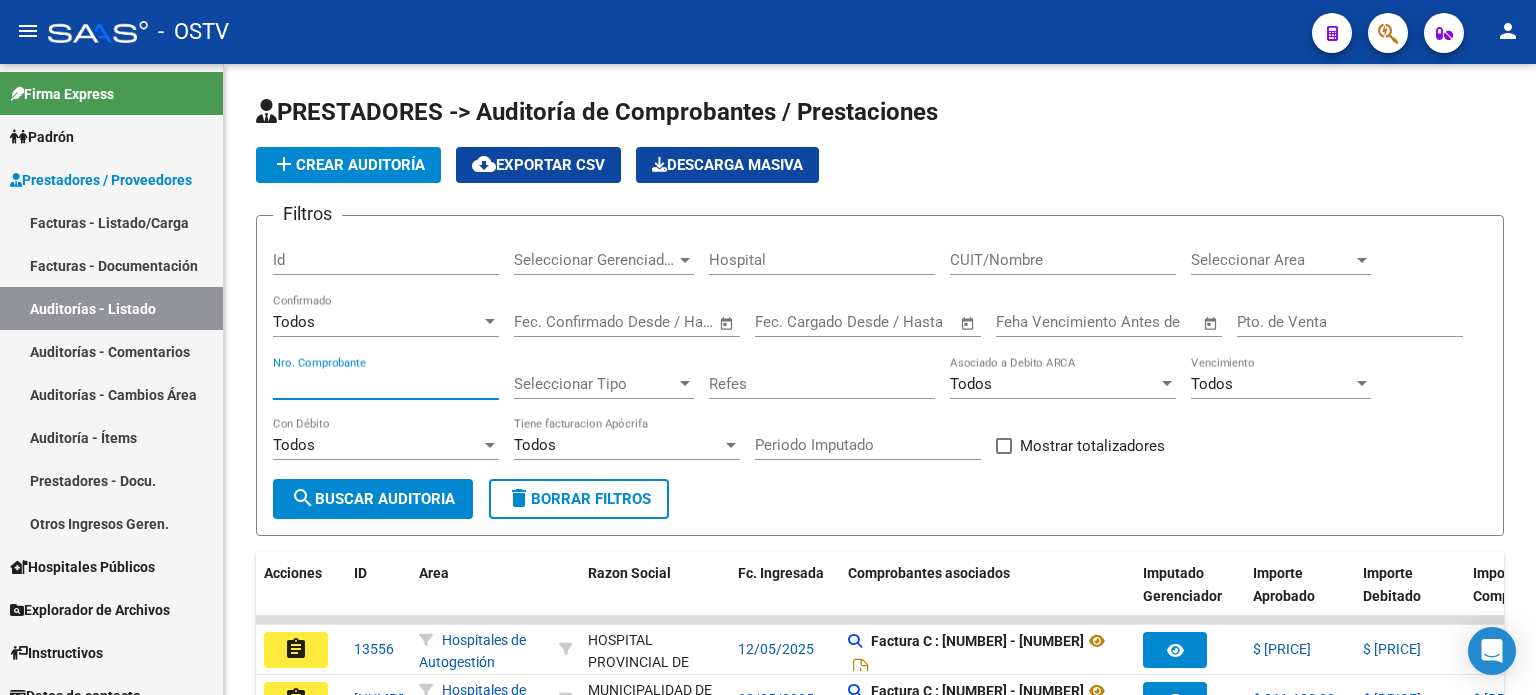 type on "[NUMBER]" 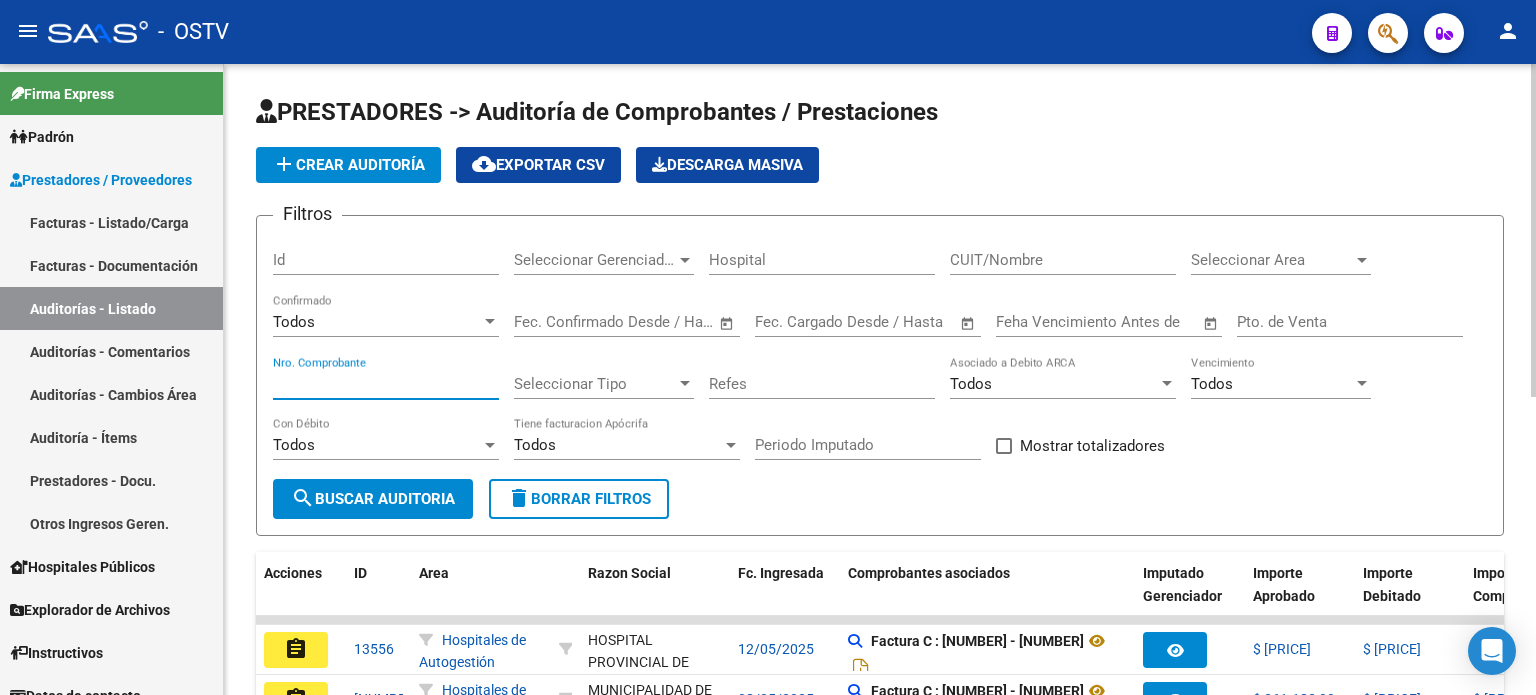 click on "search  Buscar Auditoria" 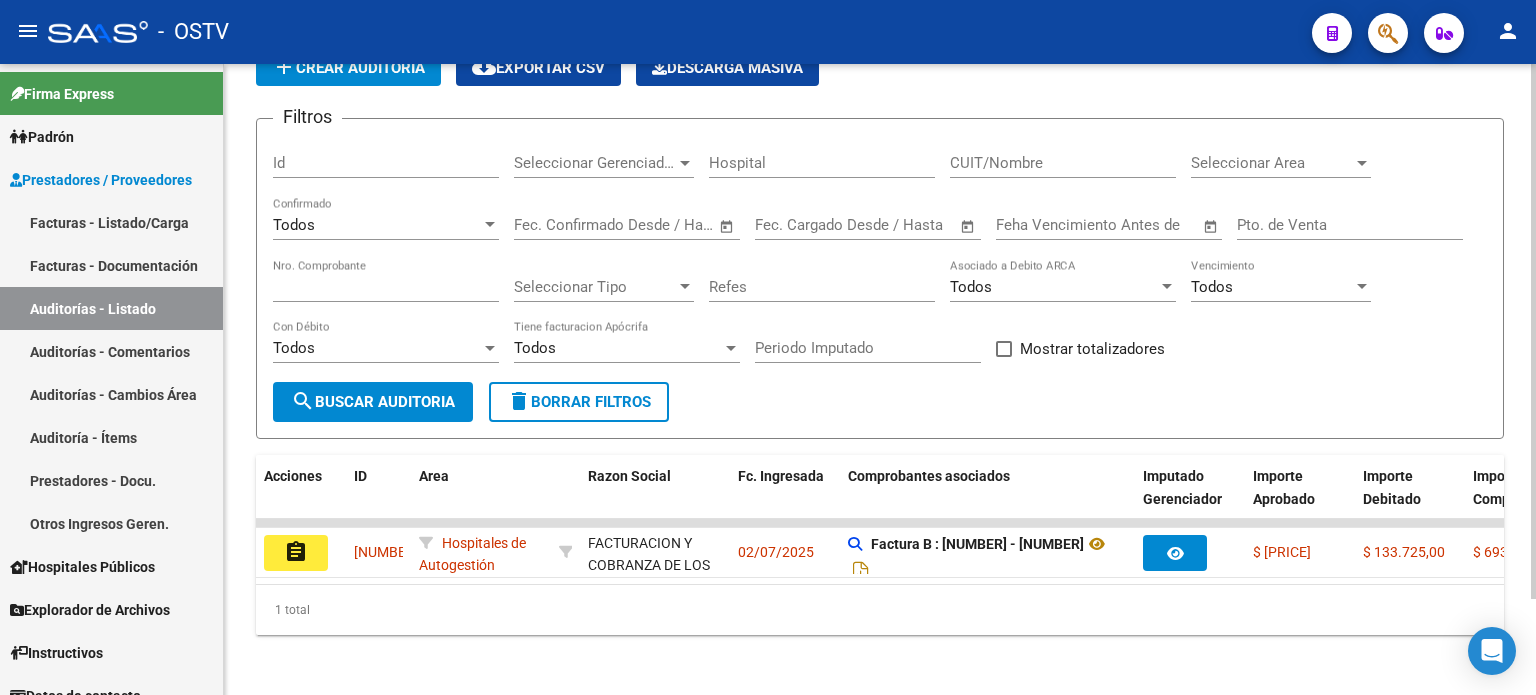 scroll, scrollTop: 100, scrollLeft: 0, axis: vertical 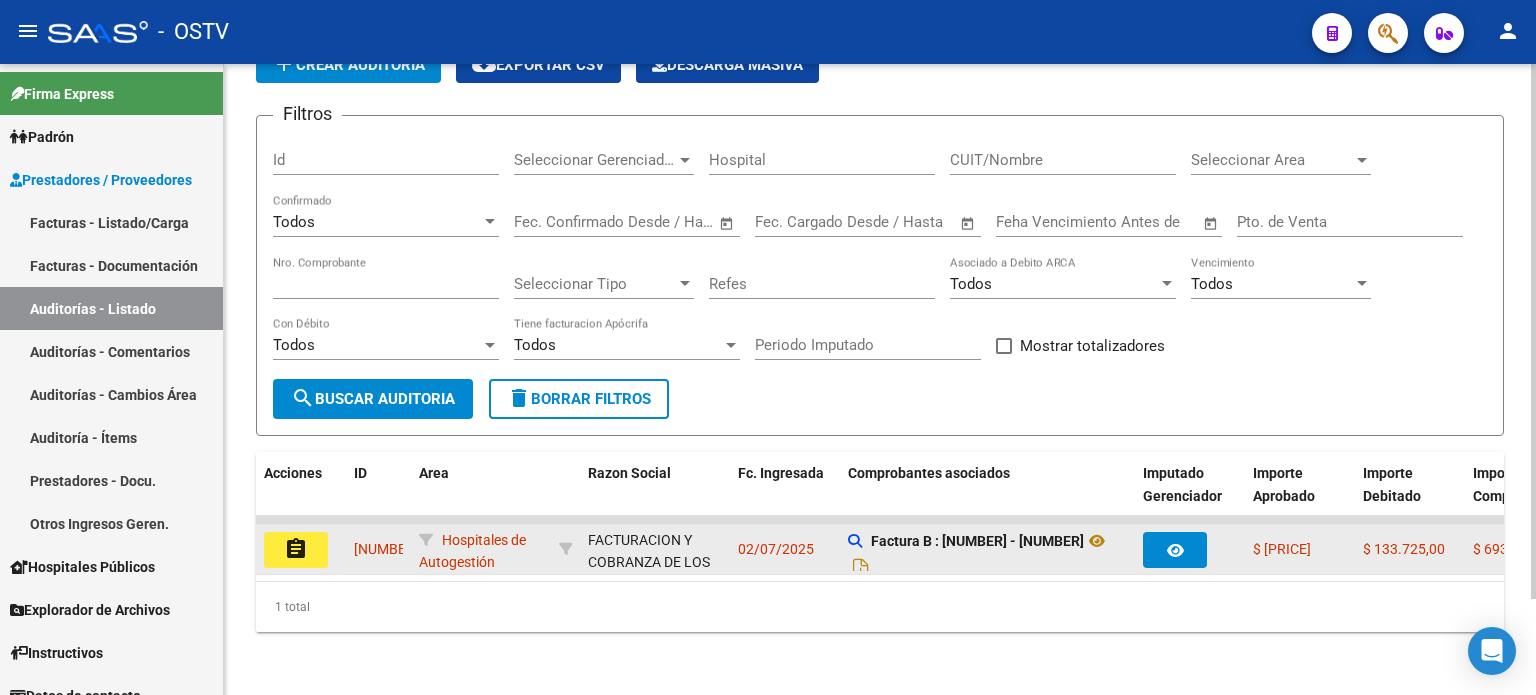 click on "assignment" 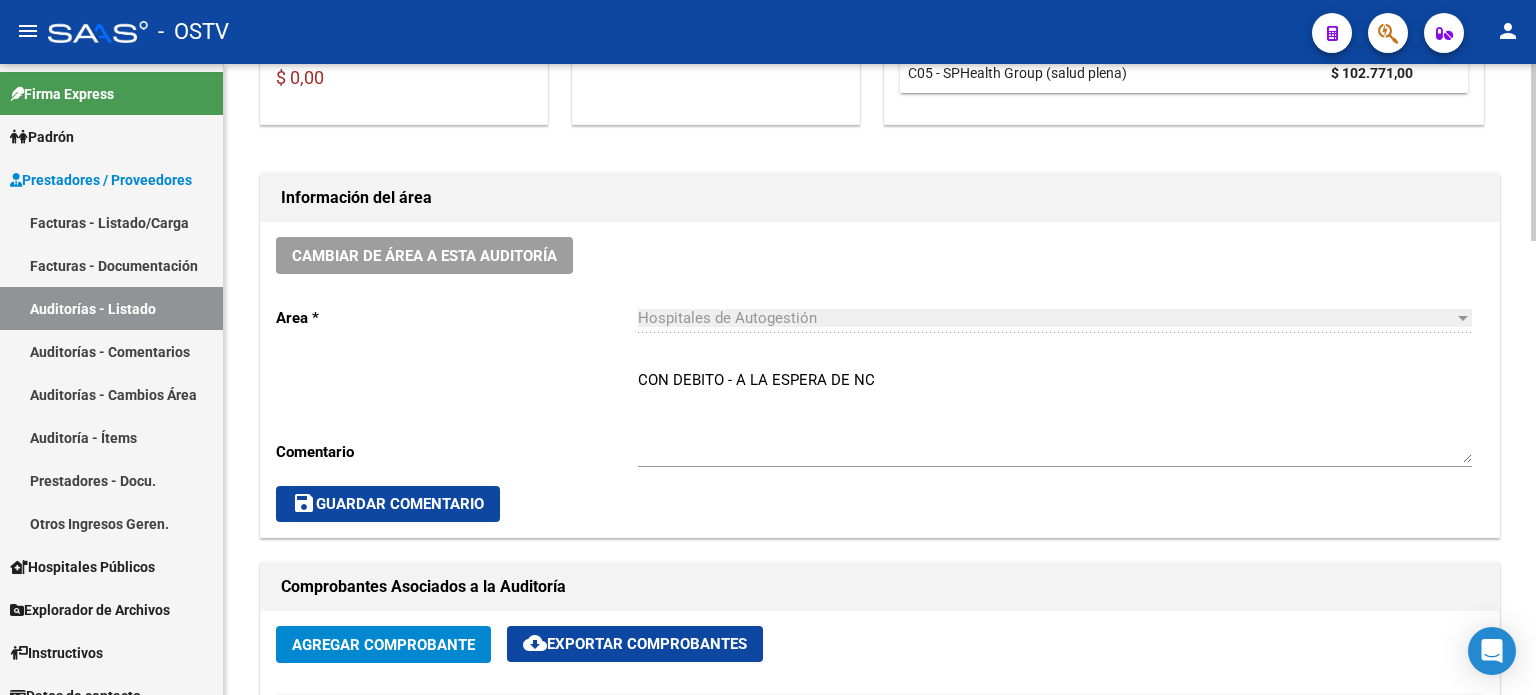 scroll, scrollTop: 500, scrollLeft: 0, axis: vertical 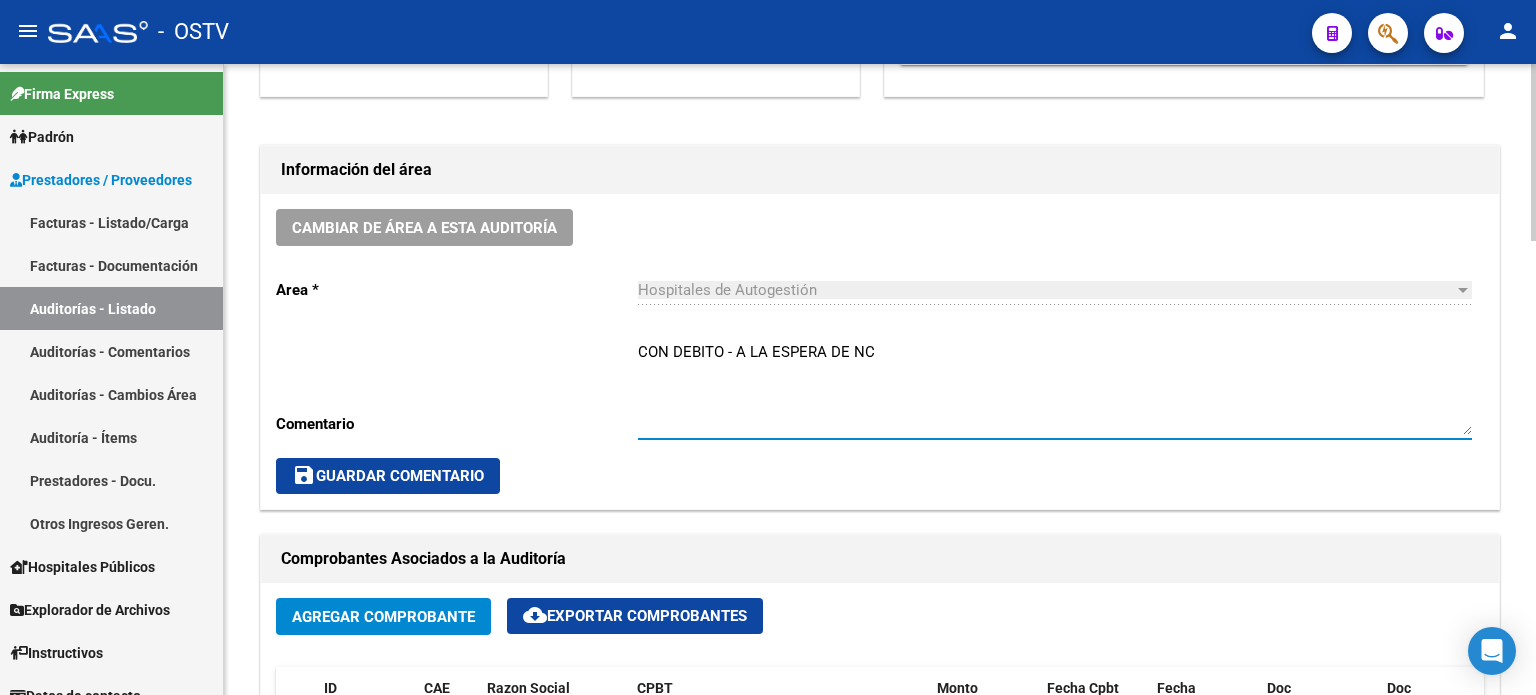 drag, startPoint x: 883, startPoint y: 350, endPoint x: 628, endPoint y: 339, distance: 255.23715 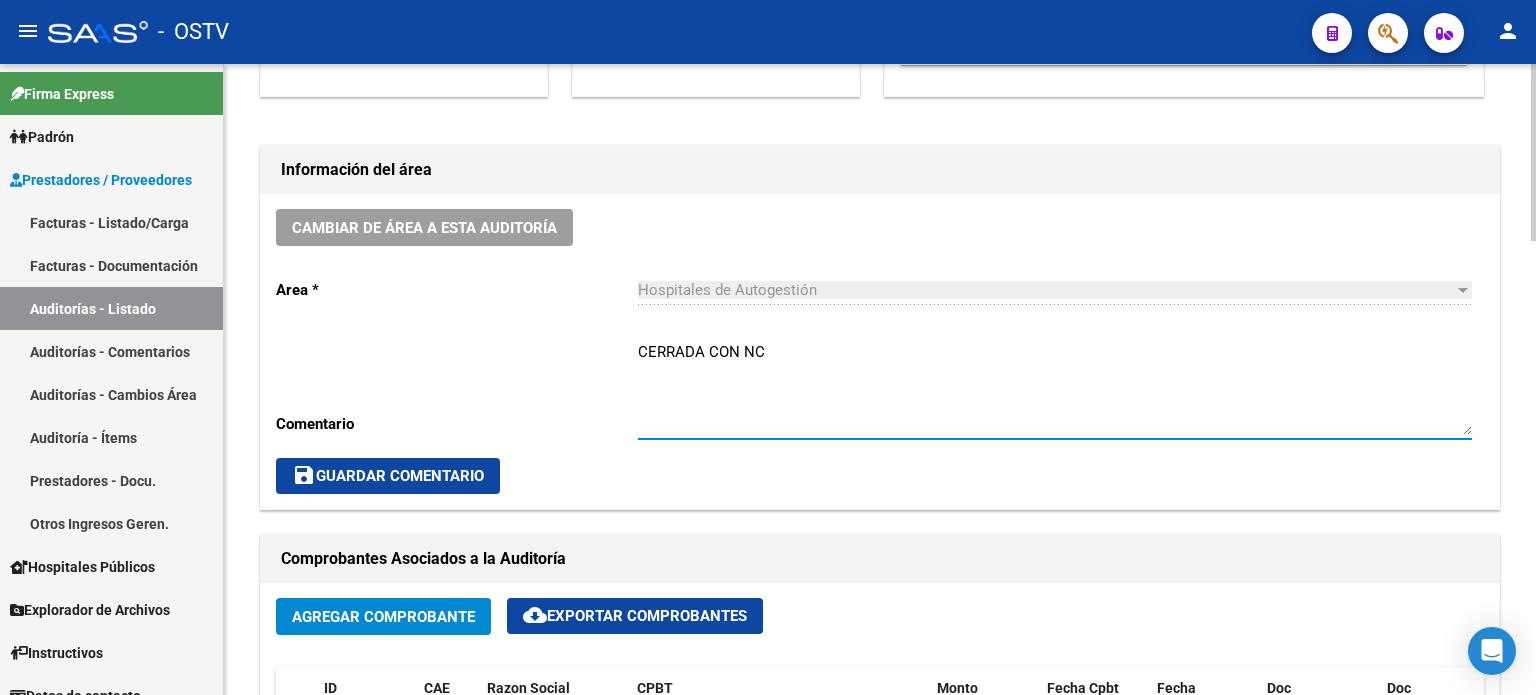 type on "CERRADA CON NC" 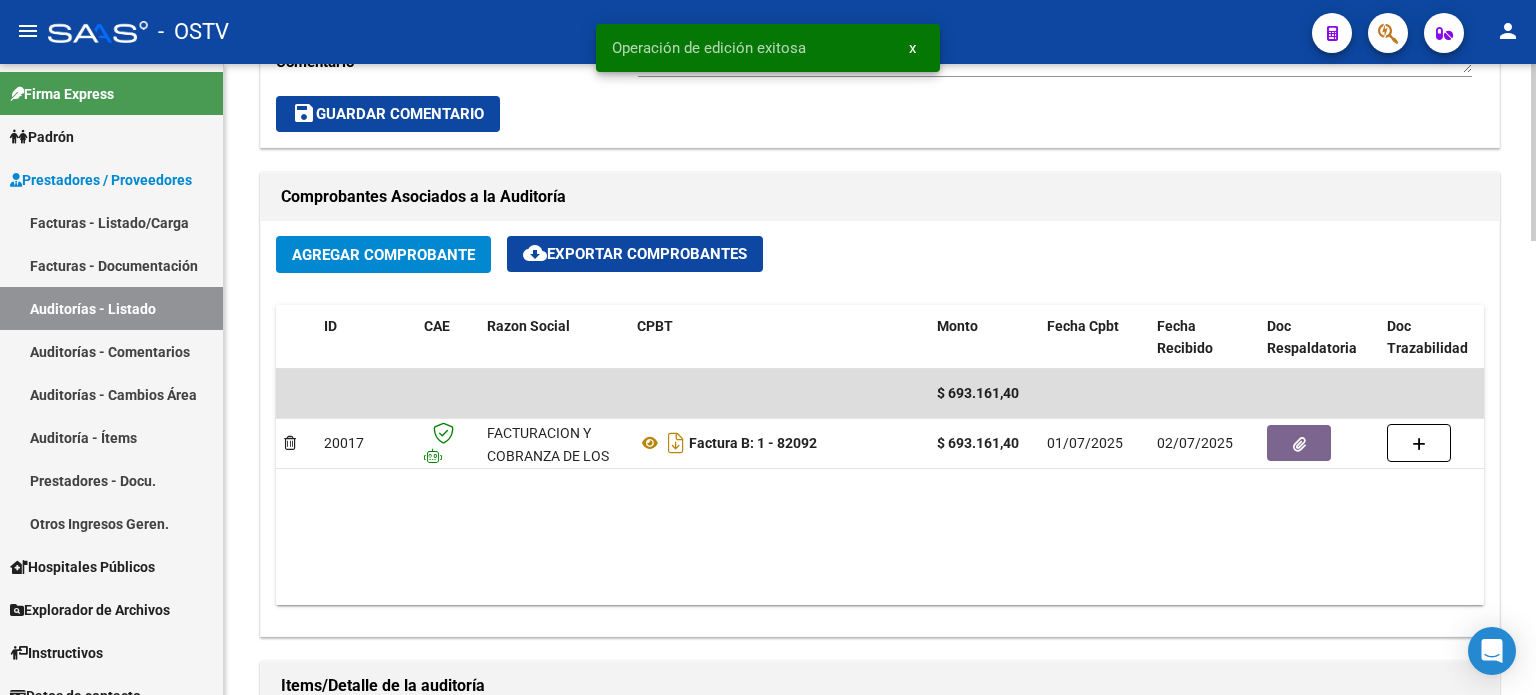 scroll, scrollTop: 900, scrollLeft: 0, axis: vertical 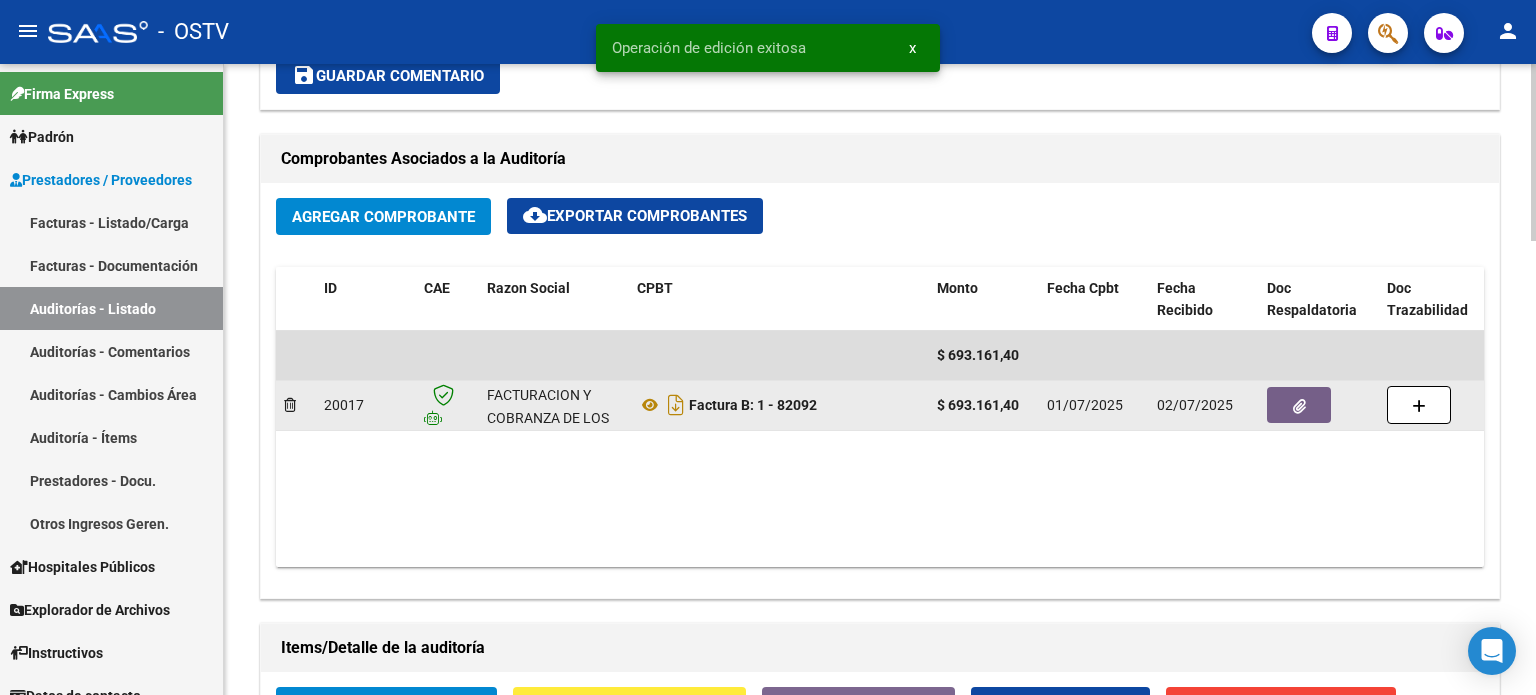 click 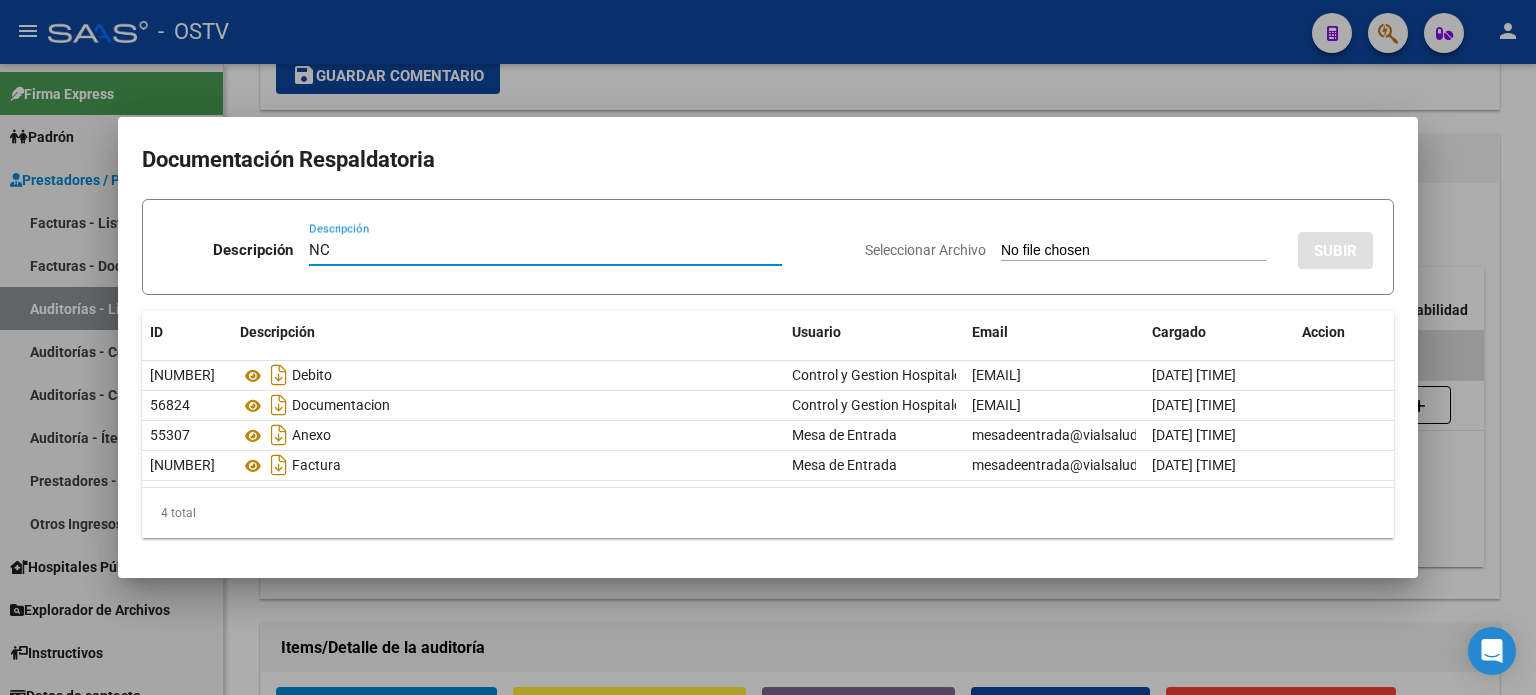 type on "NC" 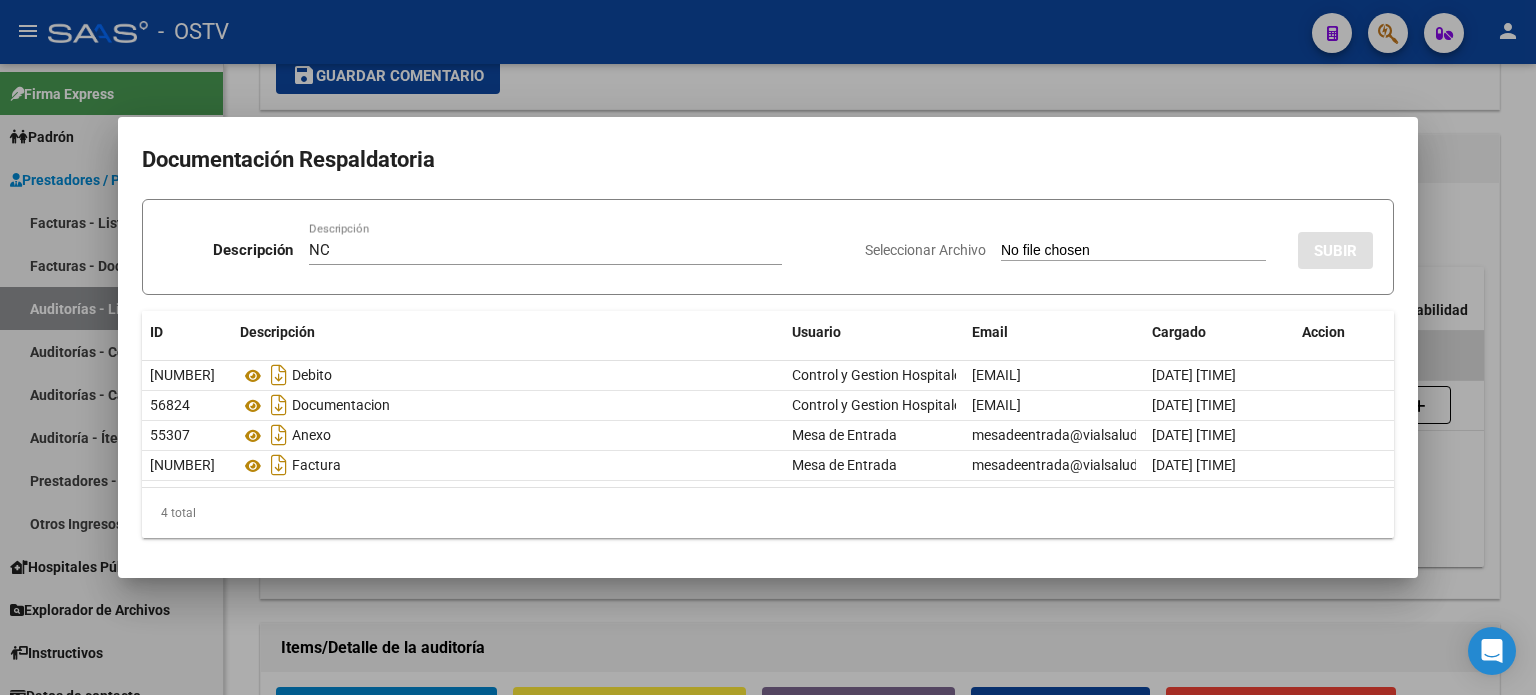 type on "C:\fakepath\[NUMBER].pdf" 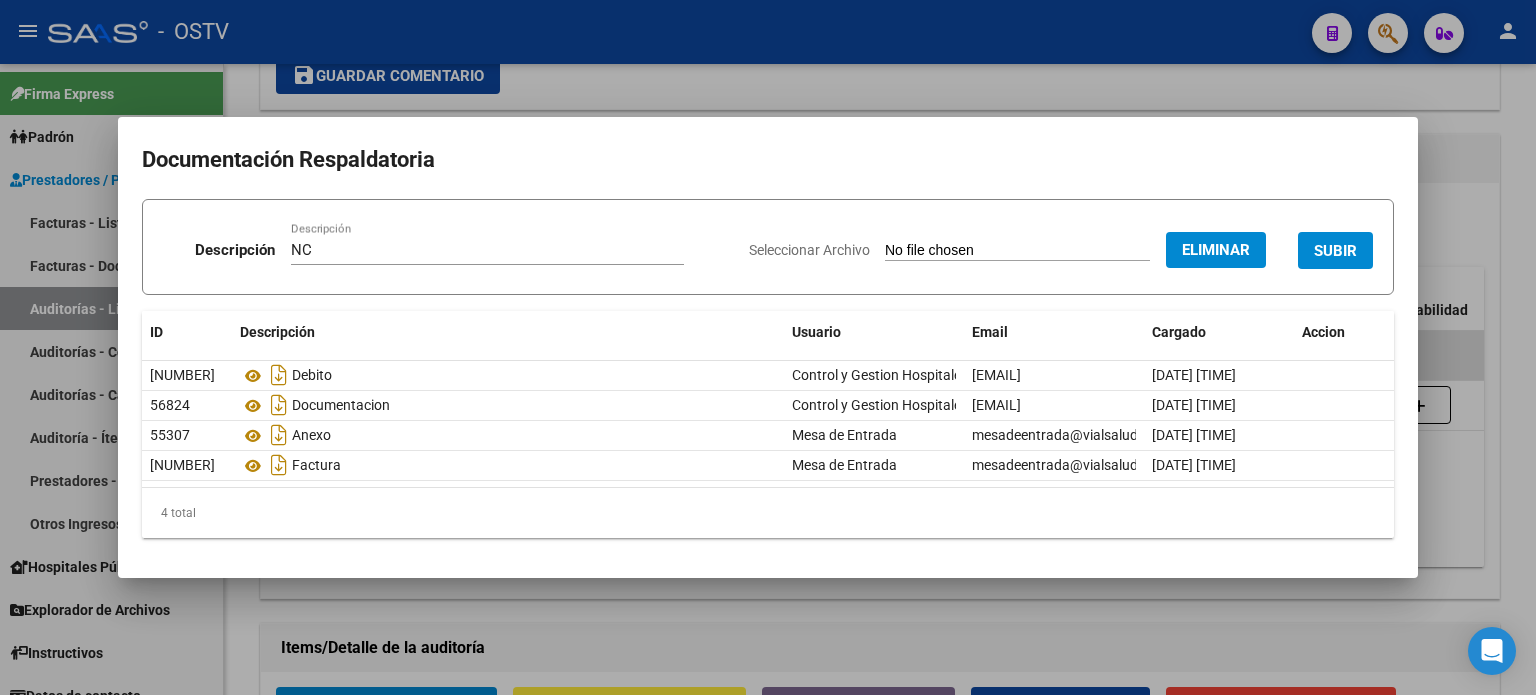 click on "SUBIR" at bounding box center (1335, 251) 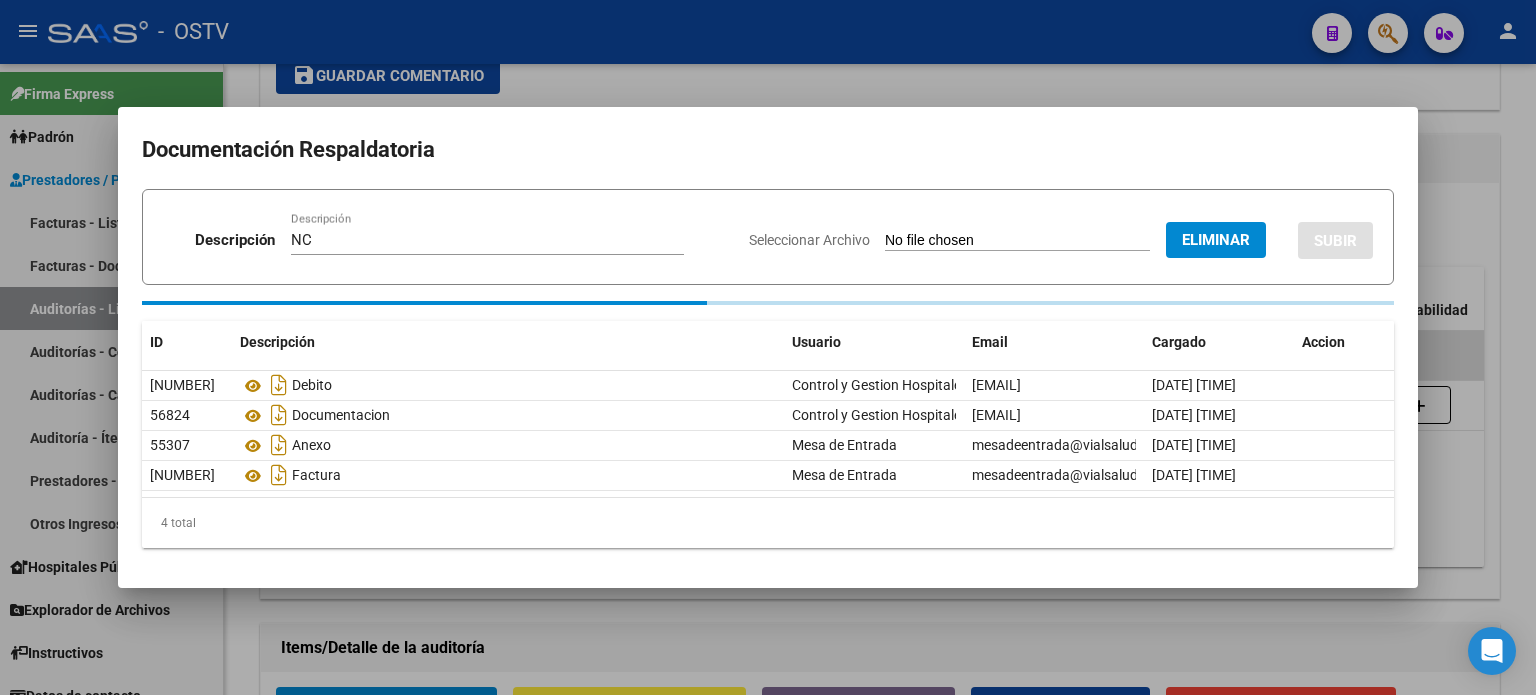 type 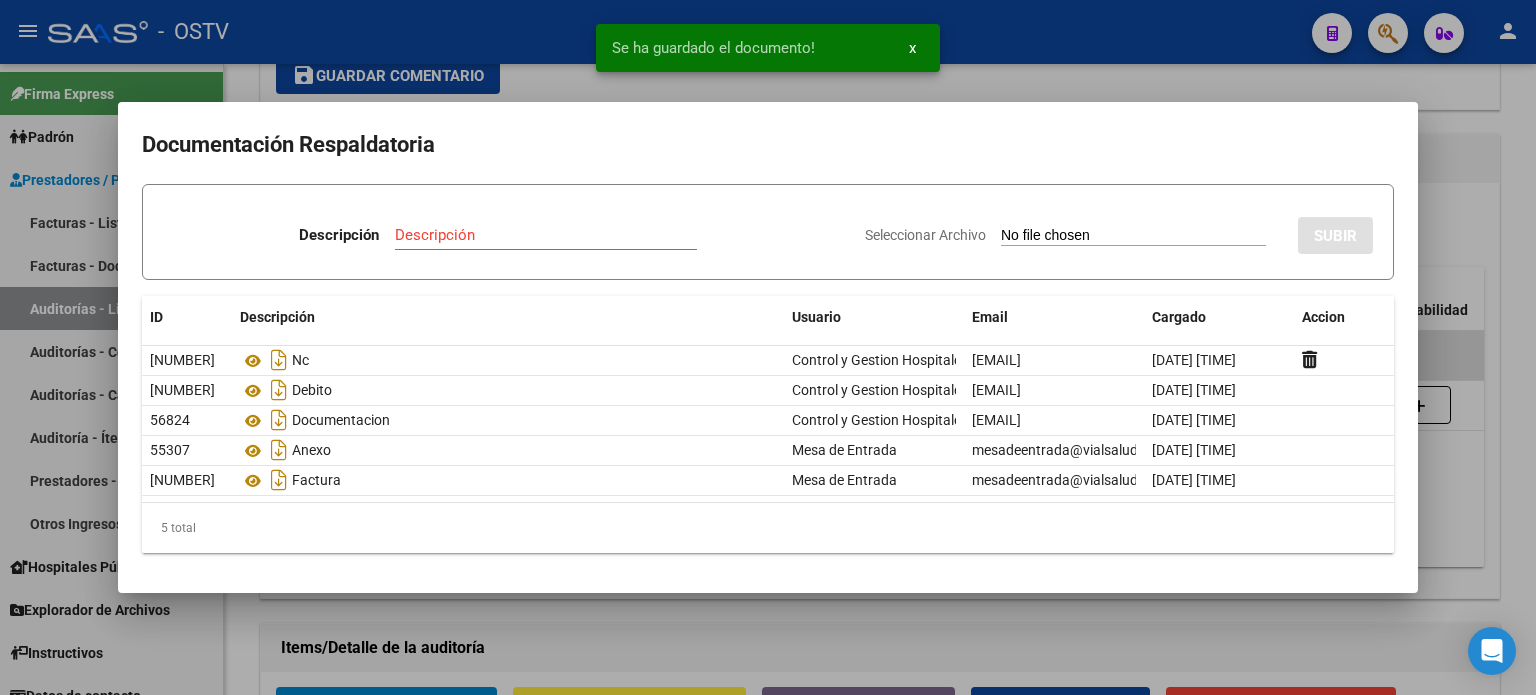 click at bounding box center [768, 347] 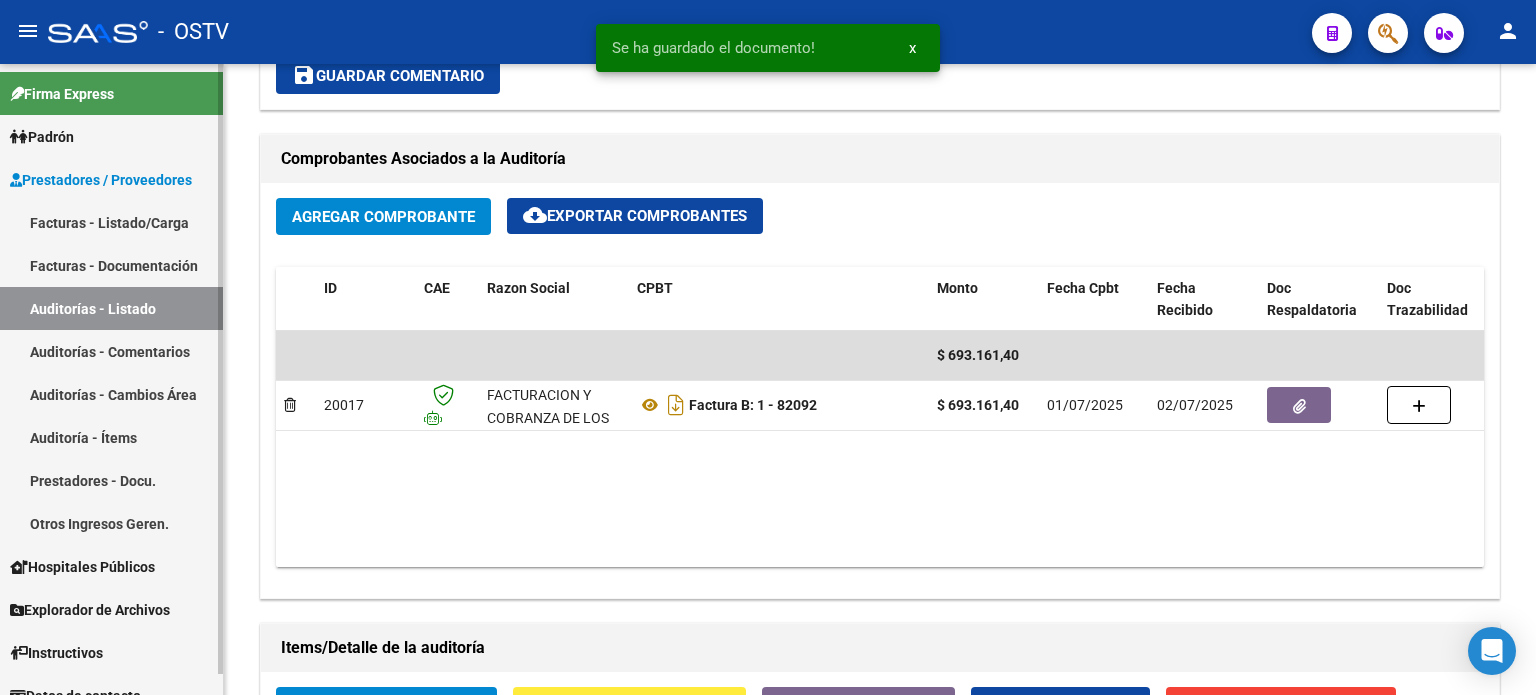 click on "Auditorías - Listado" at bounding box center [111, 308] 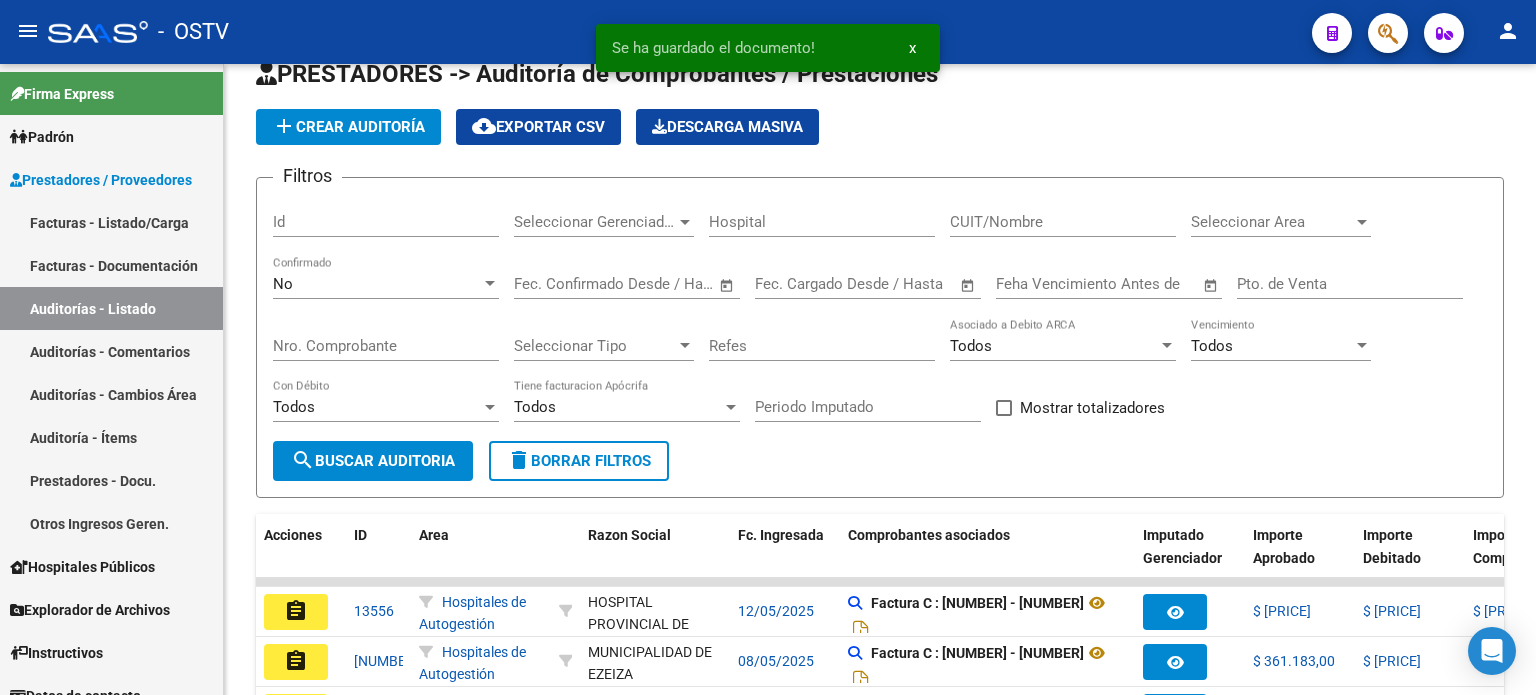 scroll, scrollTop: 563, scrollLeft: 0, axis: vertical 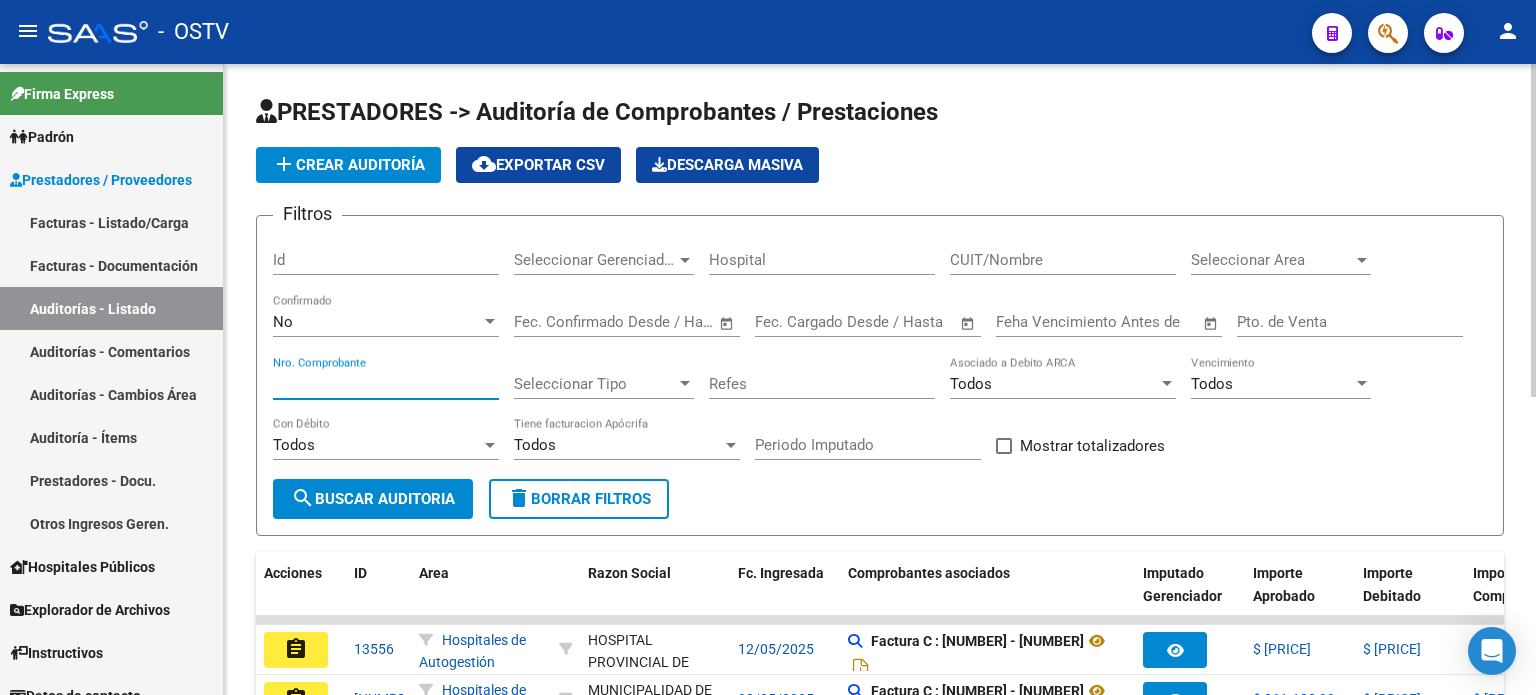 click on "Nro. Comprobante" at bounding box center [386, 384] 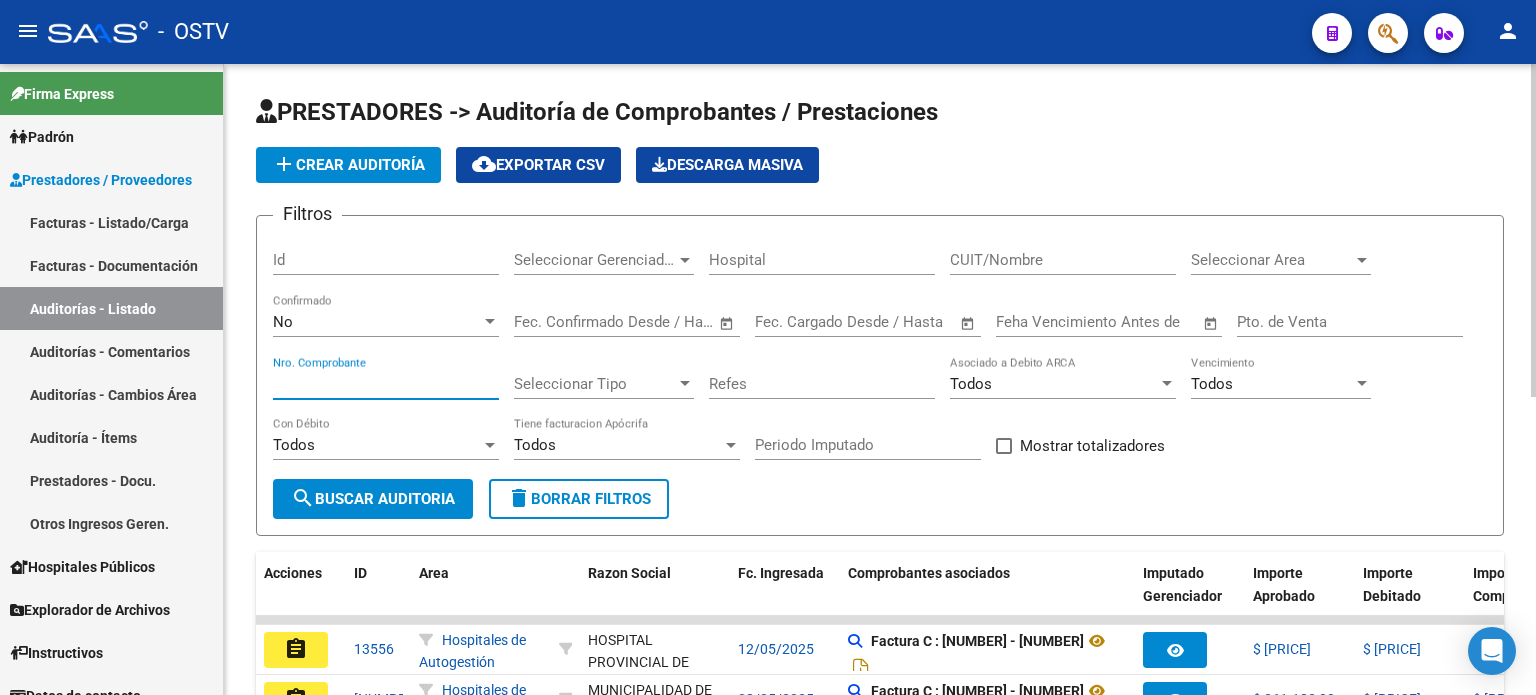 click on "No" at bounding box center [377, 322] 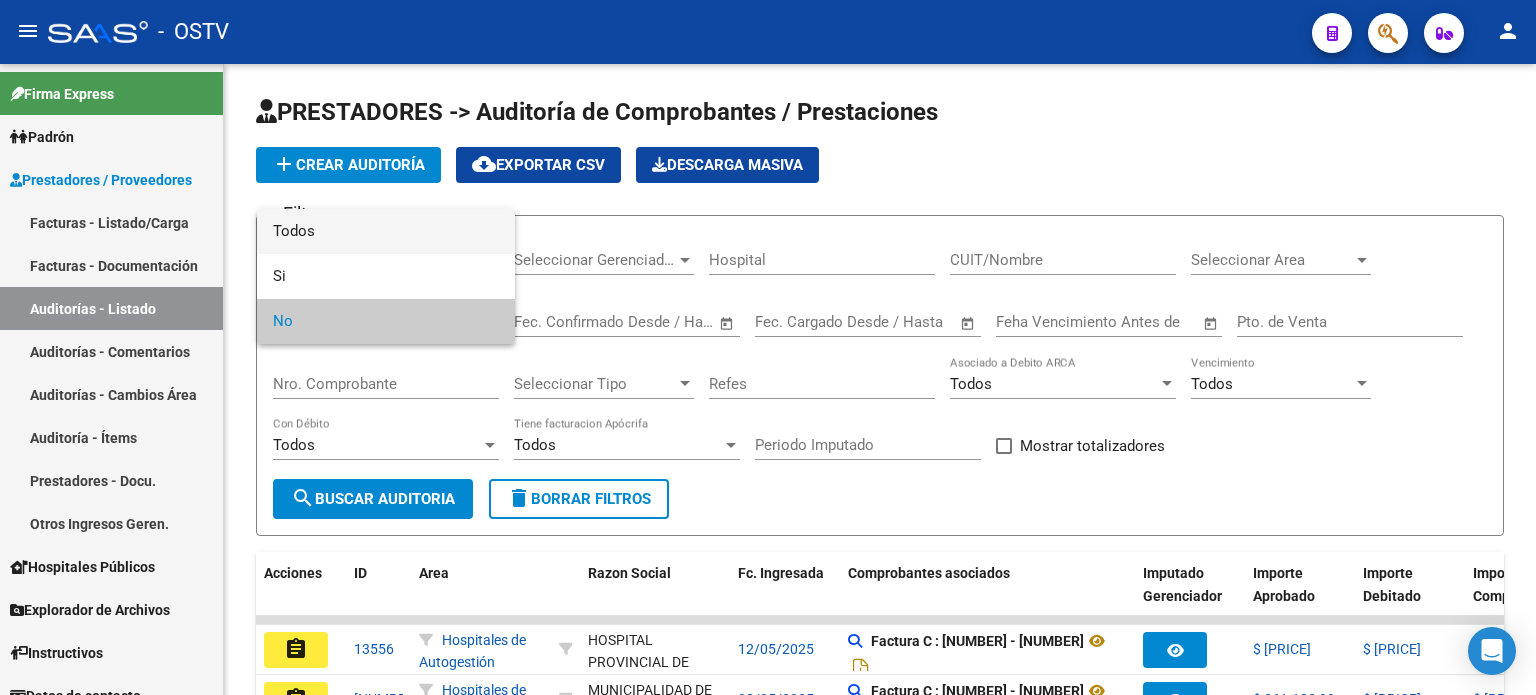 click on "Todos" at bounding box center [386, 231] 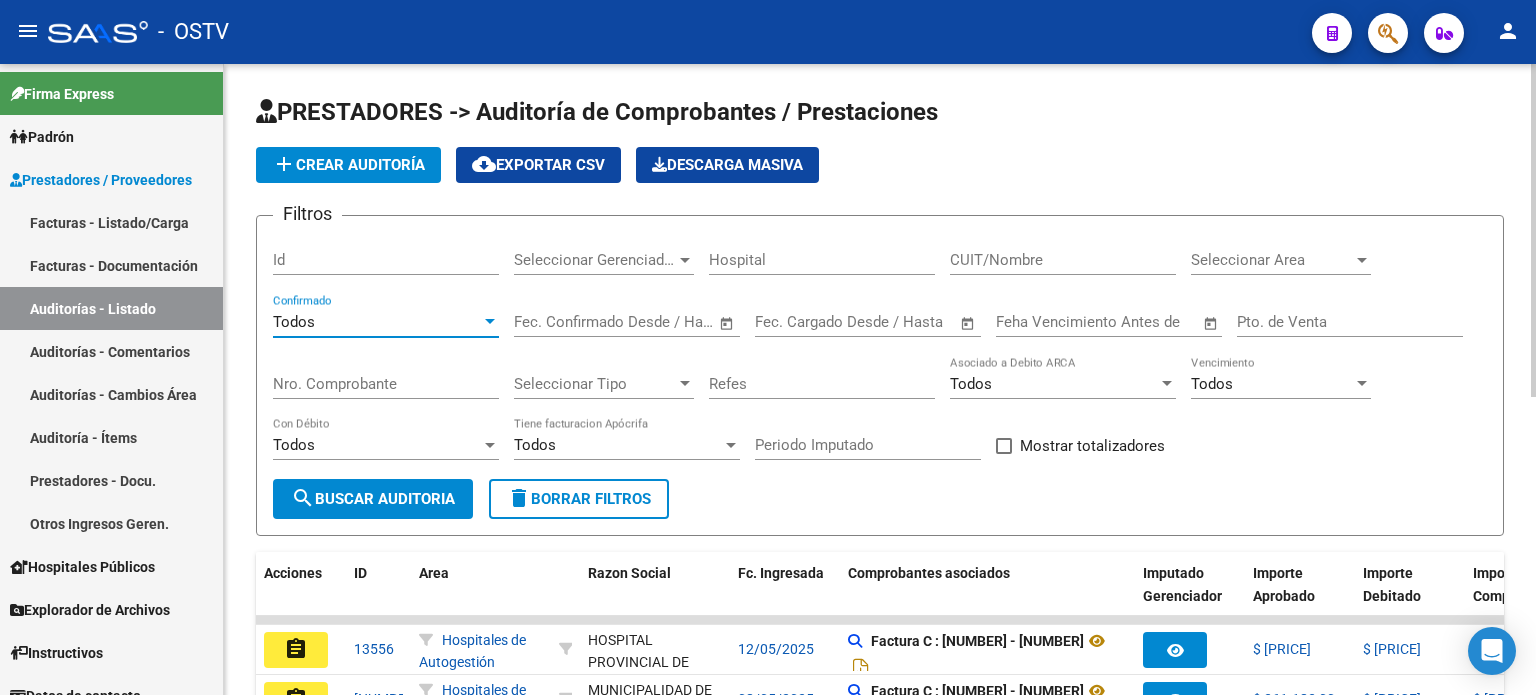 click on "Nro. Comprobante" at bounding box center [386, 384] 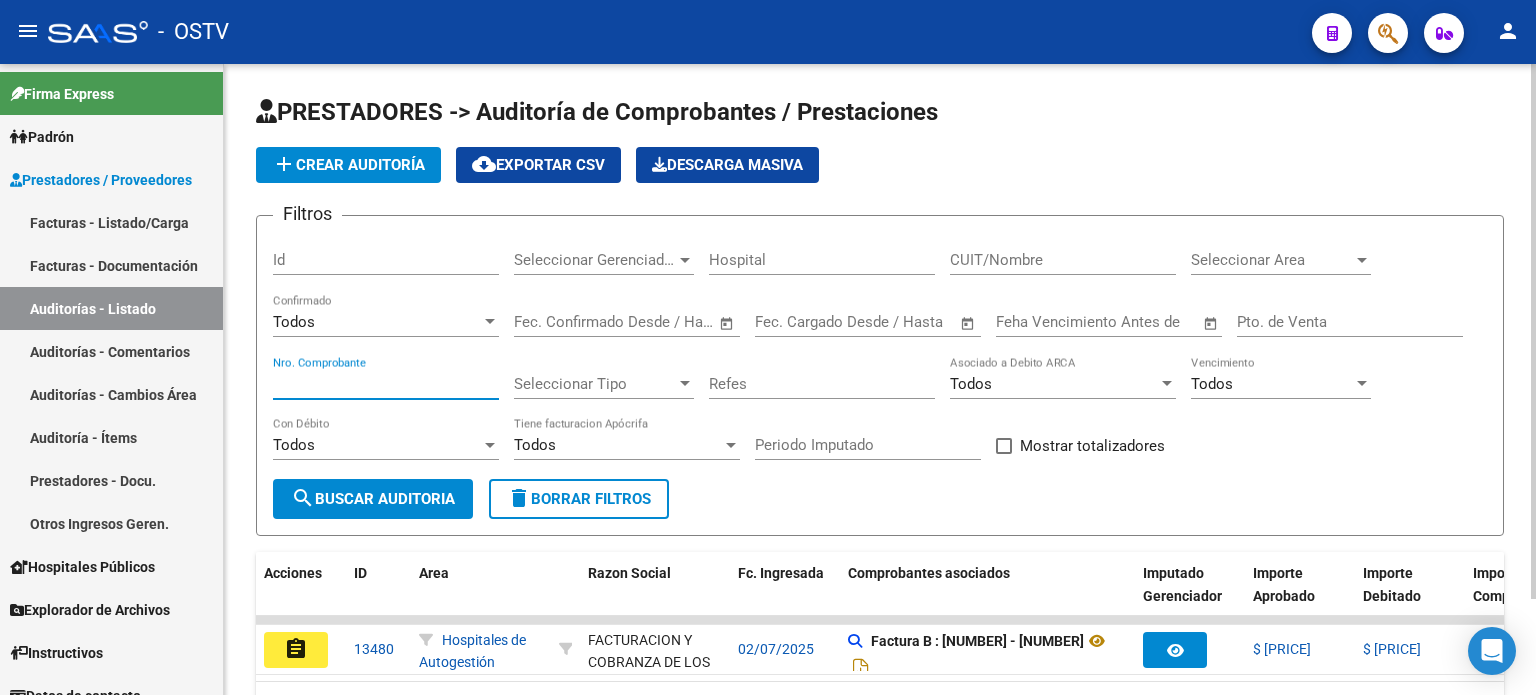 scroll, scrollTop: 112, scrollLeft: 0, axis: vertical 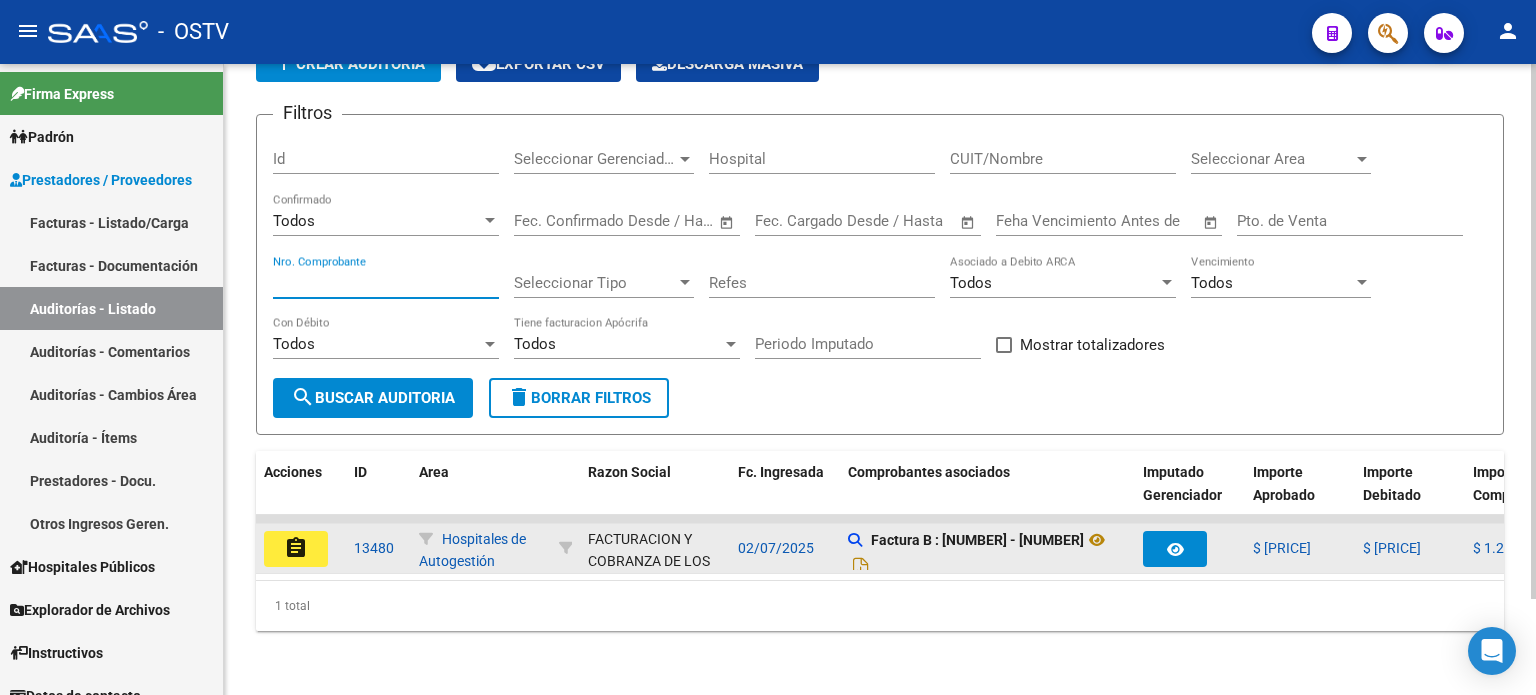 type on "[NUMBER]" 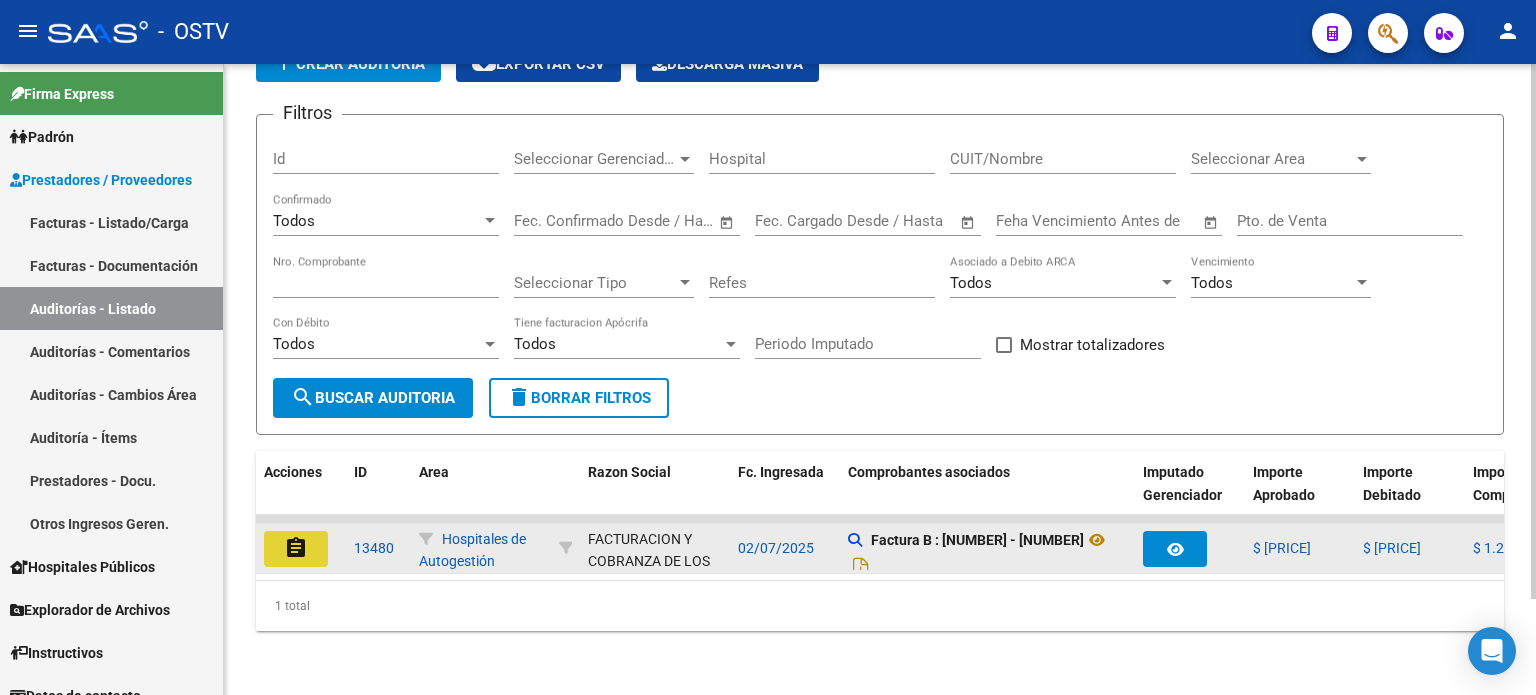 click on "assignment" 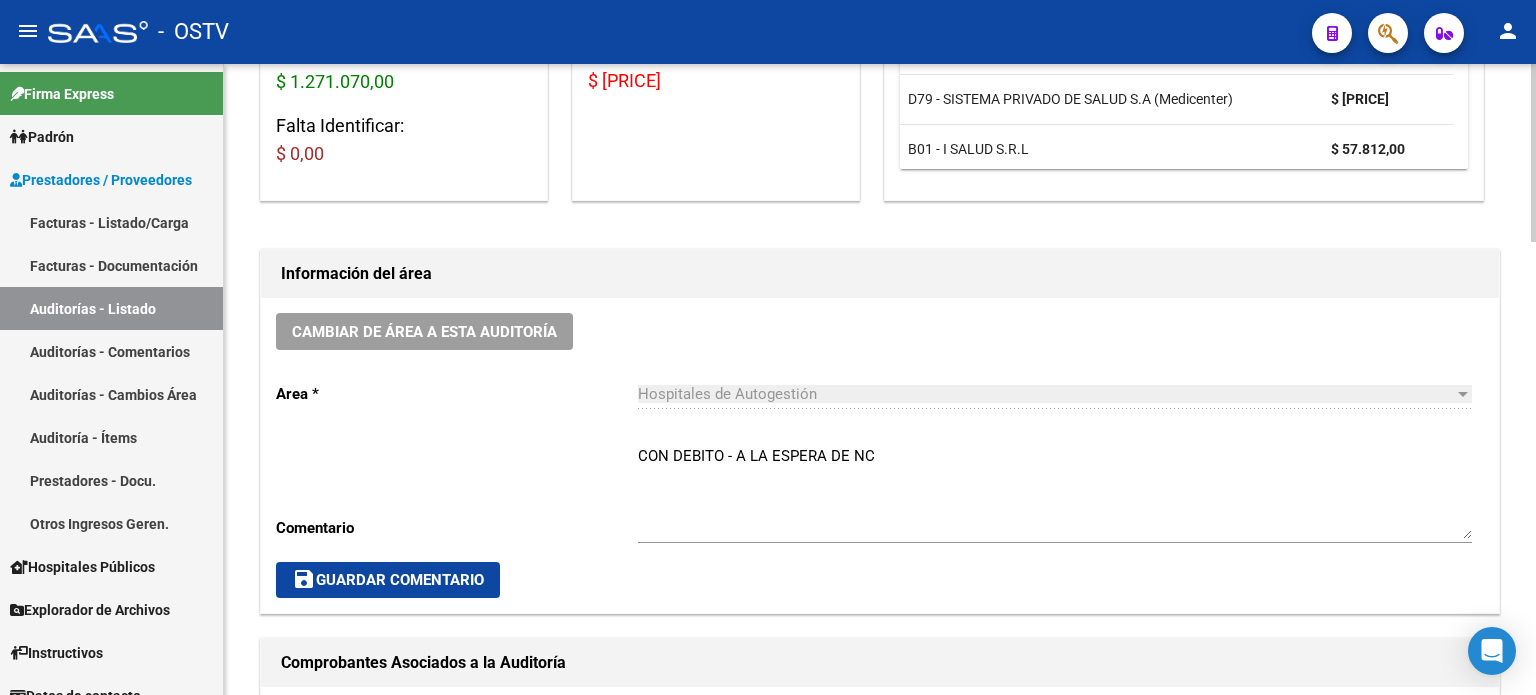 scroll, scrollTop: 400, scrollLeft: 0, axis: vertical 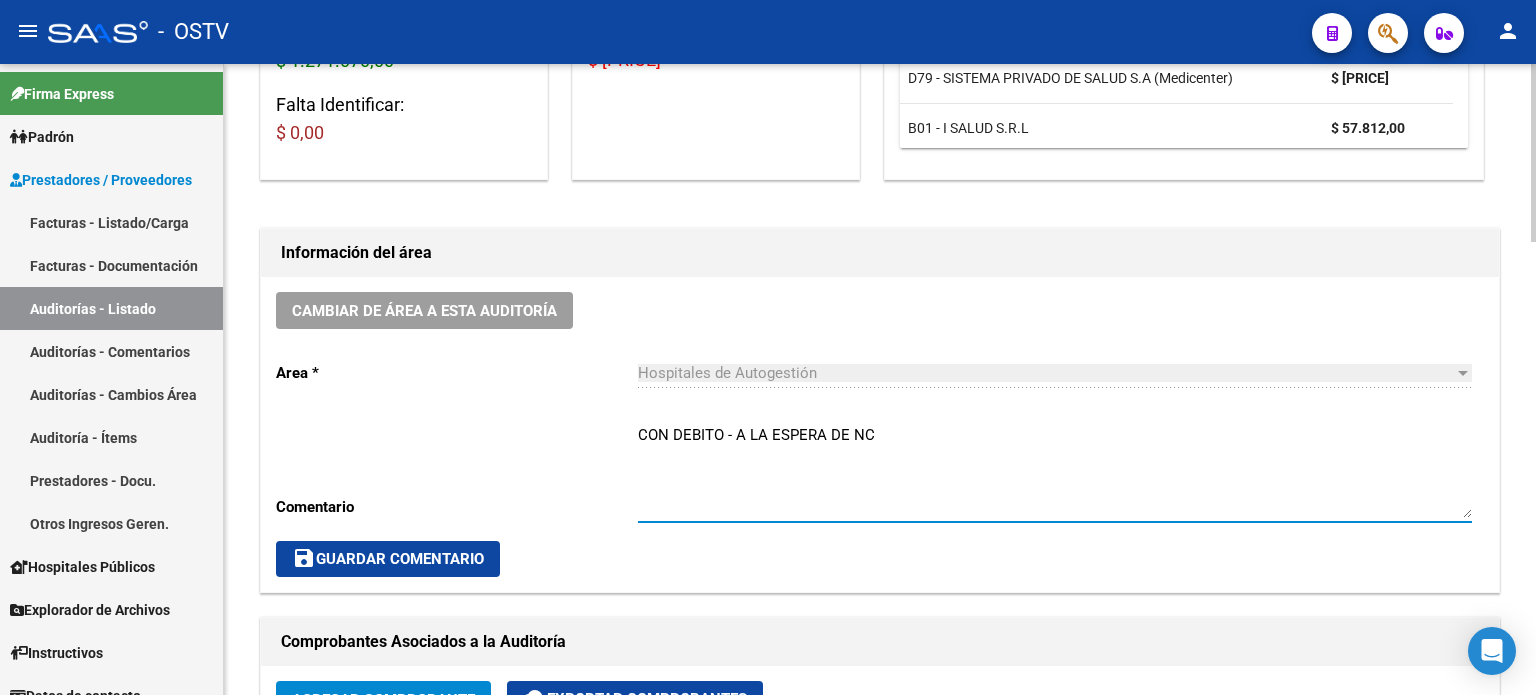 drag, startPoint x: 880, startPoint y: 431, endPoint x: 568, endPoint y: 420, distance: 312.19385 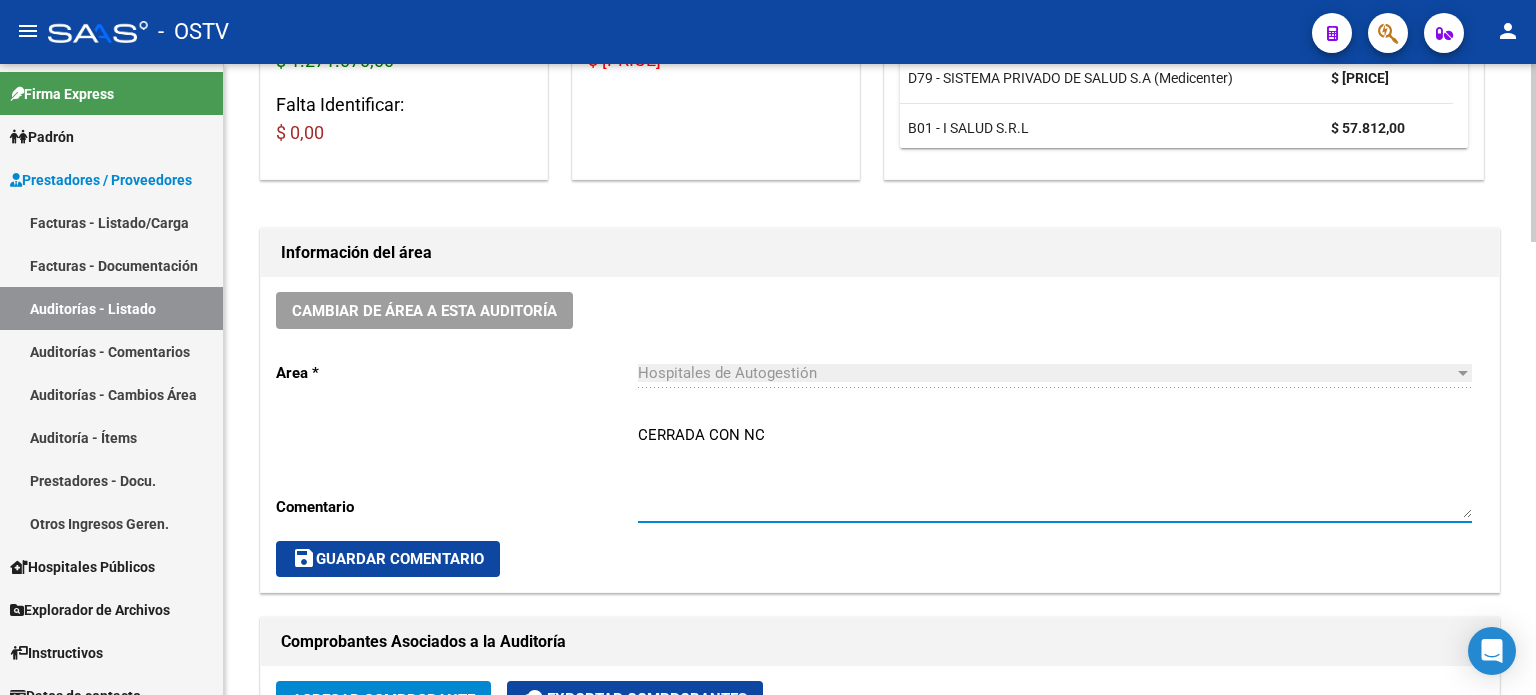 type on "CERRADA CON NC" 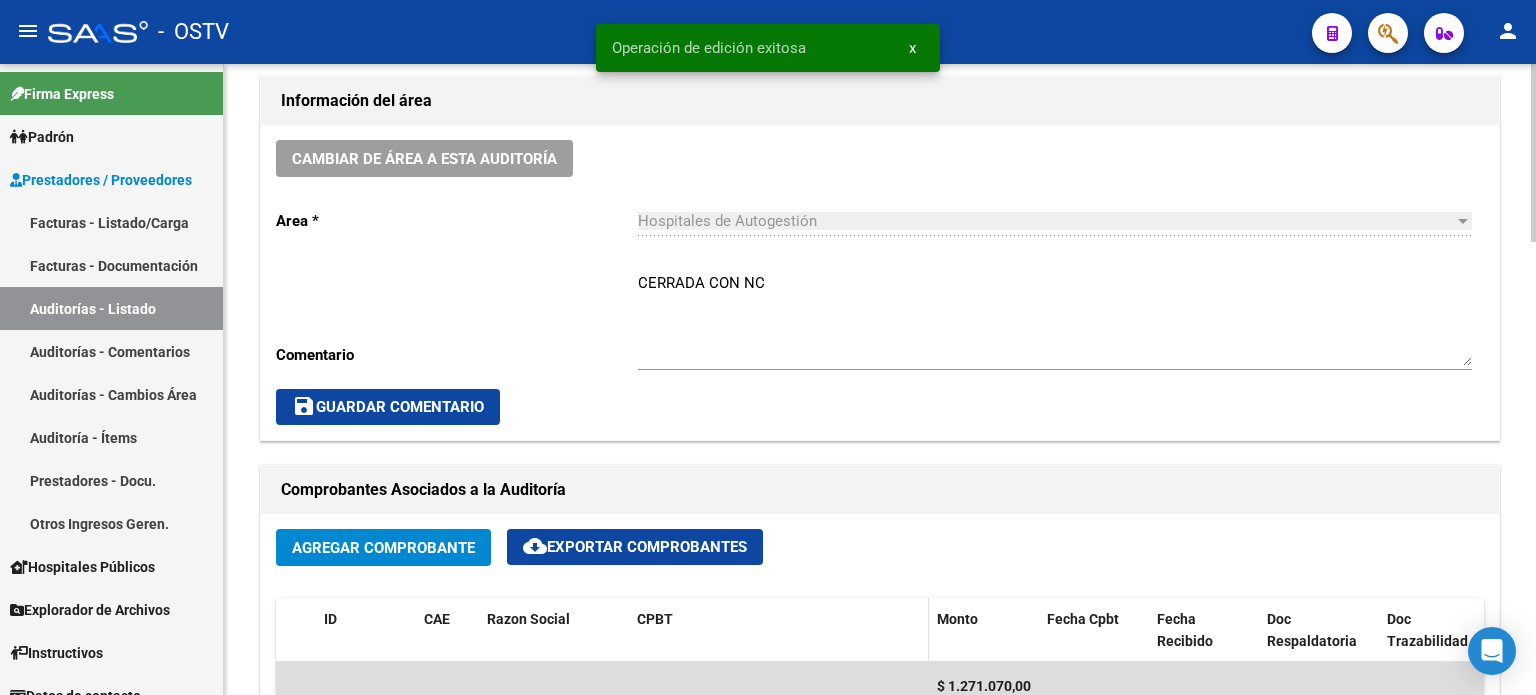 scroll, scrollTop: 800, scrollLeft: 0, axis: vertical 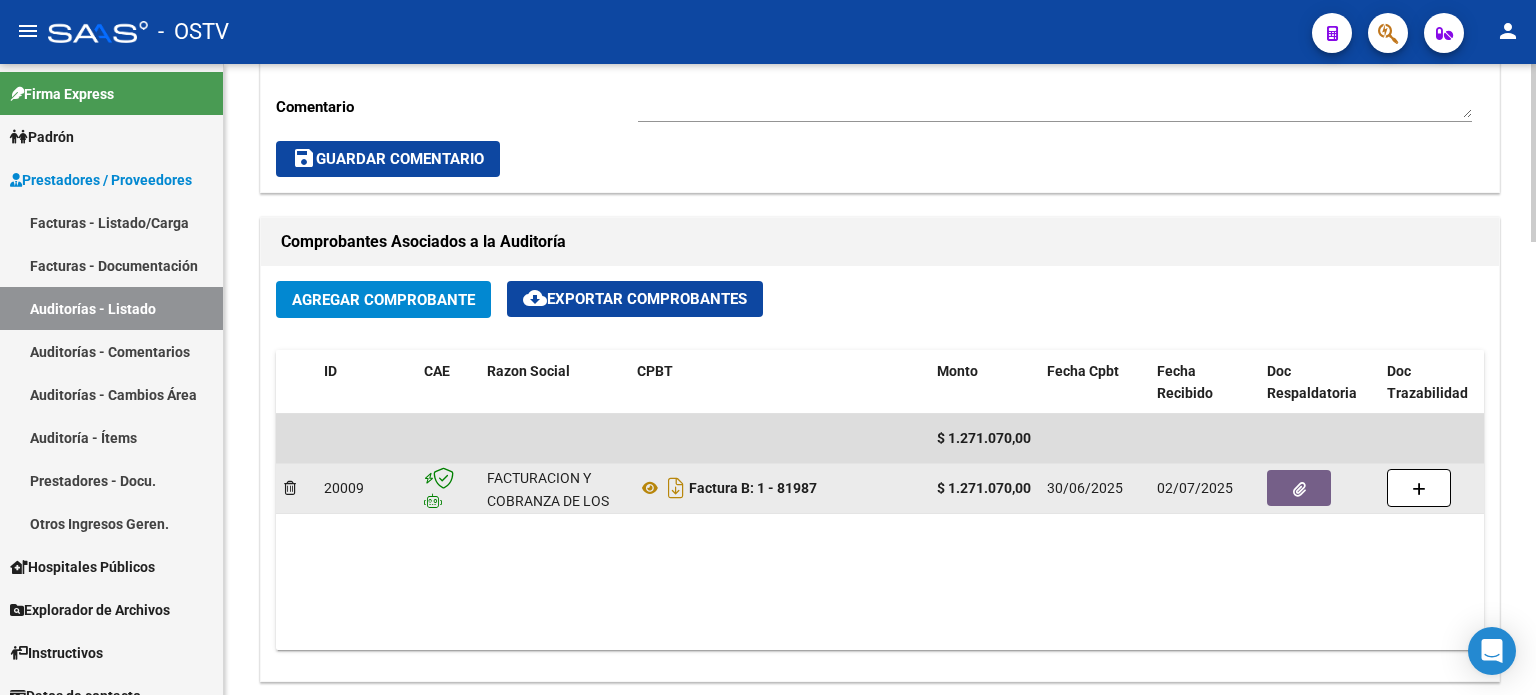 click 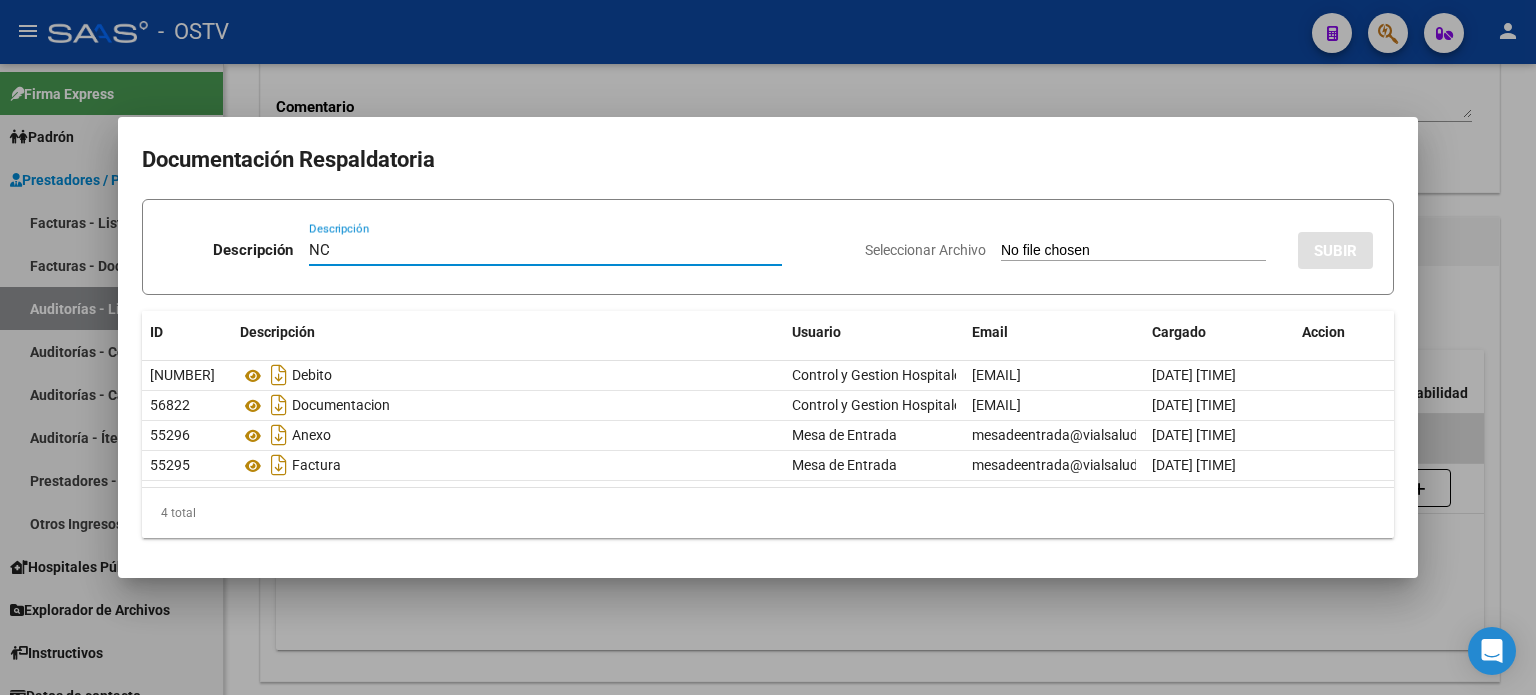 type on "NC" 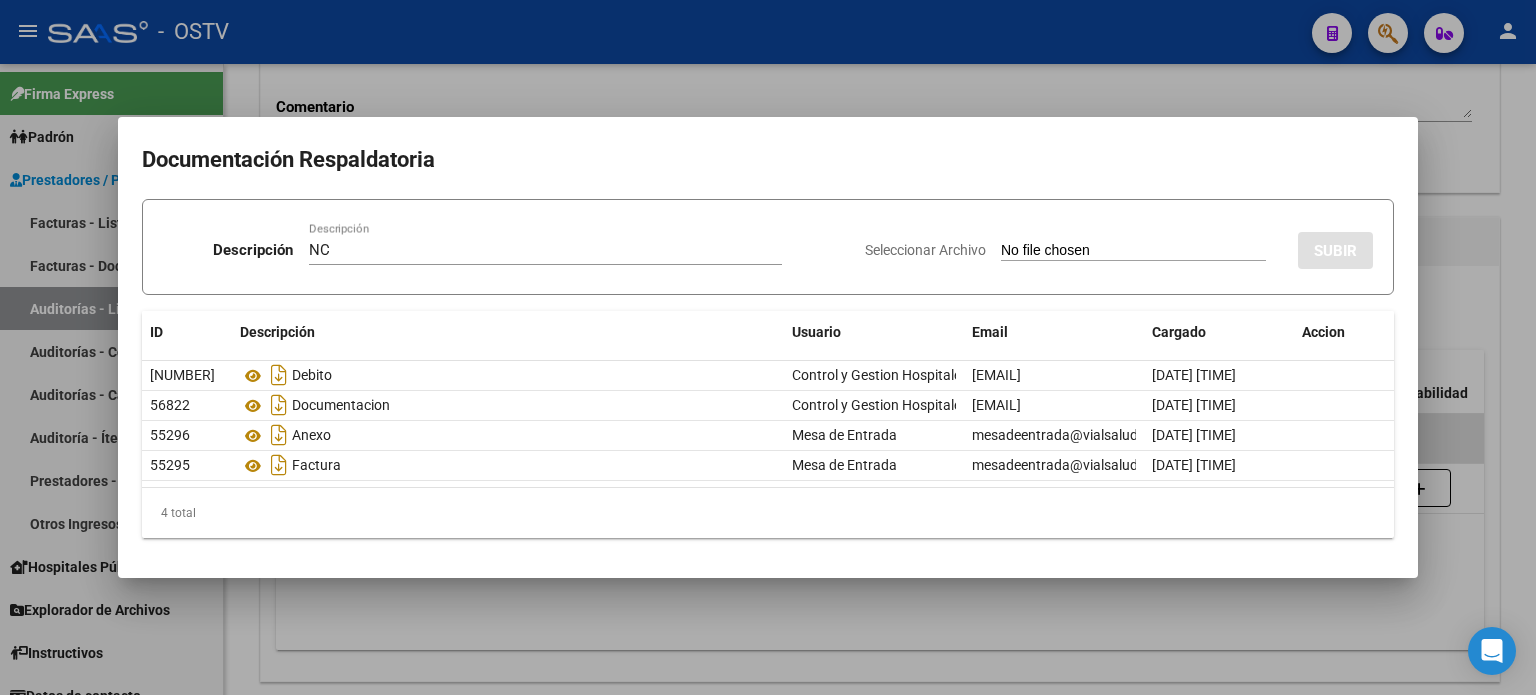 click on "Seleccionar Archivo SUBIR" at bounding box center (1119, 246) 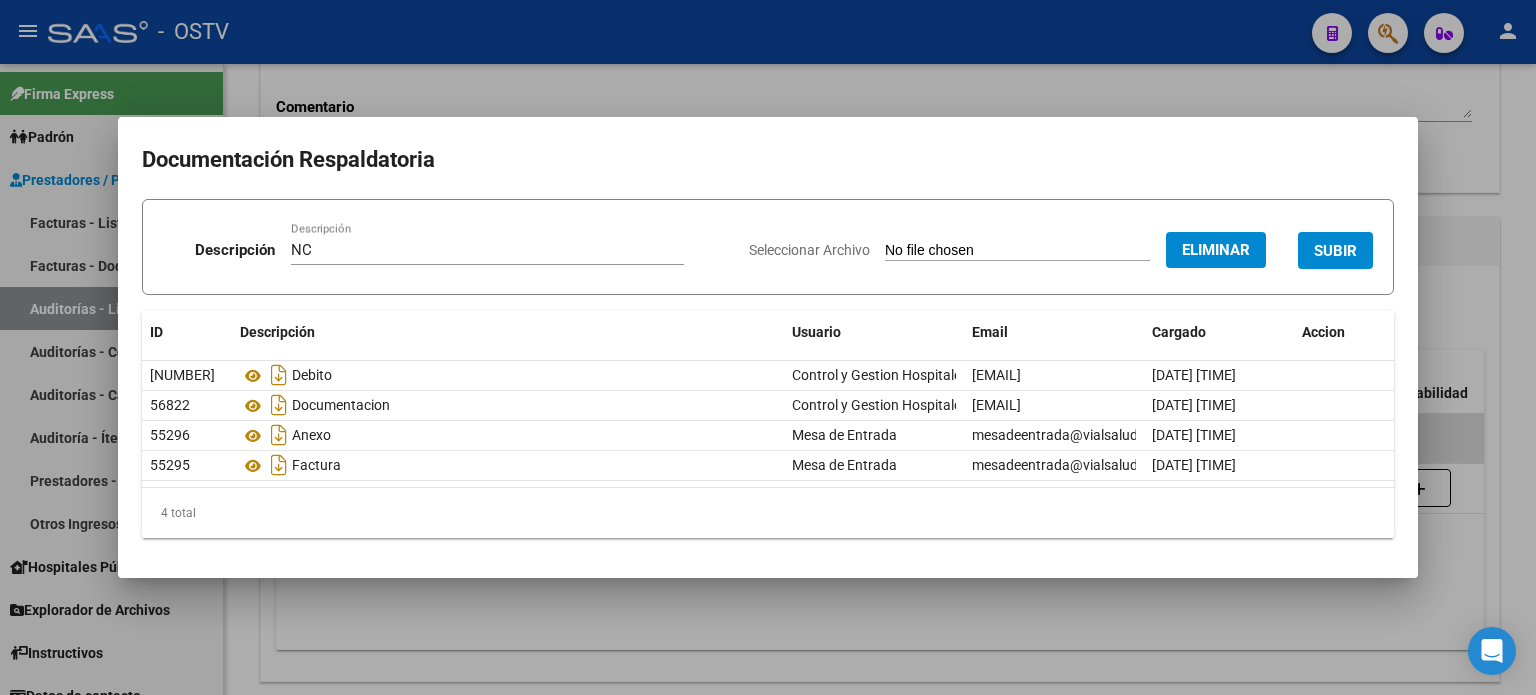 click on "SUBIR" at bounding box center [1335, 251] 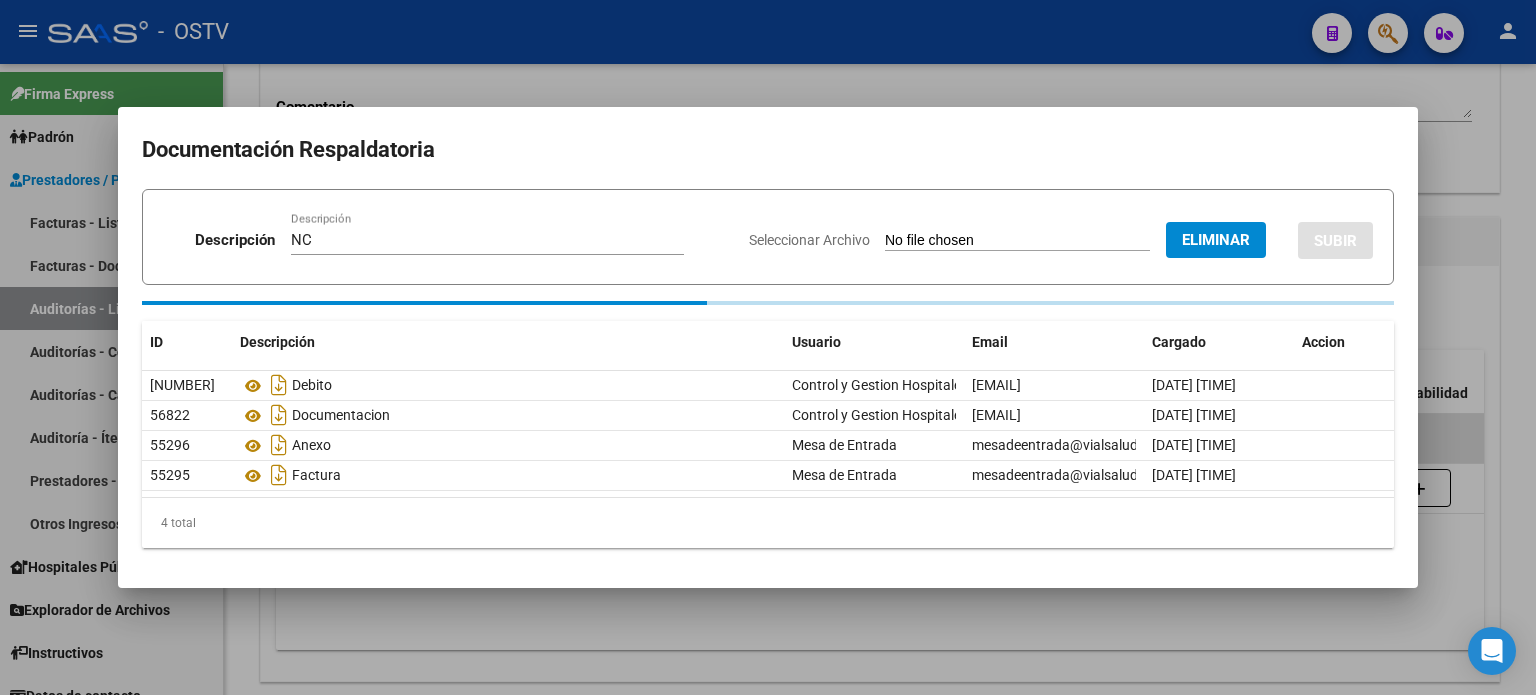 type 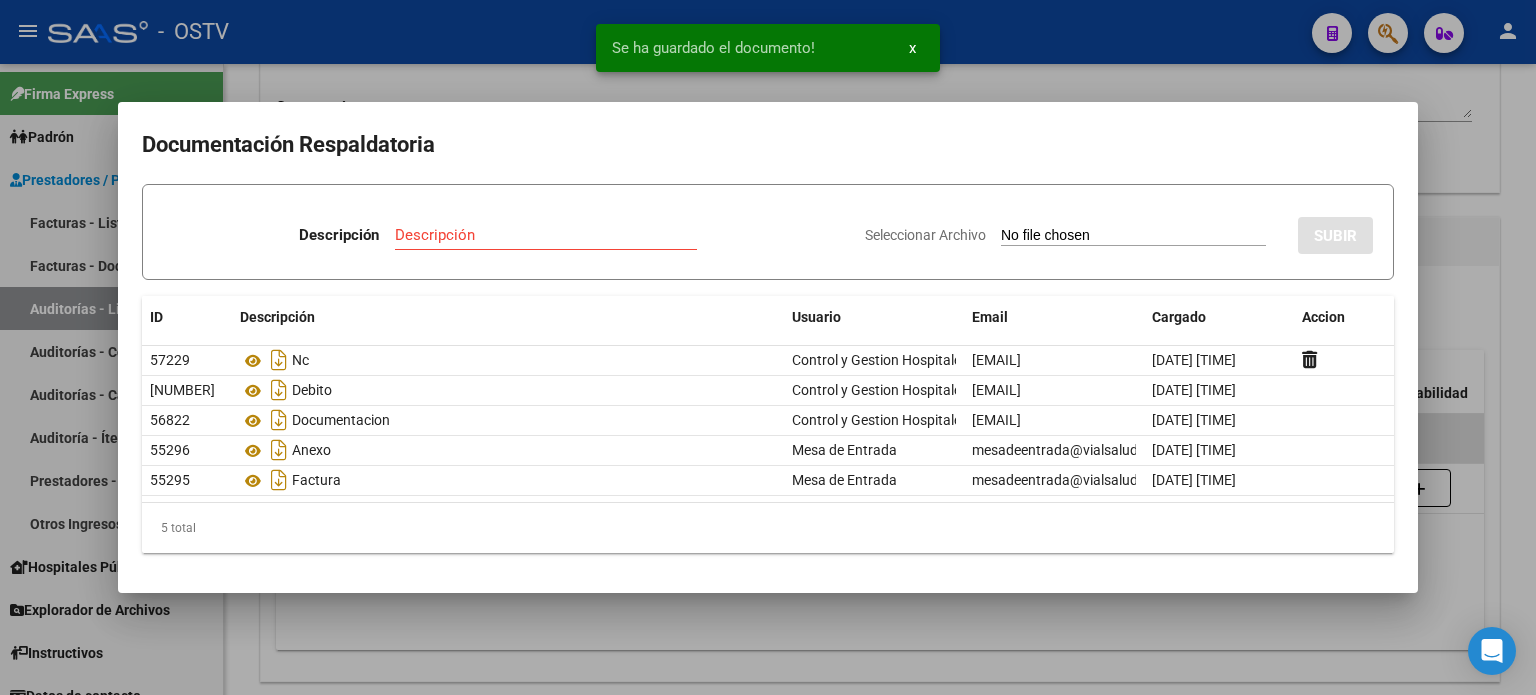 click at bounding box center (768, 347) 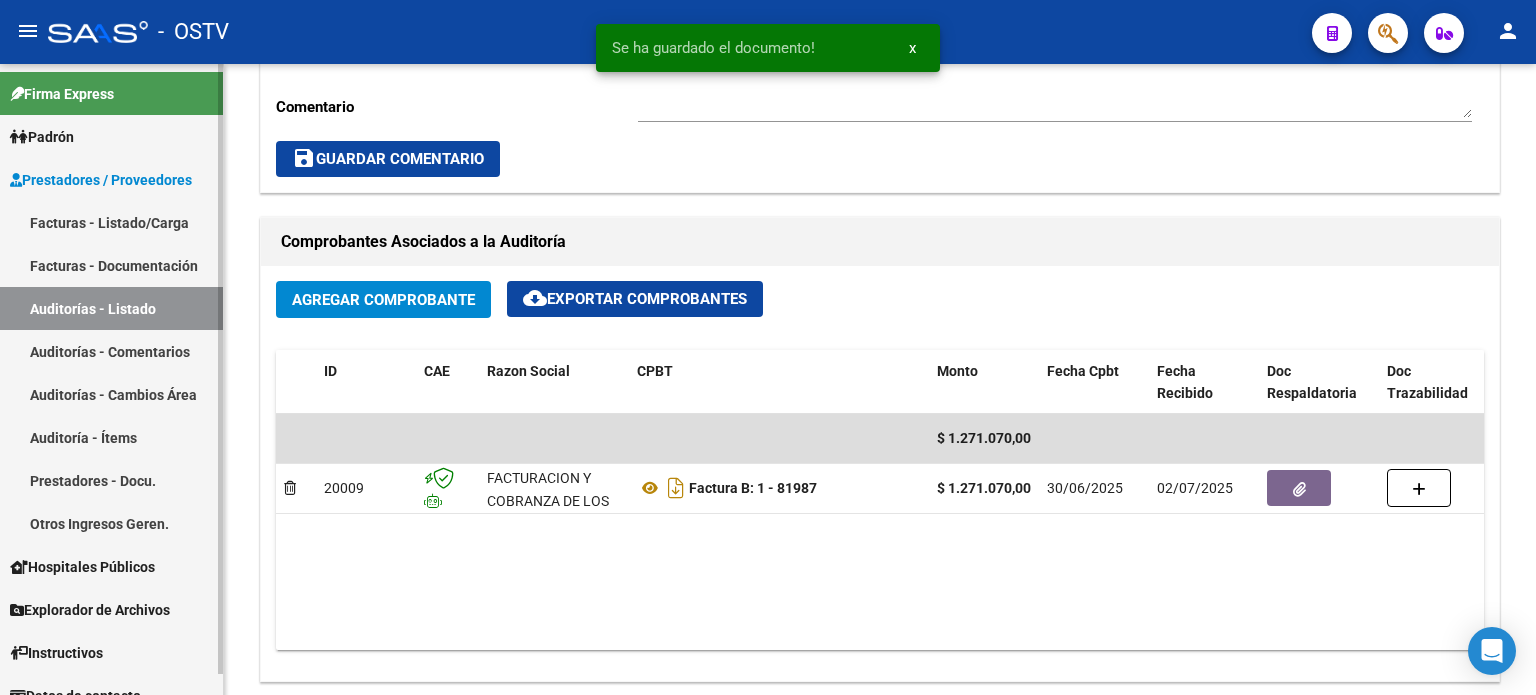 click on "Auditorías - Listado" at bounding box center (111, 308) 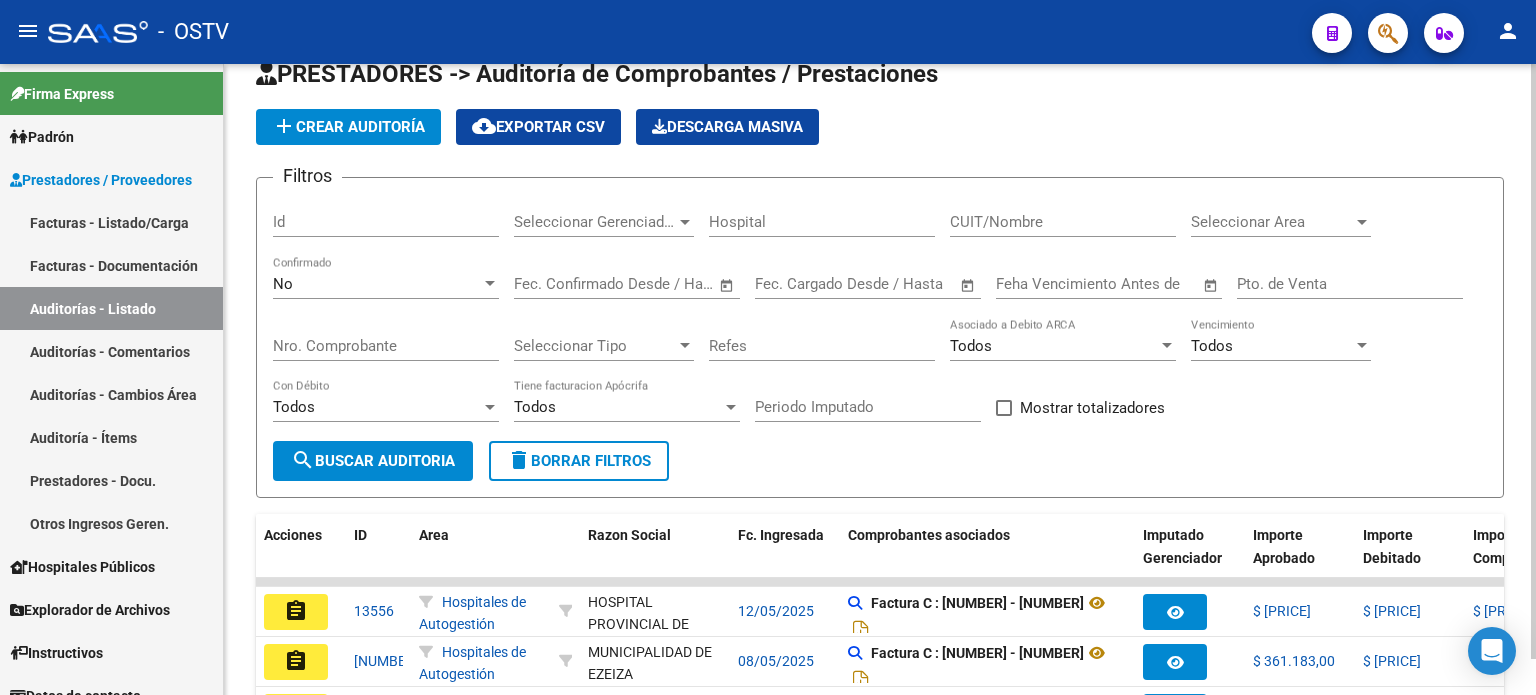 scroll, scrollTop: 563, scrollLeft: 0, axis: vertical 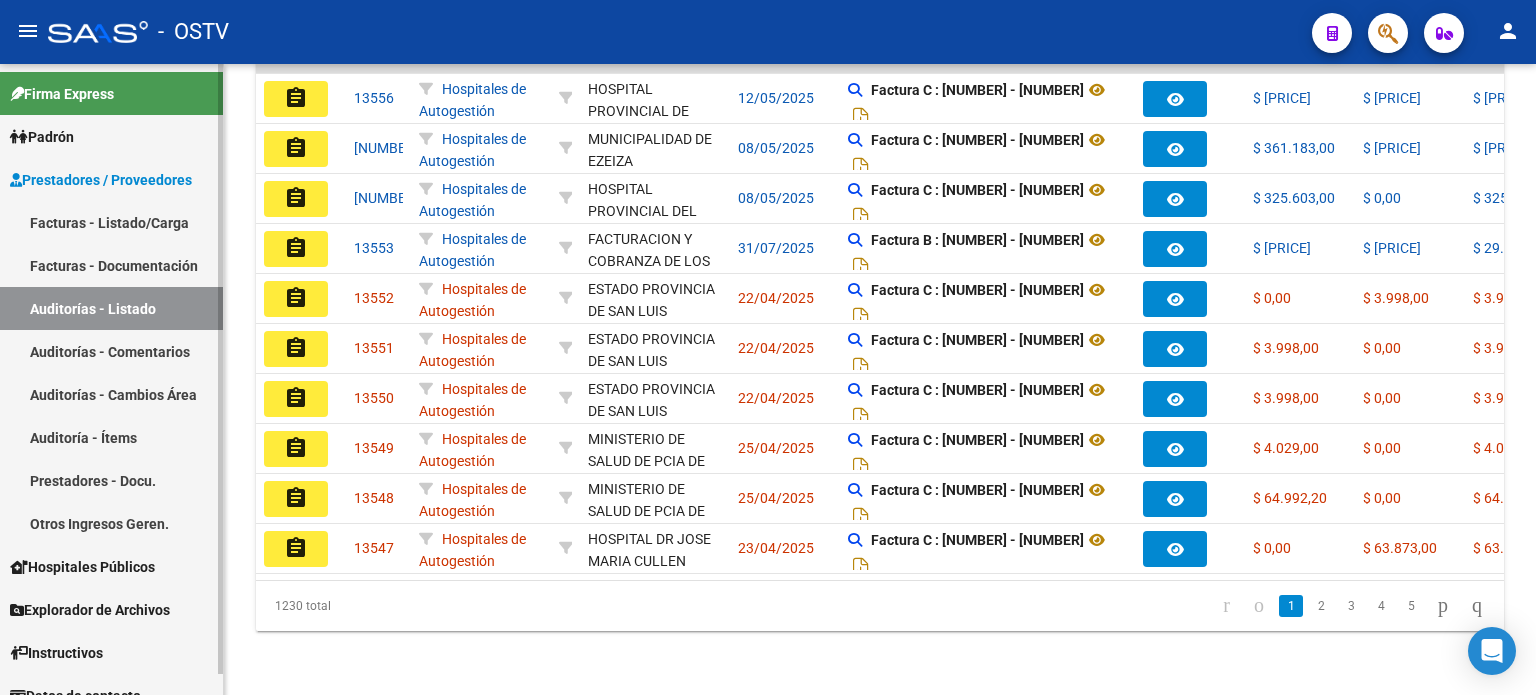 click on "Auditorías - Listado" at bounding box center [111, 308] 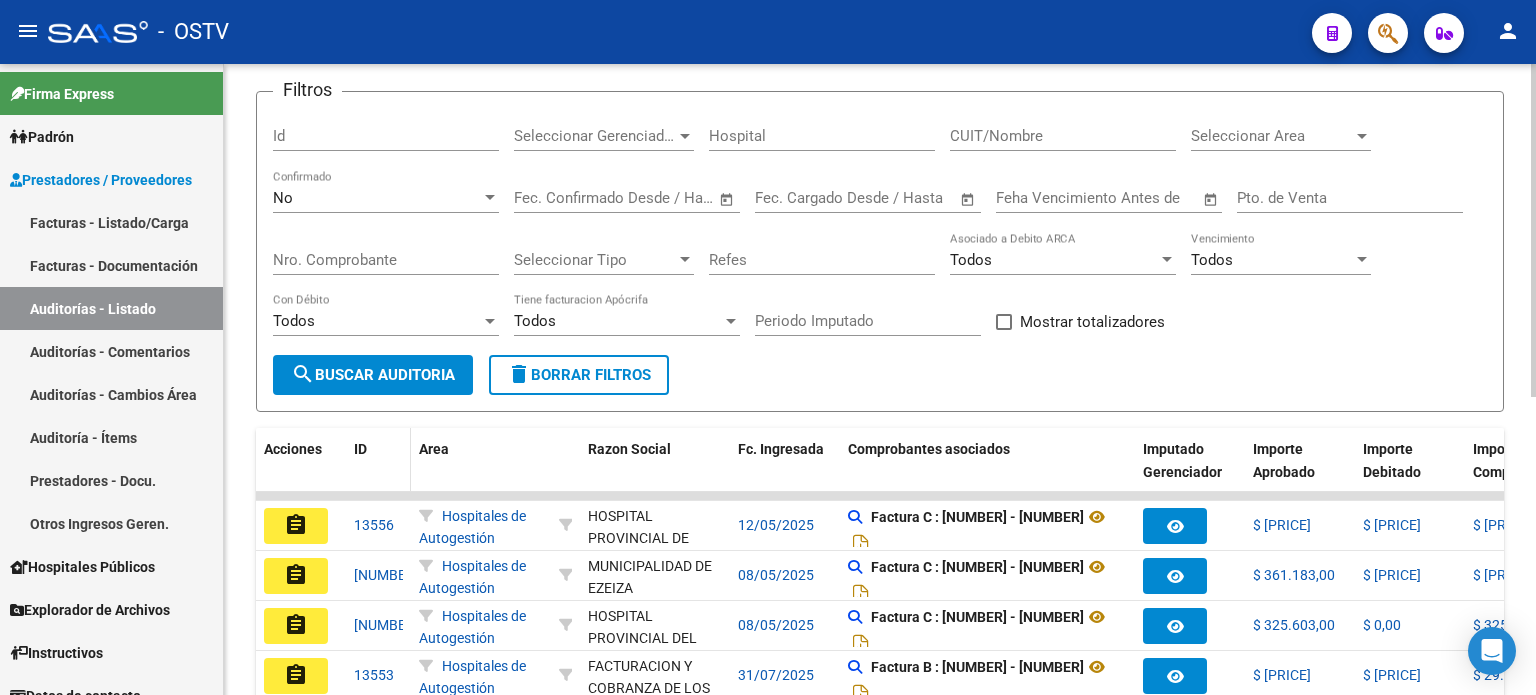 scroll, scrollTop: 0, scrollLeft: 0, axis: both 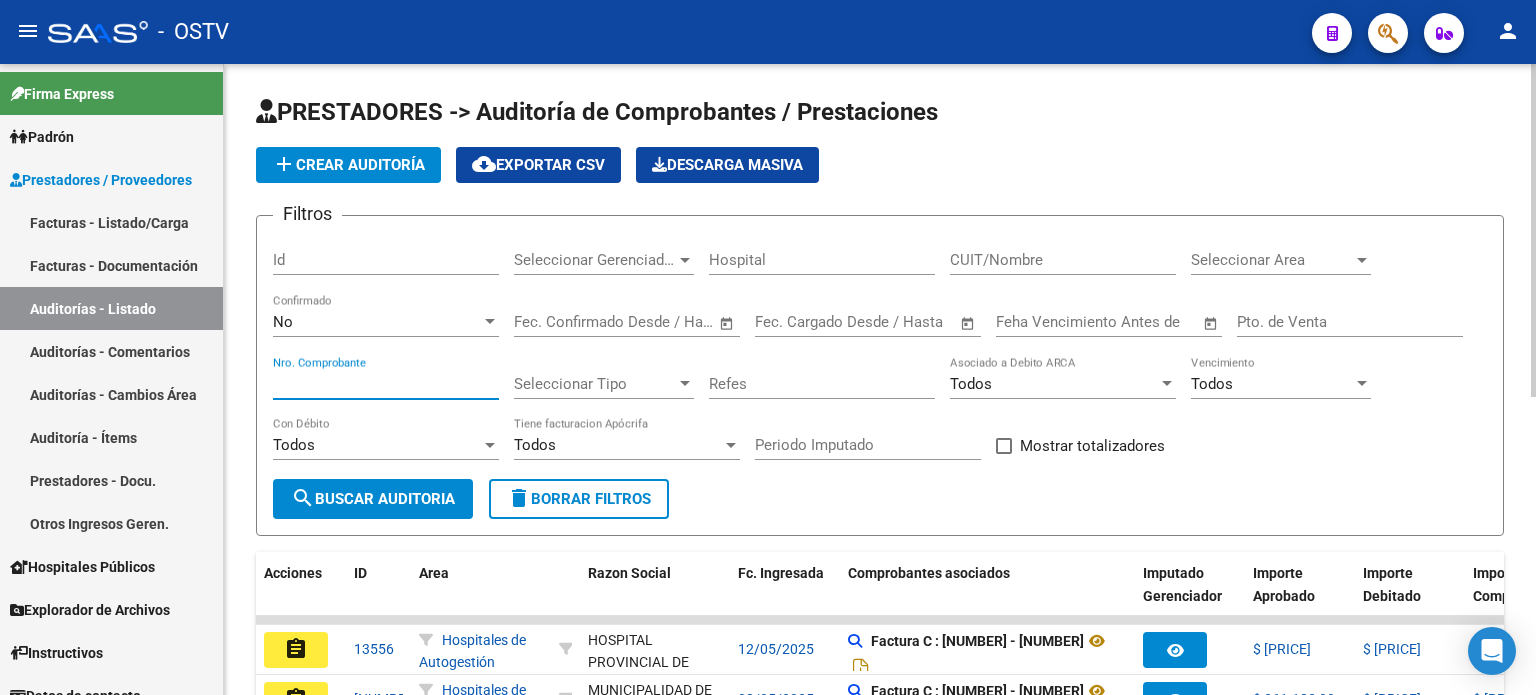 click on "Nro. Comprobante" at bounding box center [386, 384] 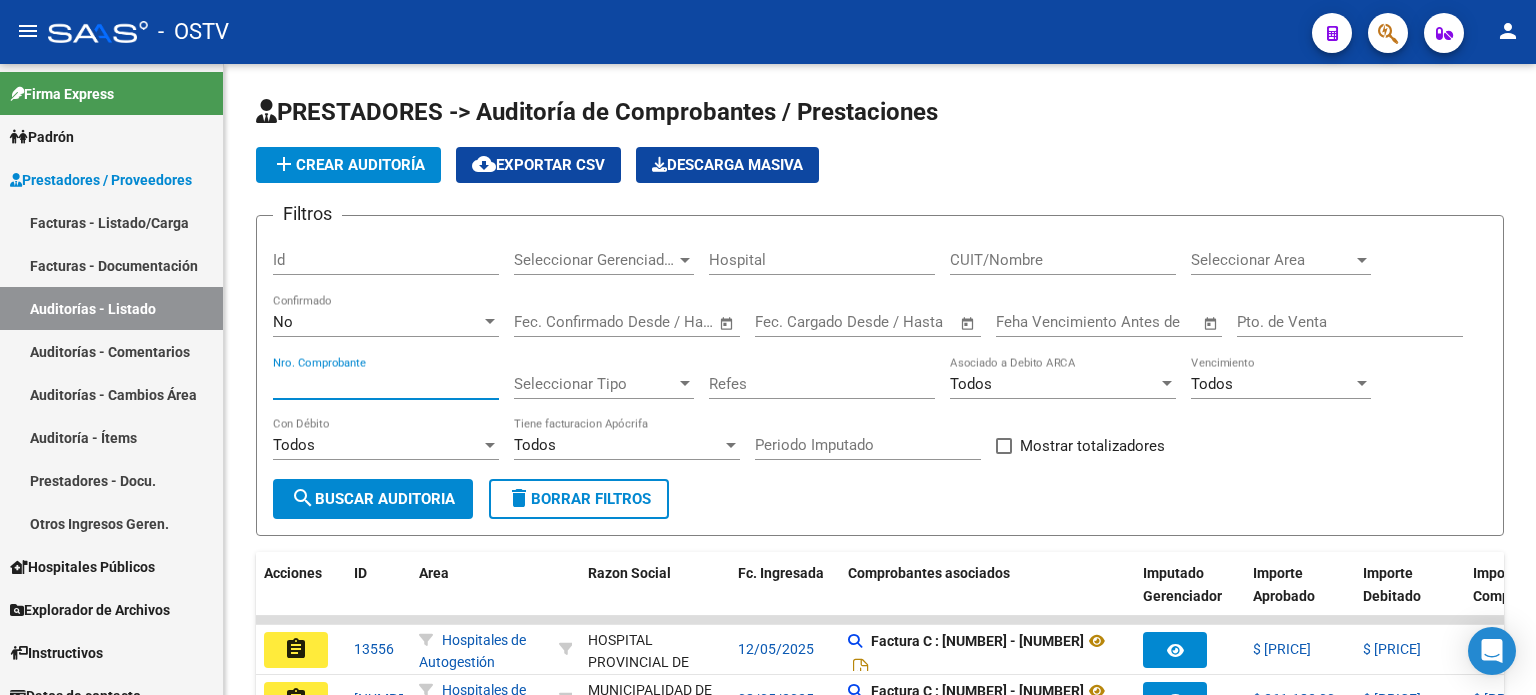 type on "[NUMBER]" 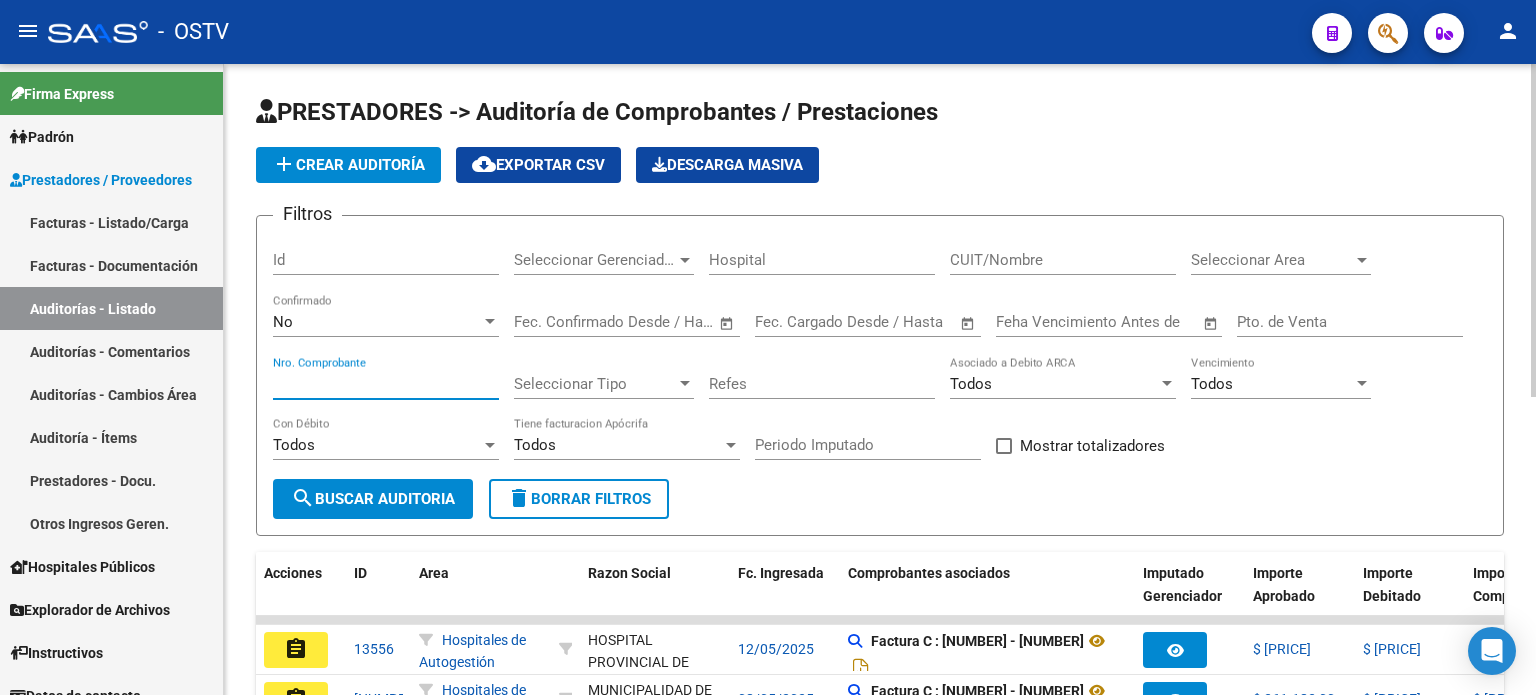 click on "No" at bounding box center (377, 322) 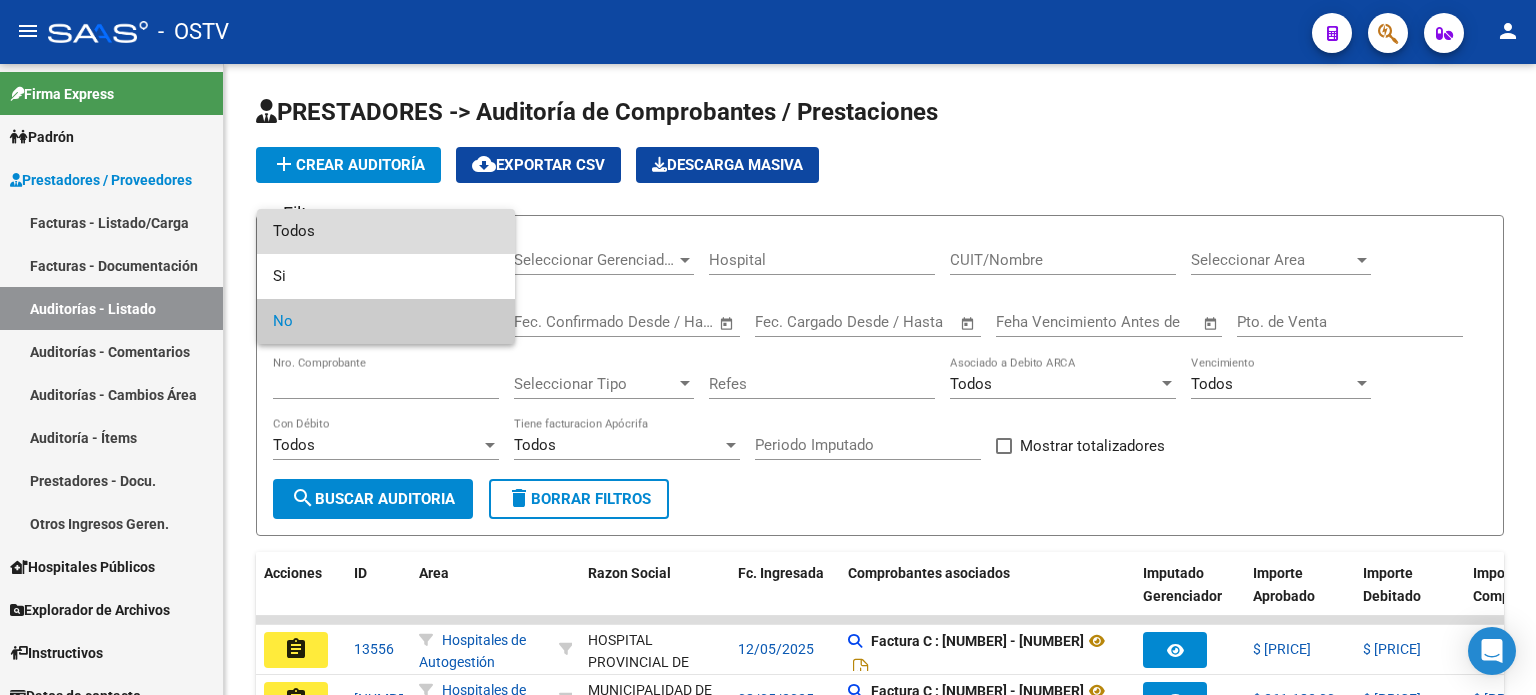 click on "Todos" at bounding box center (386, 231) 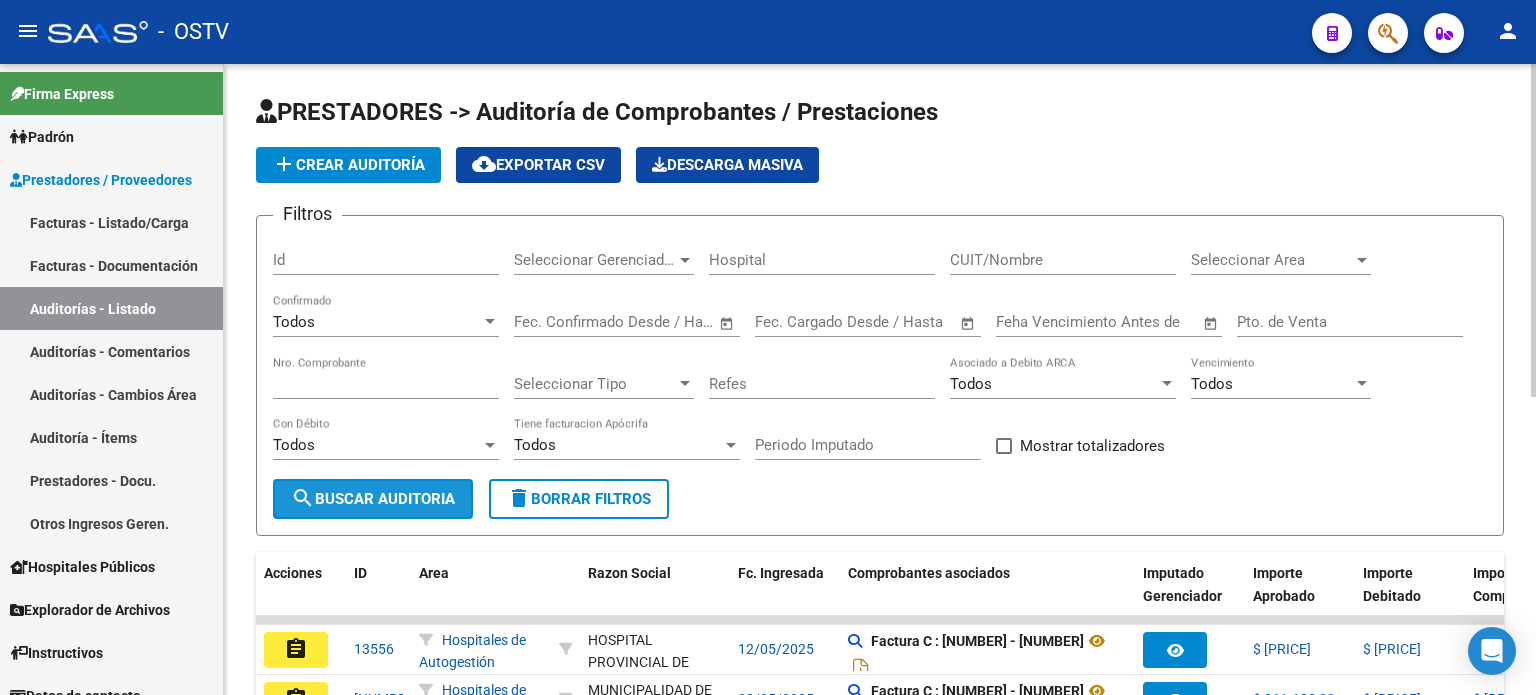 click on "search  Buscar Auditoria" 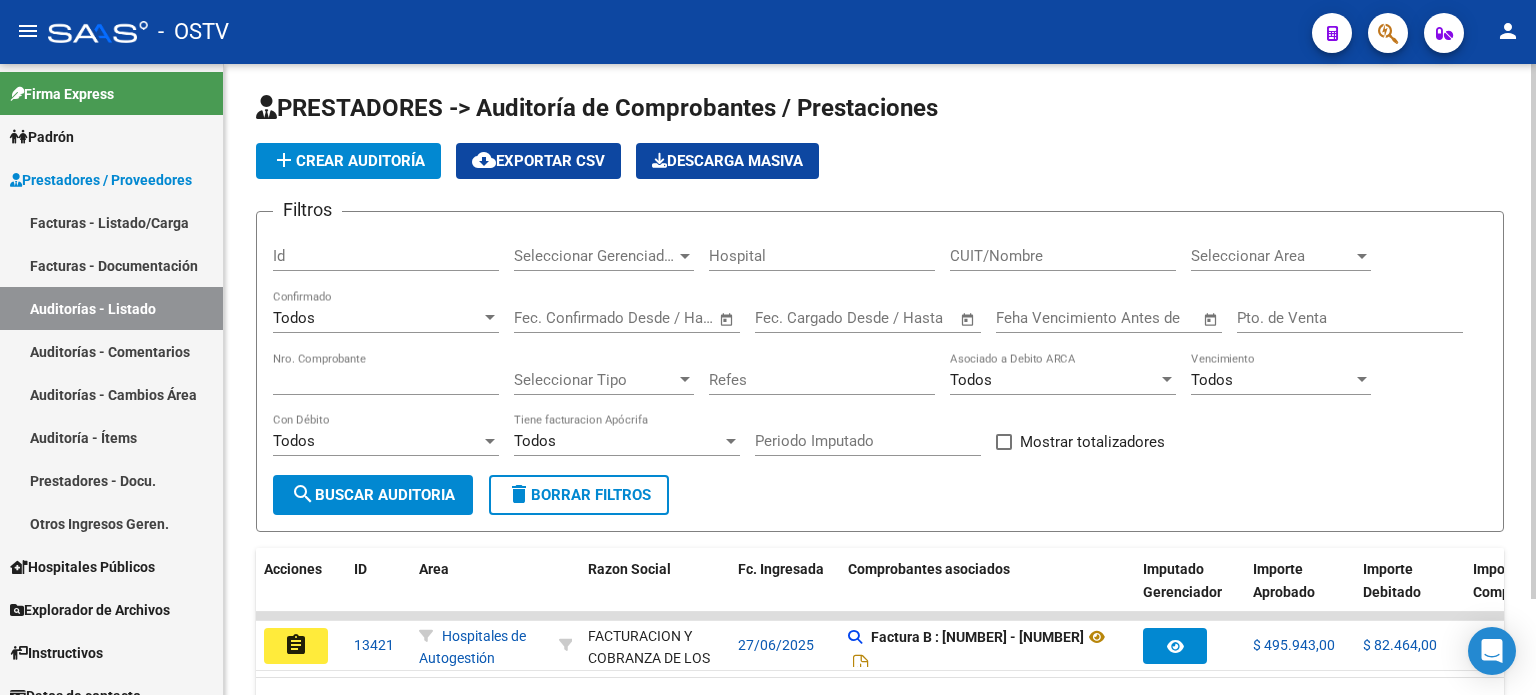scroll, scrollTop: 100, scrollLeft: 0, axis: vertical 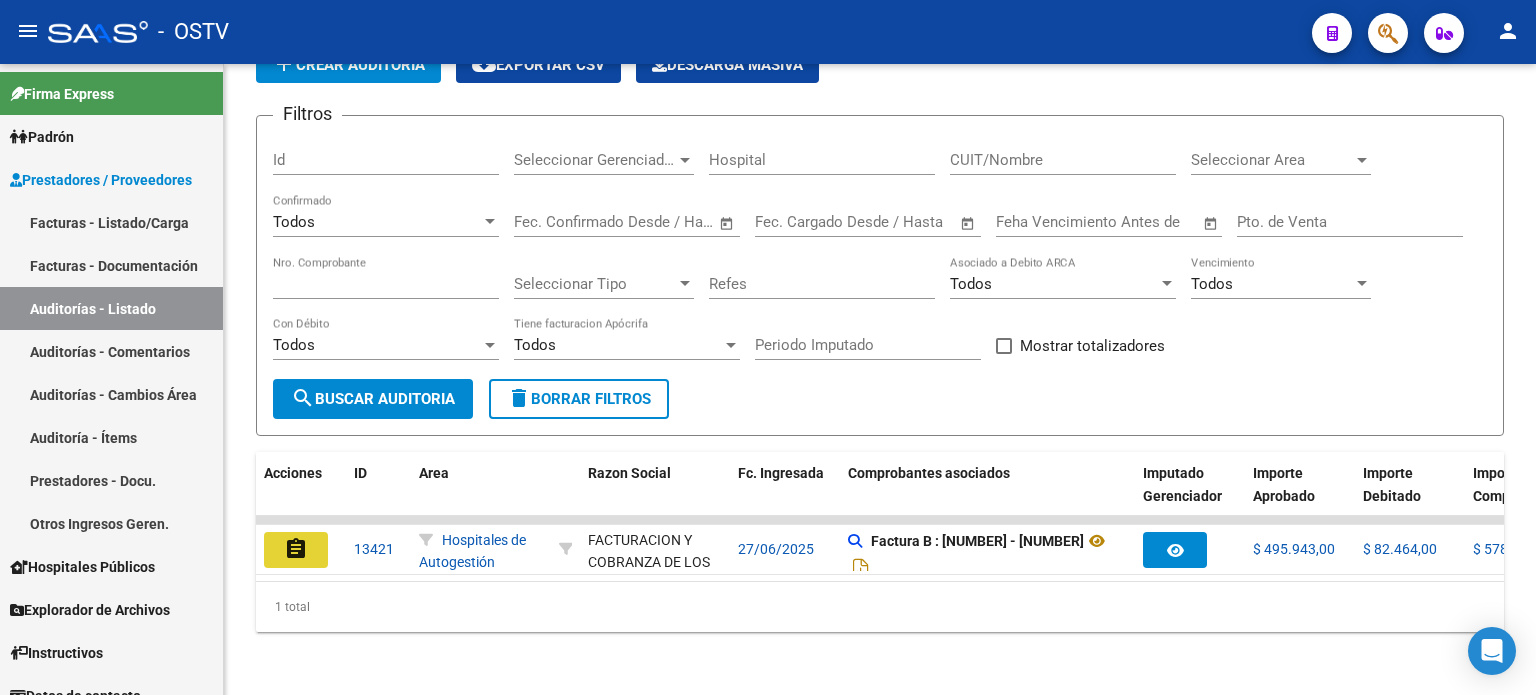 click on "assignment" 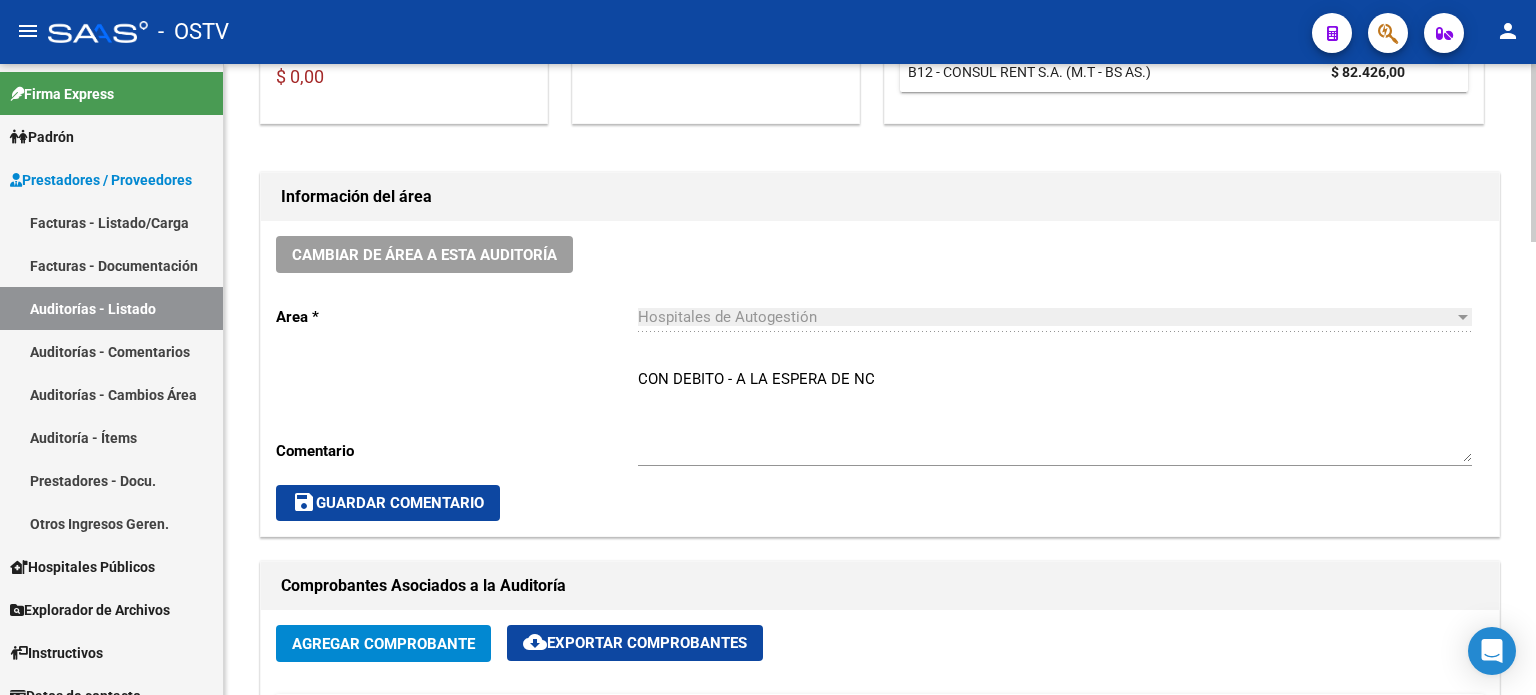 scroll, scrollTop: 600, scrollLeft: 0, axis: vertical 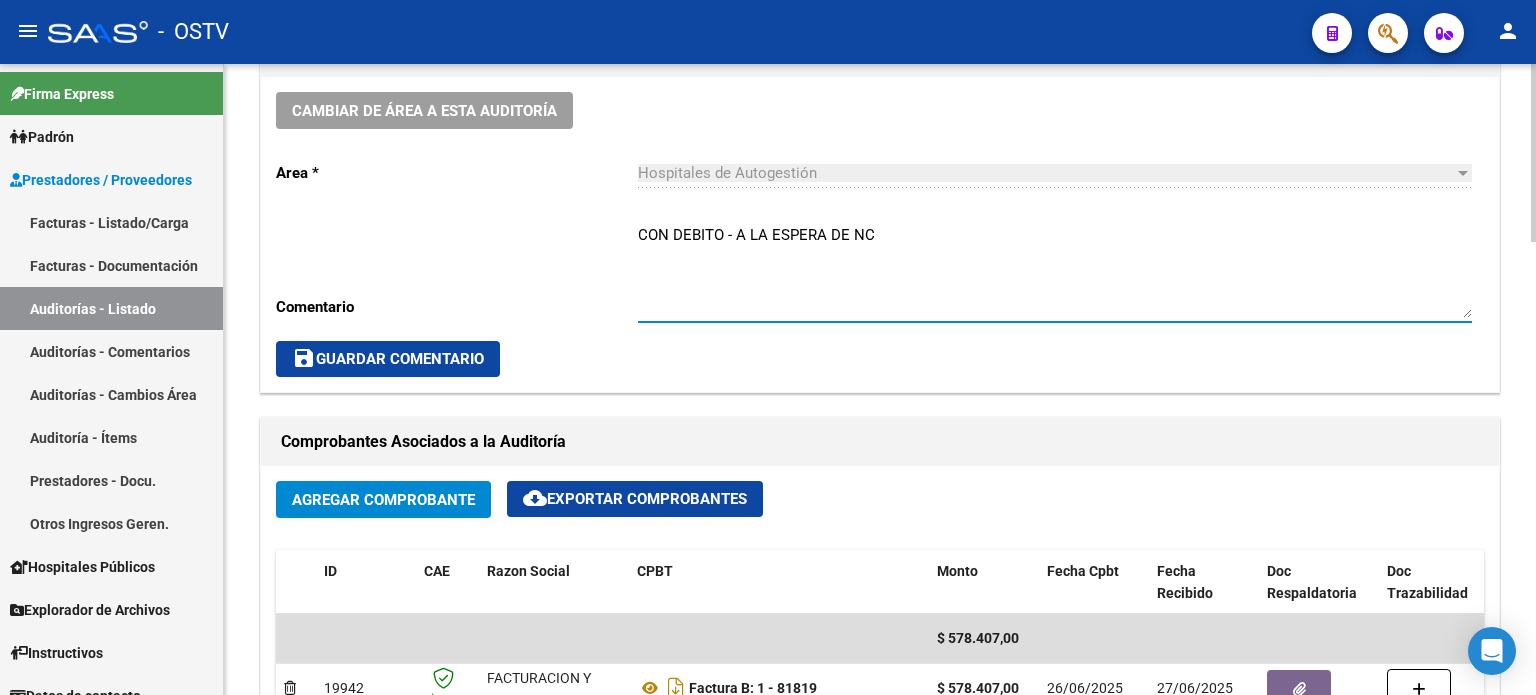 drag, startPoint x: 883, startPoint y: 233, endPoint x: 514, endPoint y: 223, distance: 369.13547 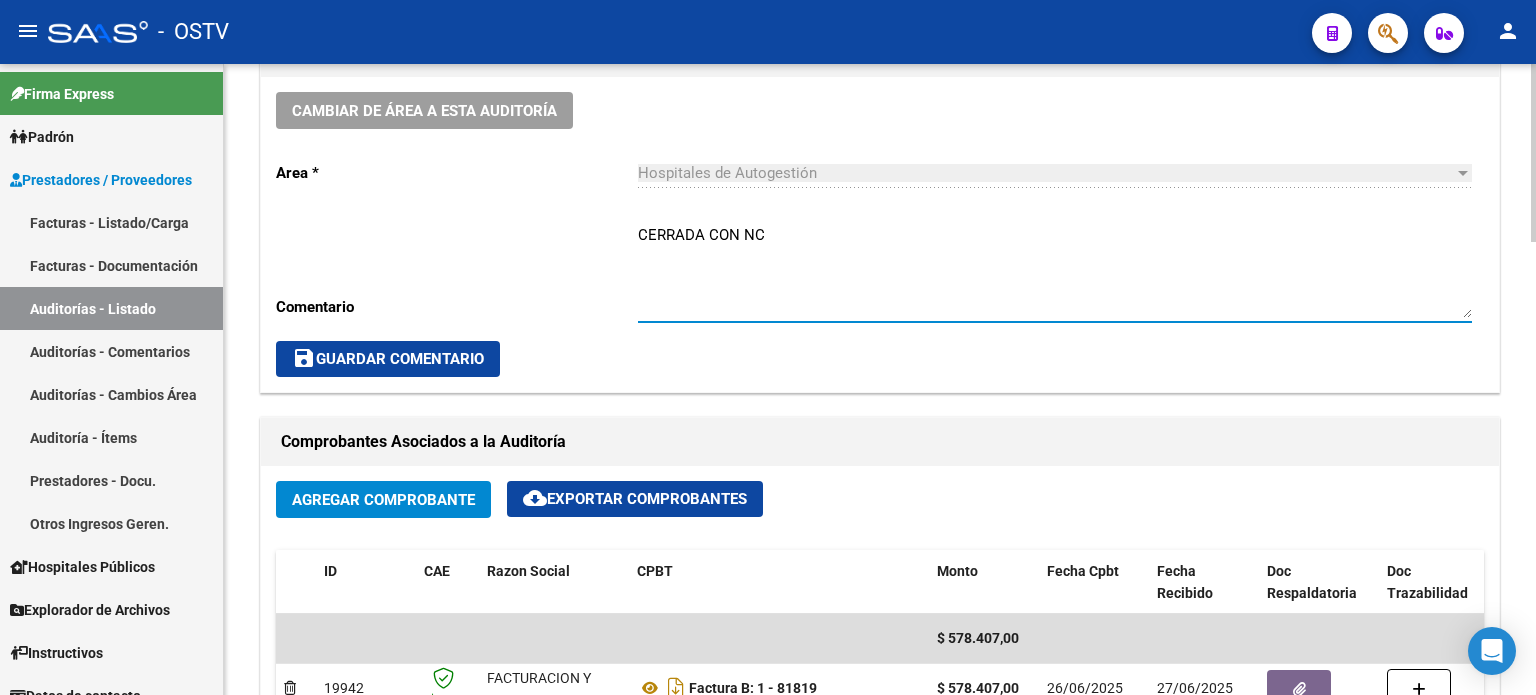 type on "CERRADA CON NC" 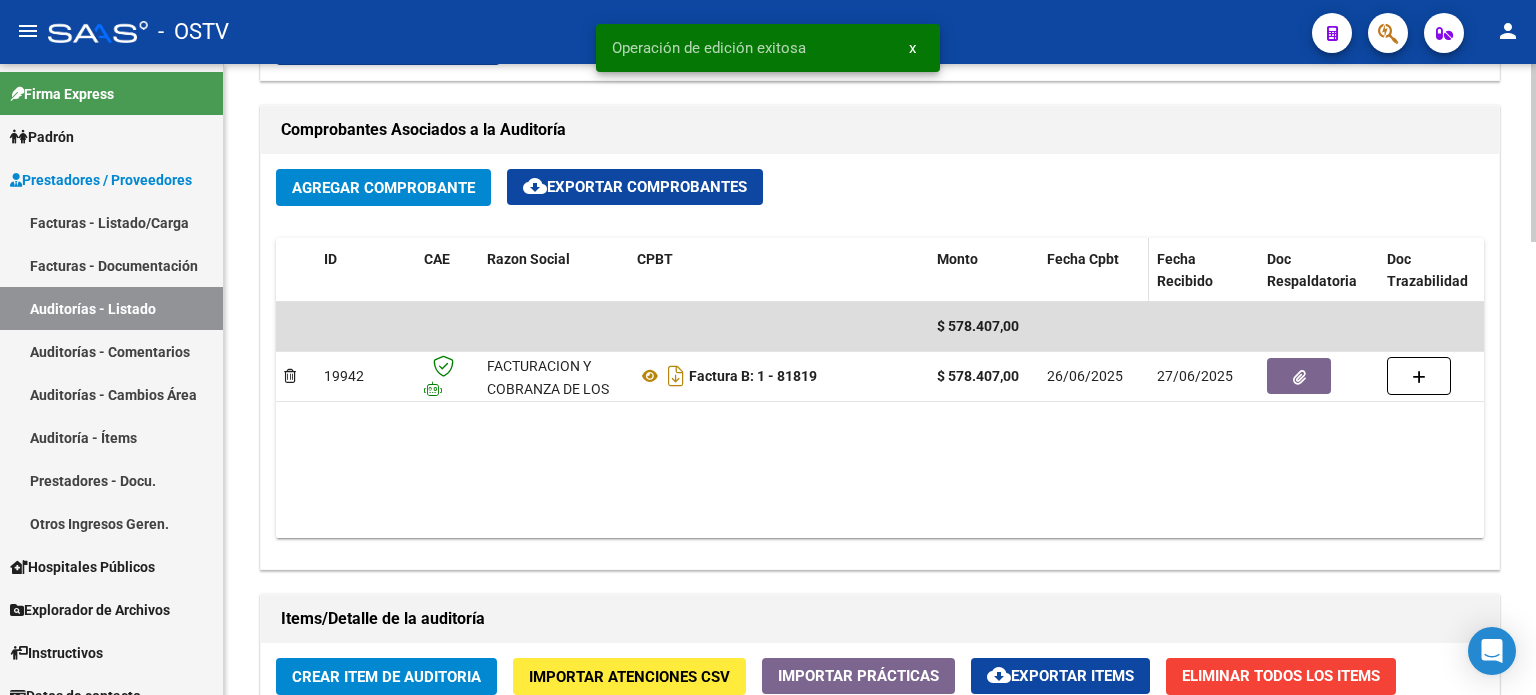 scroll, scrollTop: 900, scrollLeft: 0, axis: vertical 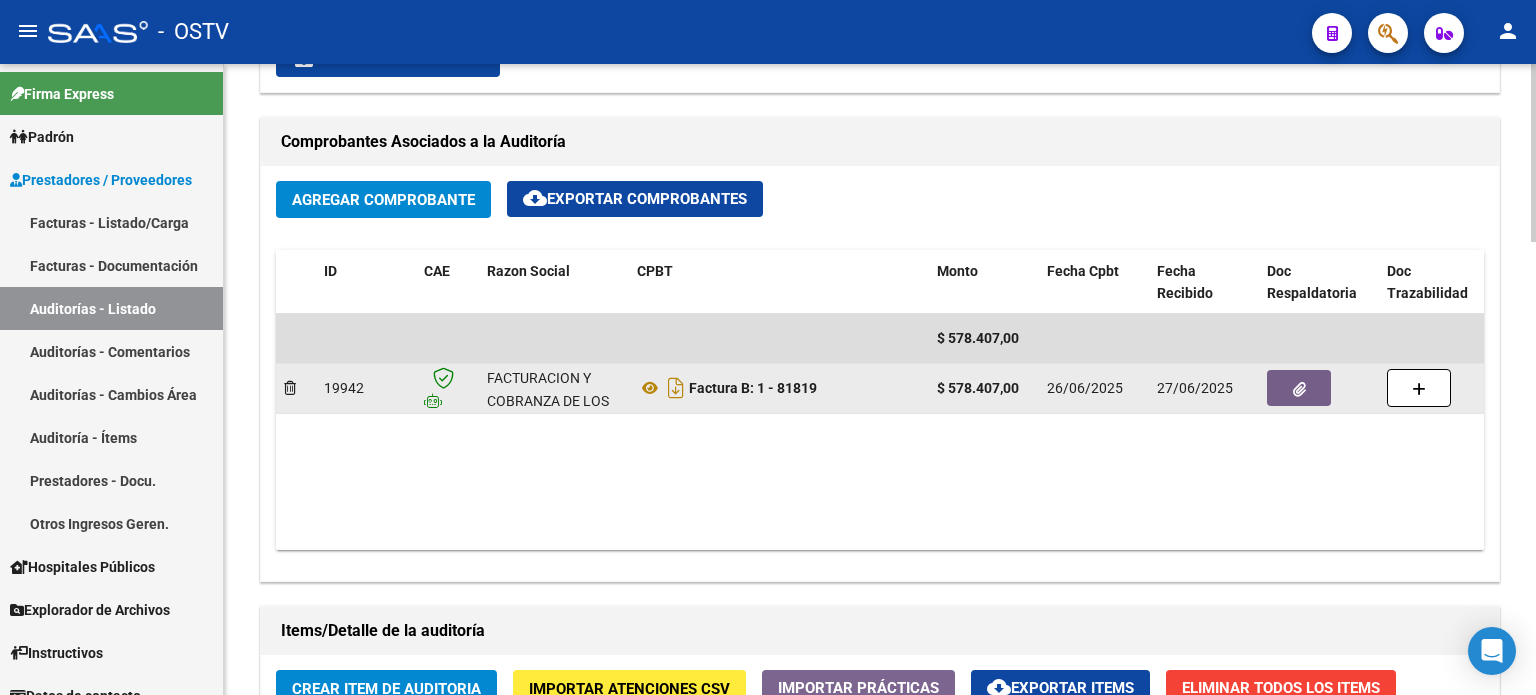click 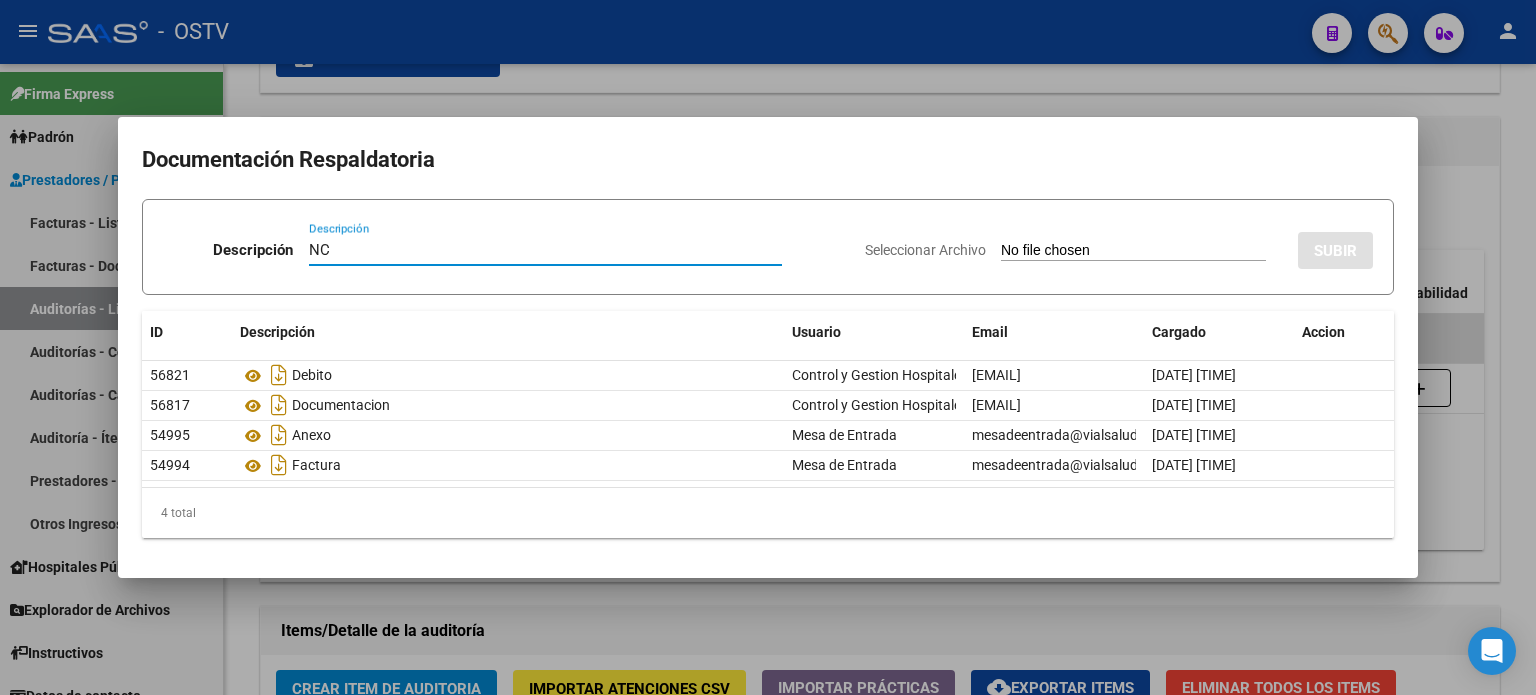 type on "NC" 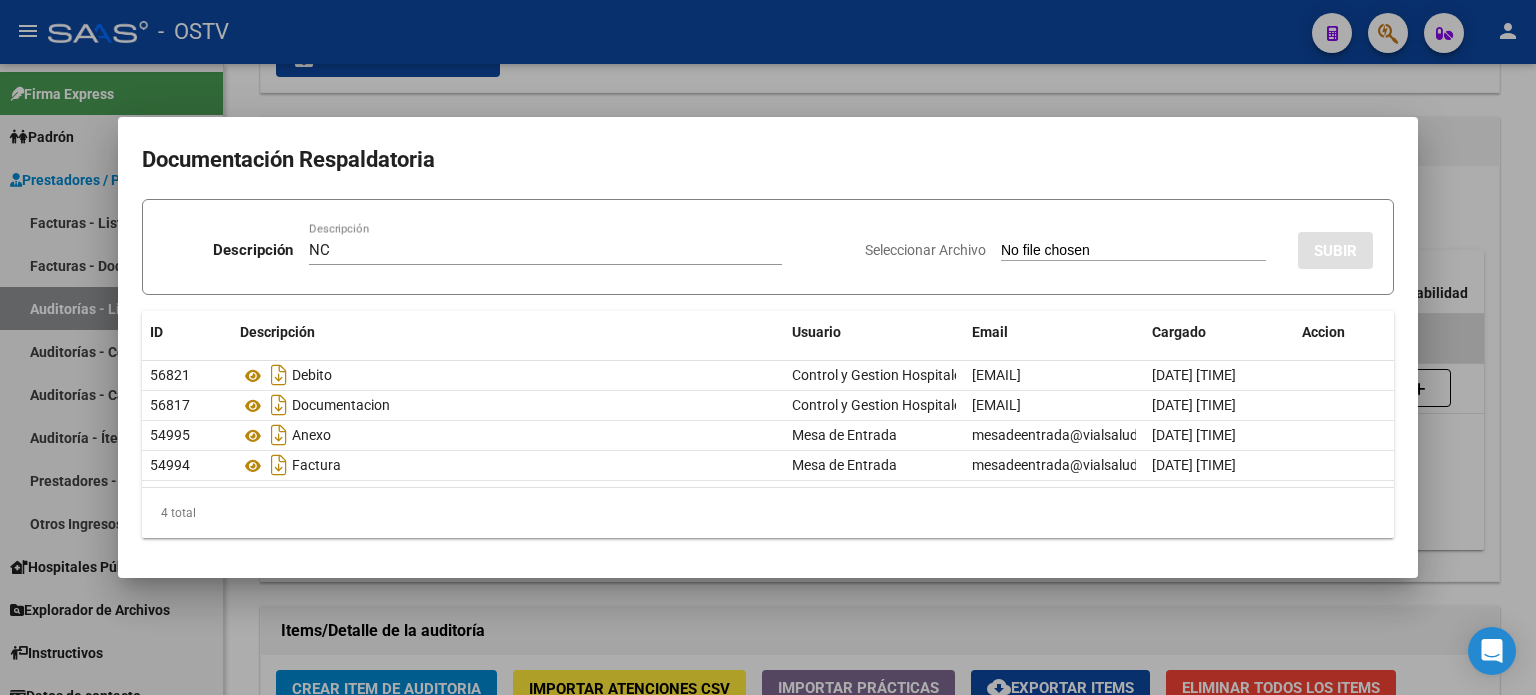 type on "C:\fakepath\[NUMBER].pdf" 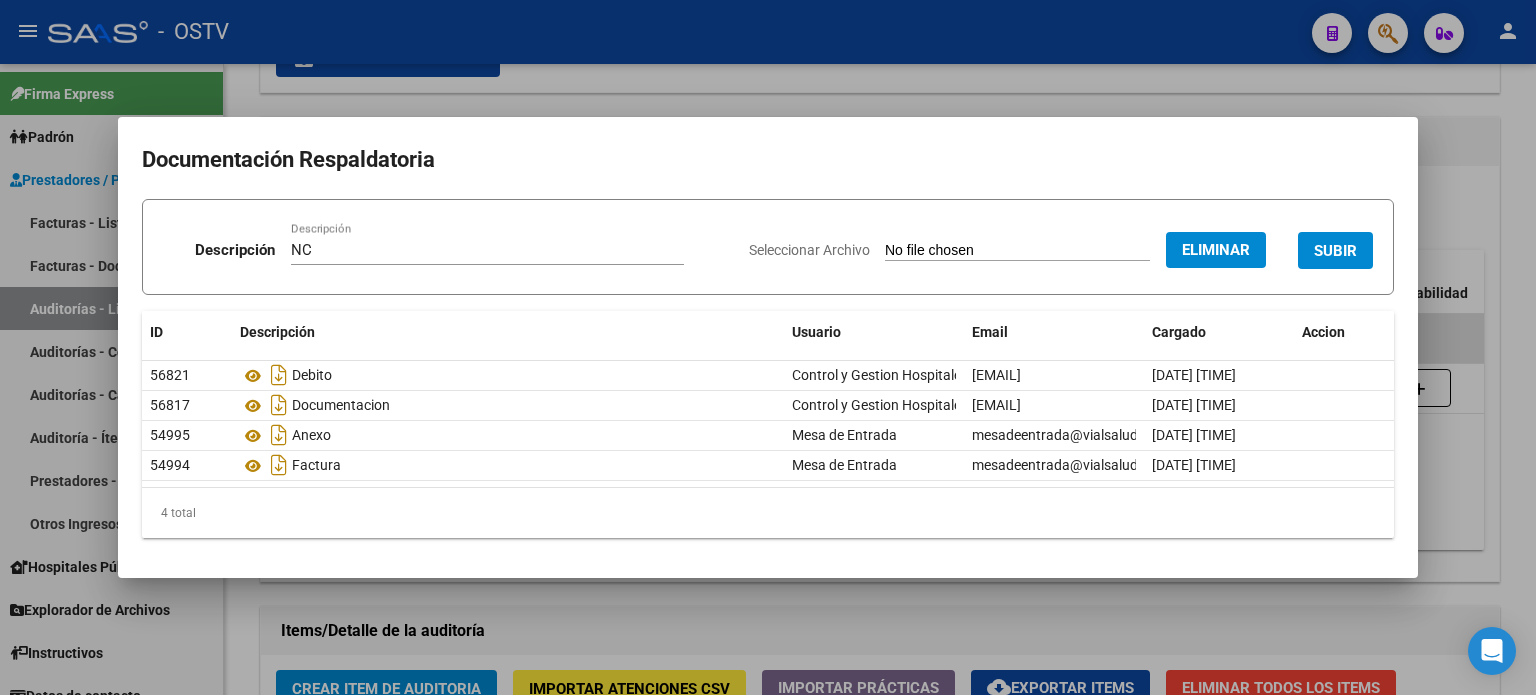 click on "SUBIR" at bounding box center [1335, 251] 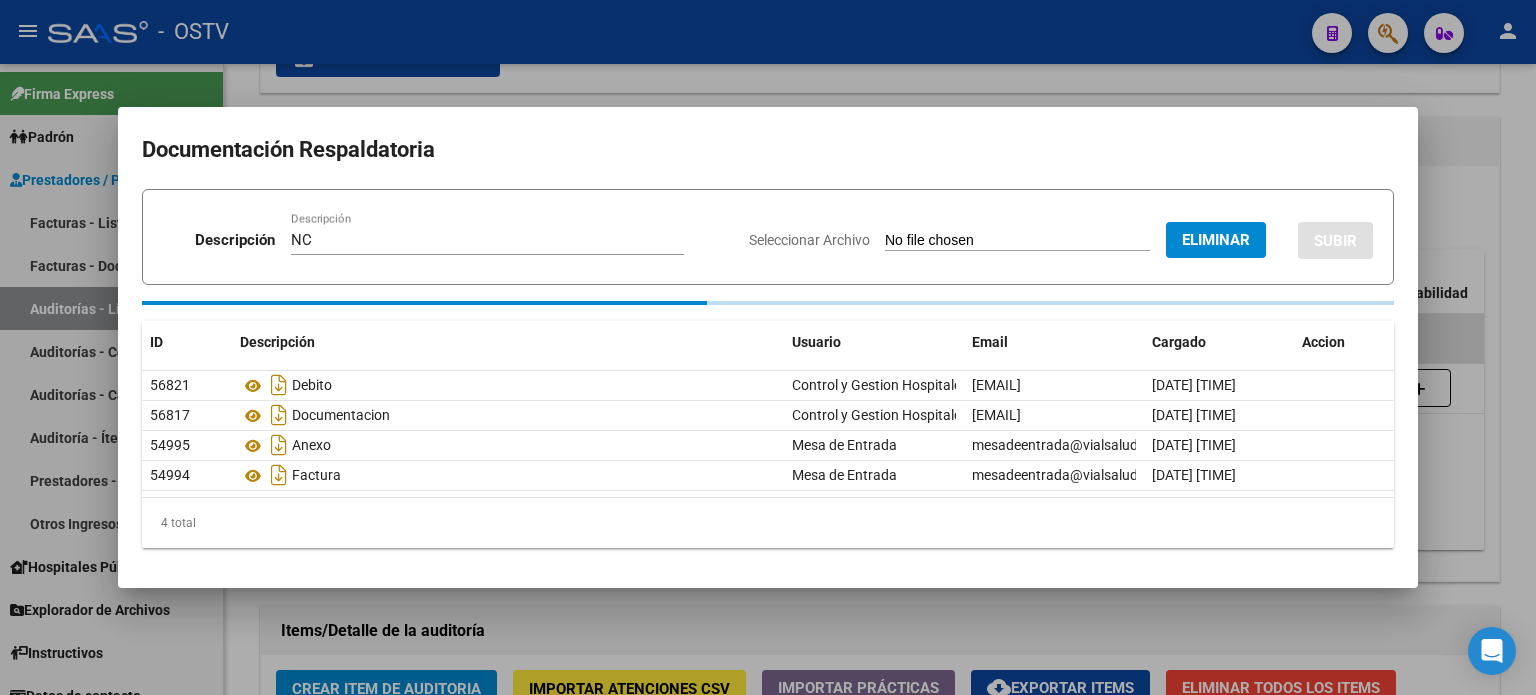 type 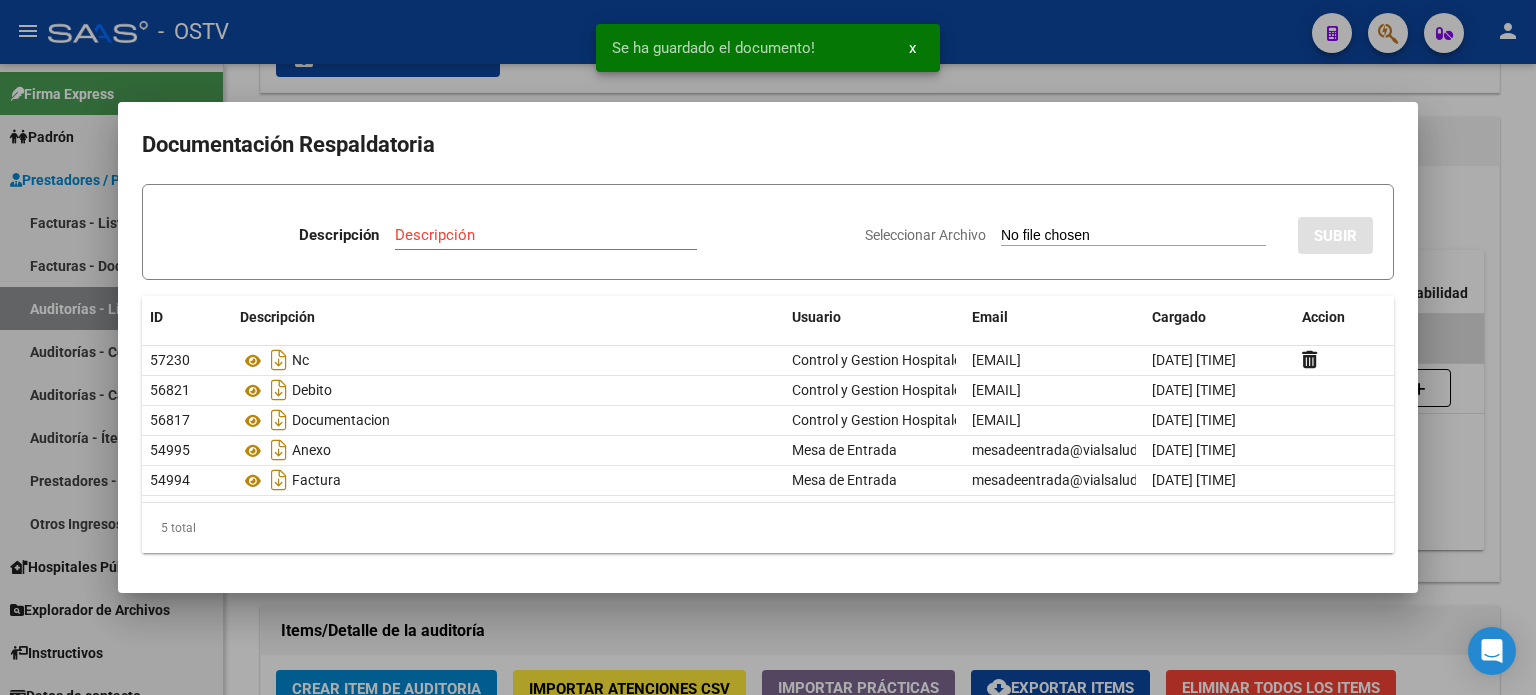 click at bounding box center (768, 347) 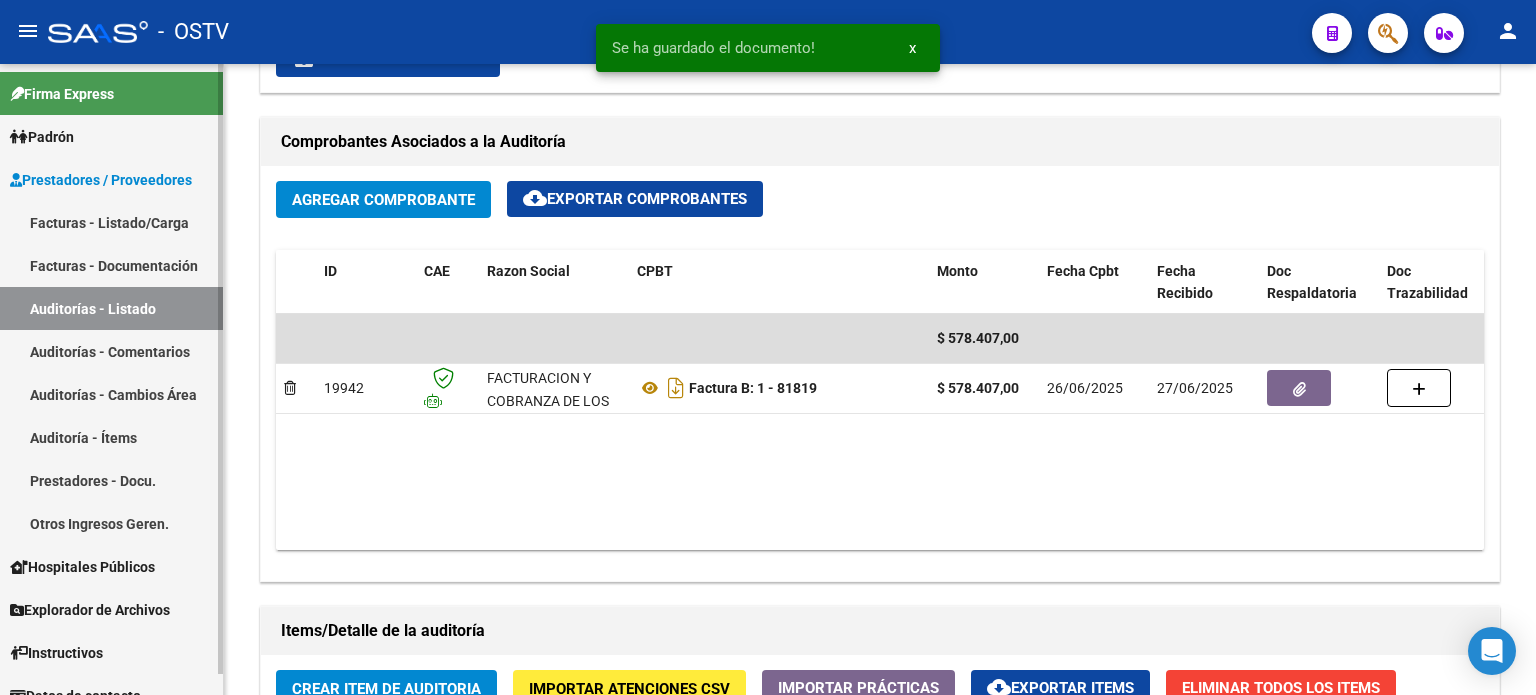 click on "Auditorías - Listado" at bounding box center [111, 308] 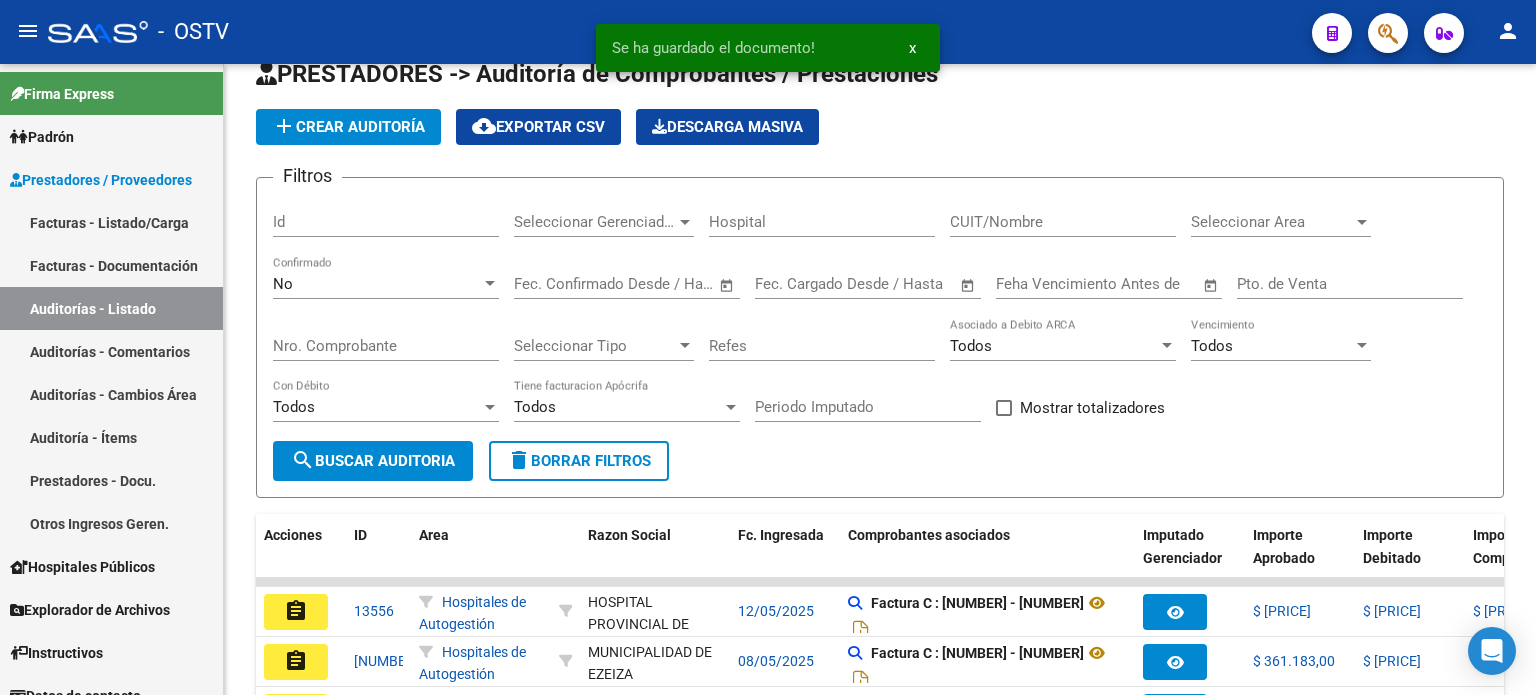 scroll, scrollTop: 563, scrollLeft: 0, axis: vertical 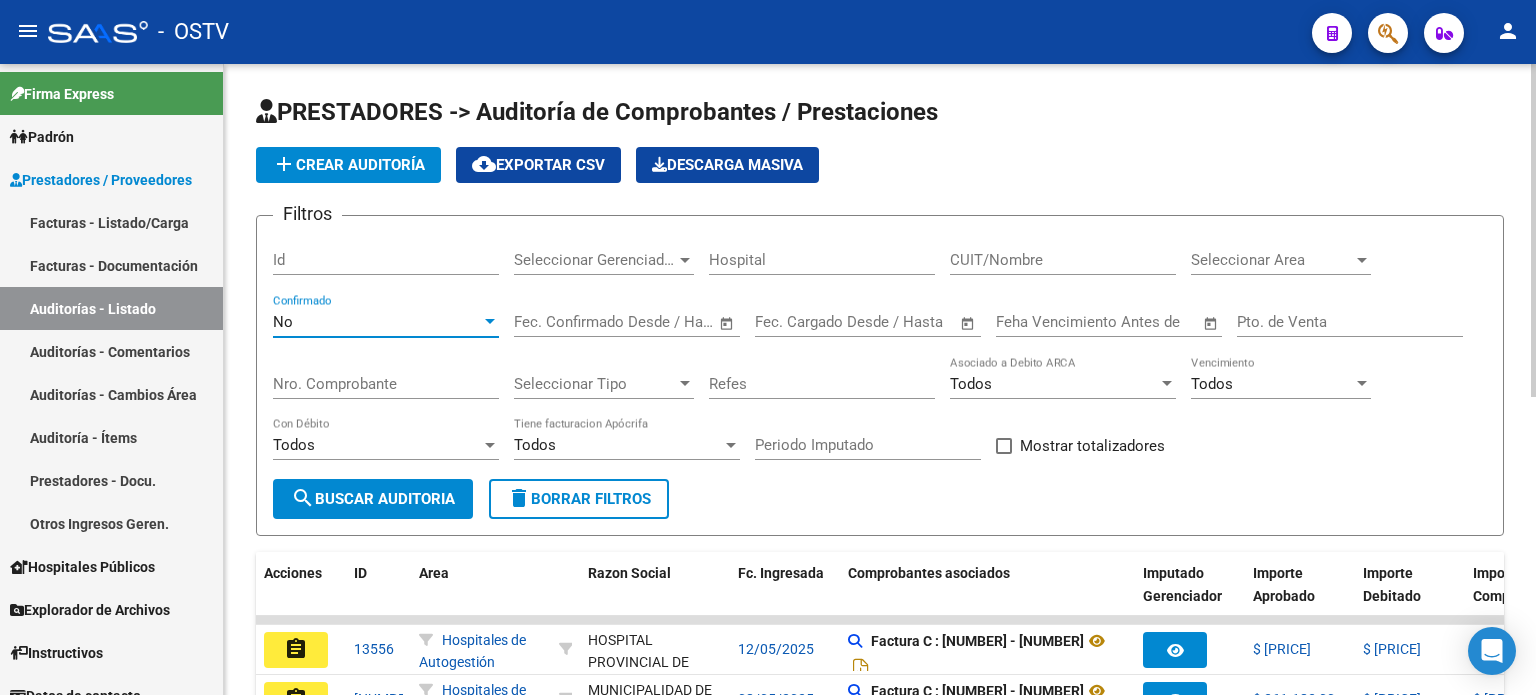 click on "No" at bounding box center [377, 322] 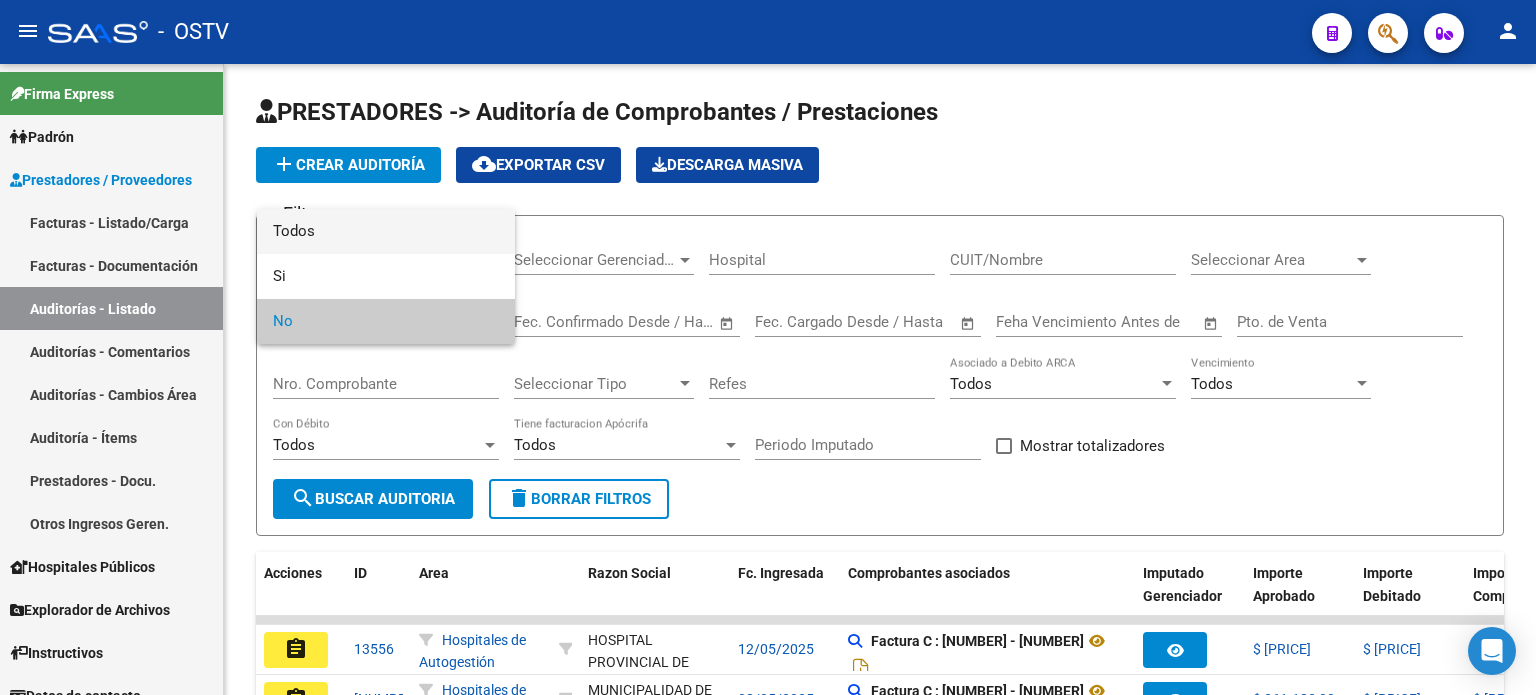 click on "Todos" at bounding box center (386, 231) 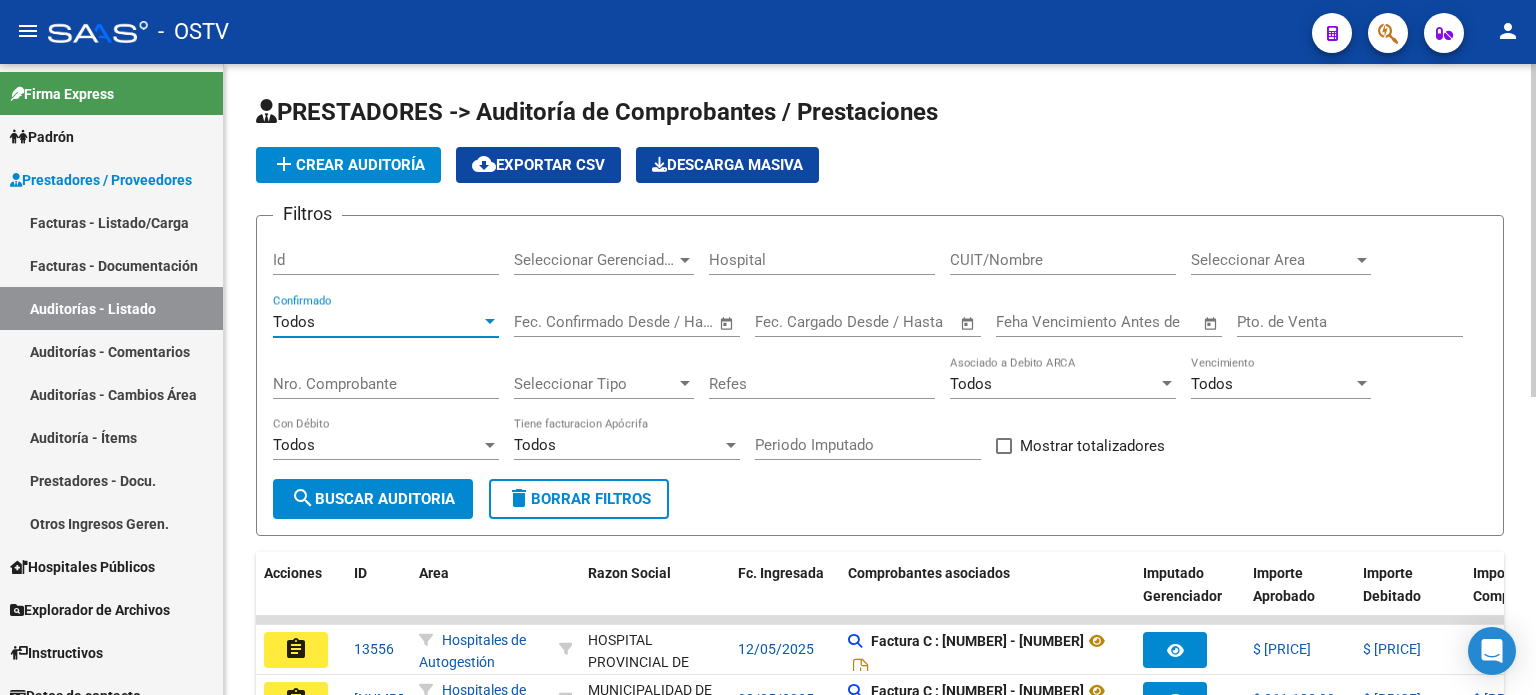 click on "Nro. Comprobante" at bounding box center (386, 384) 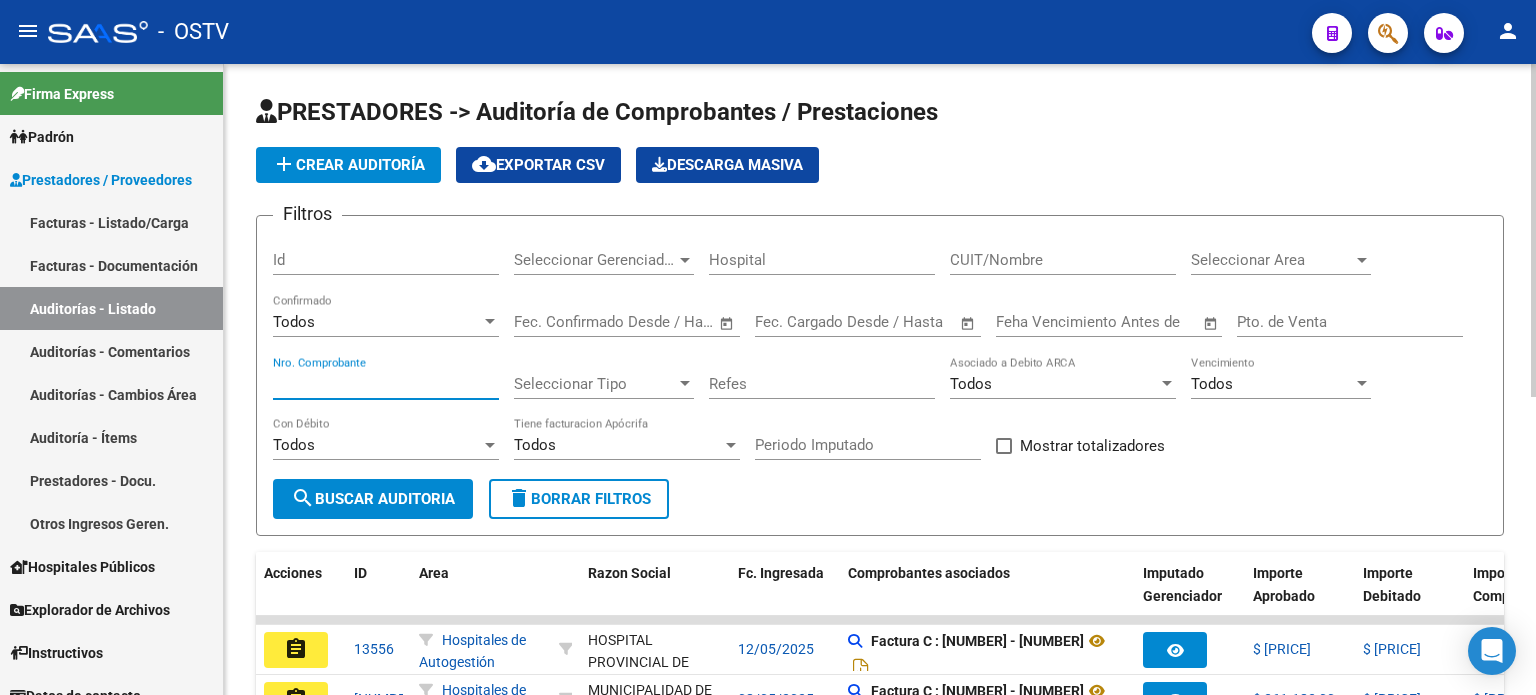 type on "[NUMBER]" 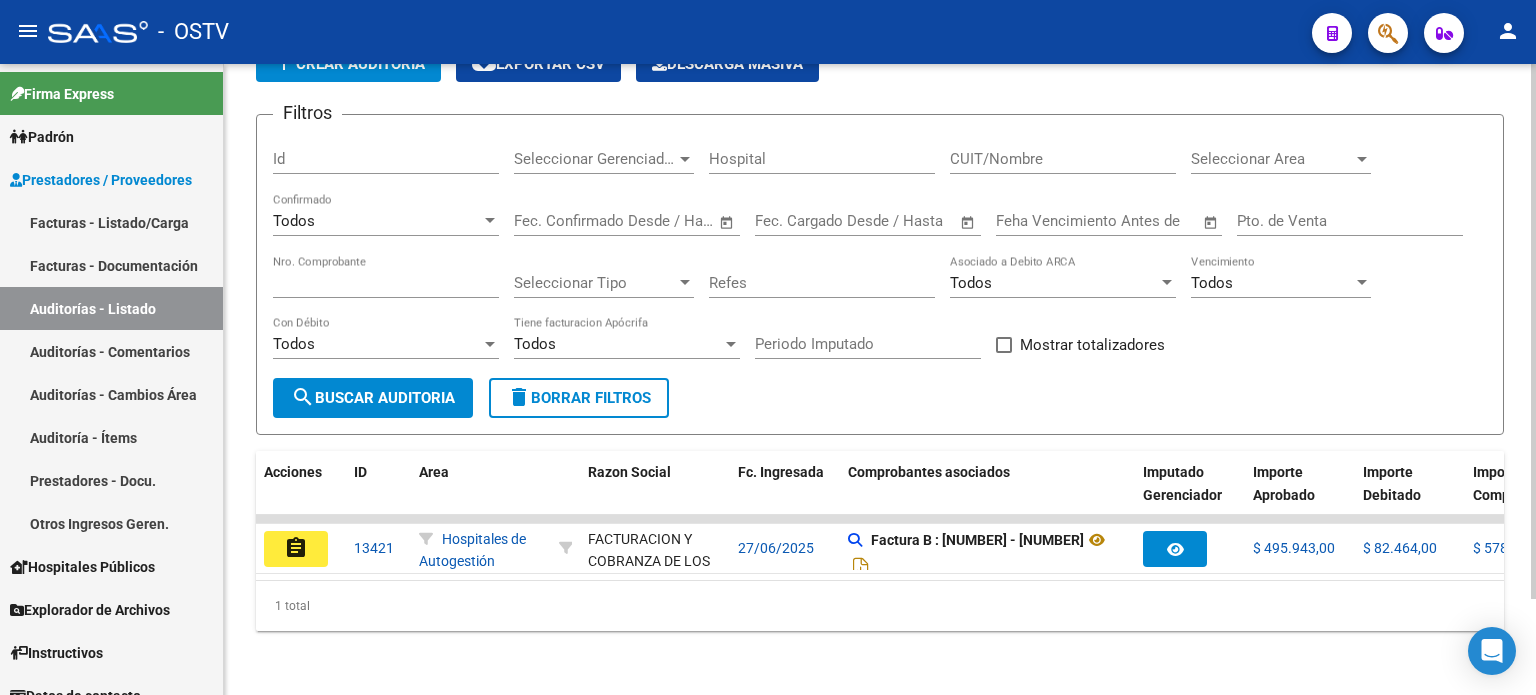 scroll, scrollTop: 112, scrollLeft: 0, axis: vertical 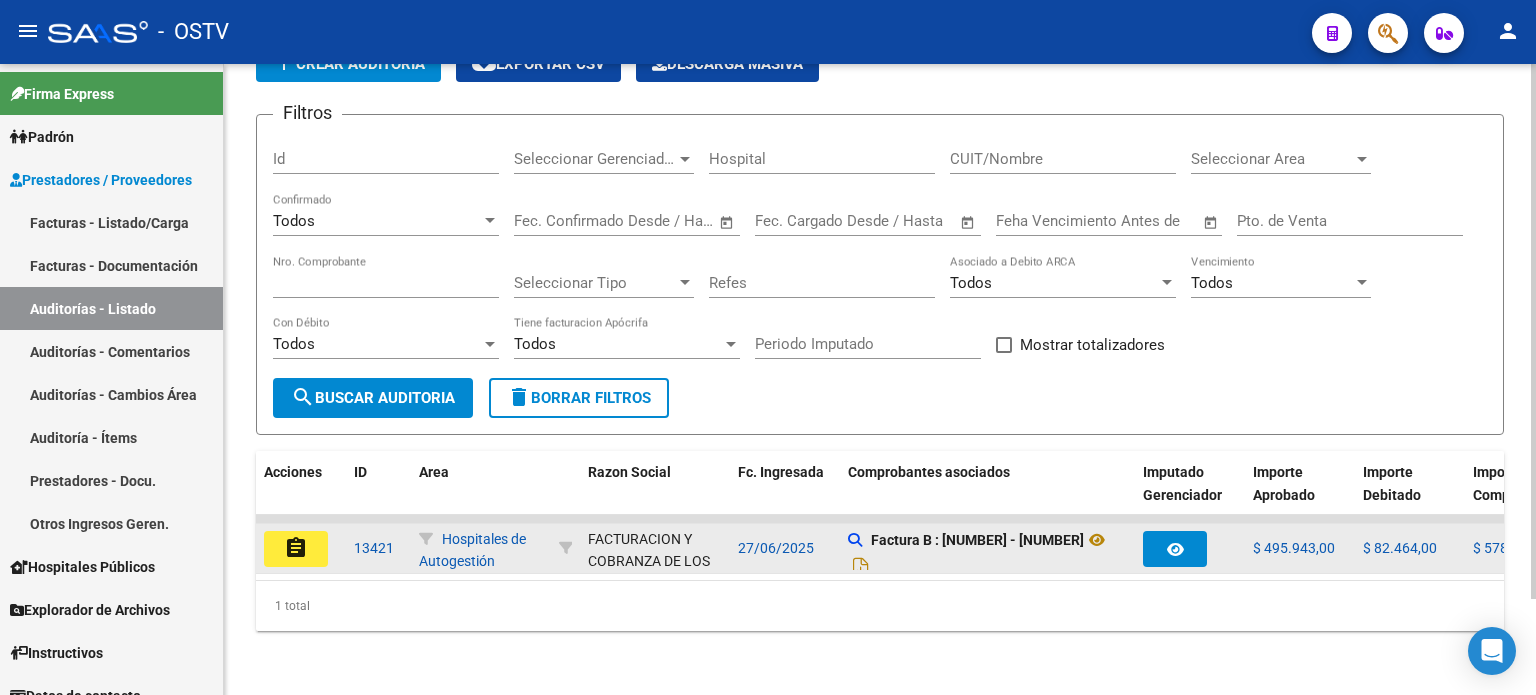click on "assignment" 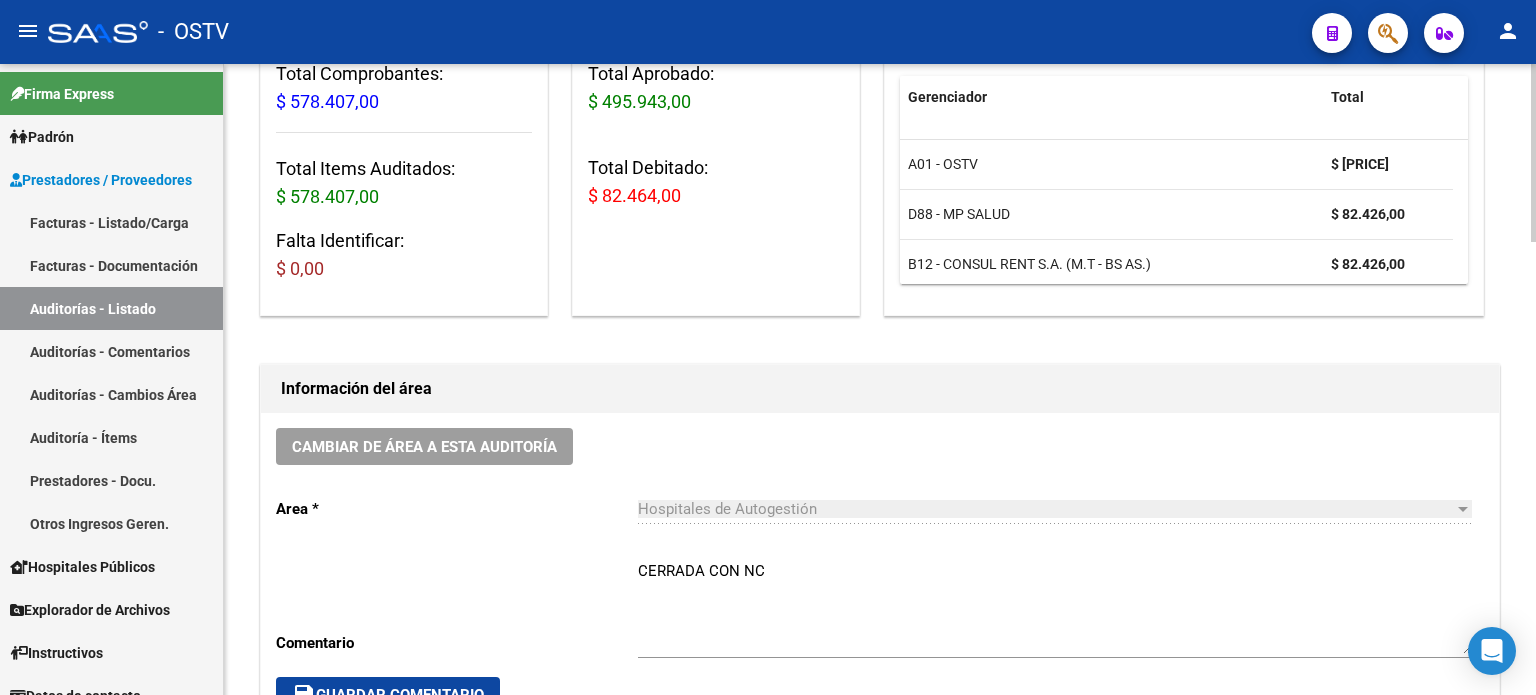 scroll, scrollTop: 0, scrollLeft: 0, axis: both 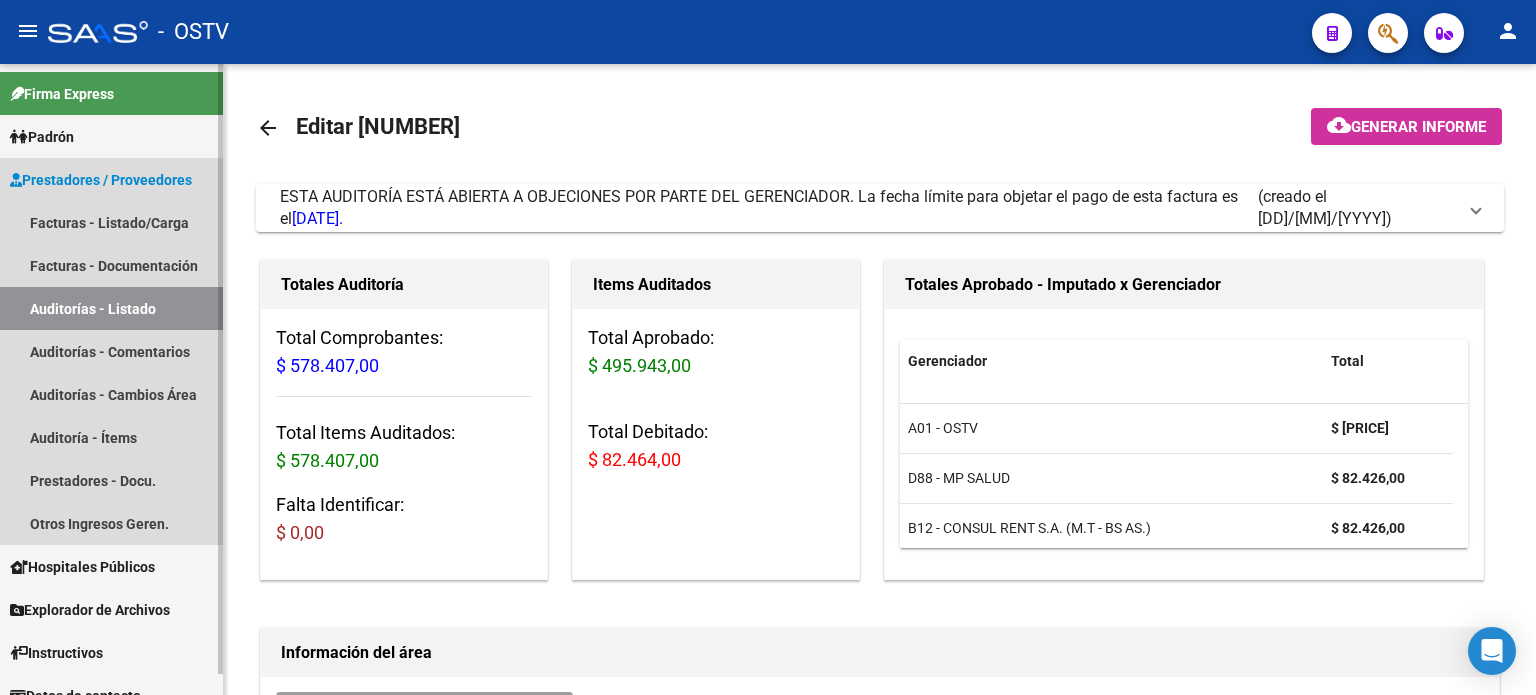 click on "Auditorías - Listado" at bounding box center [111, 308] 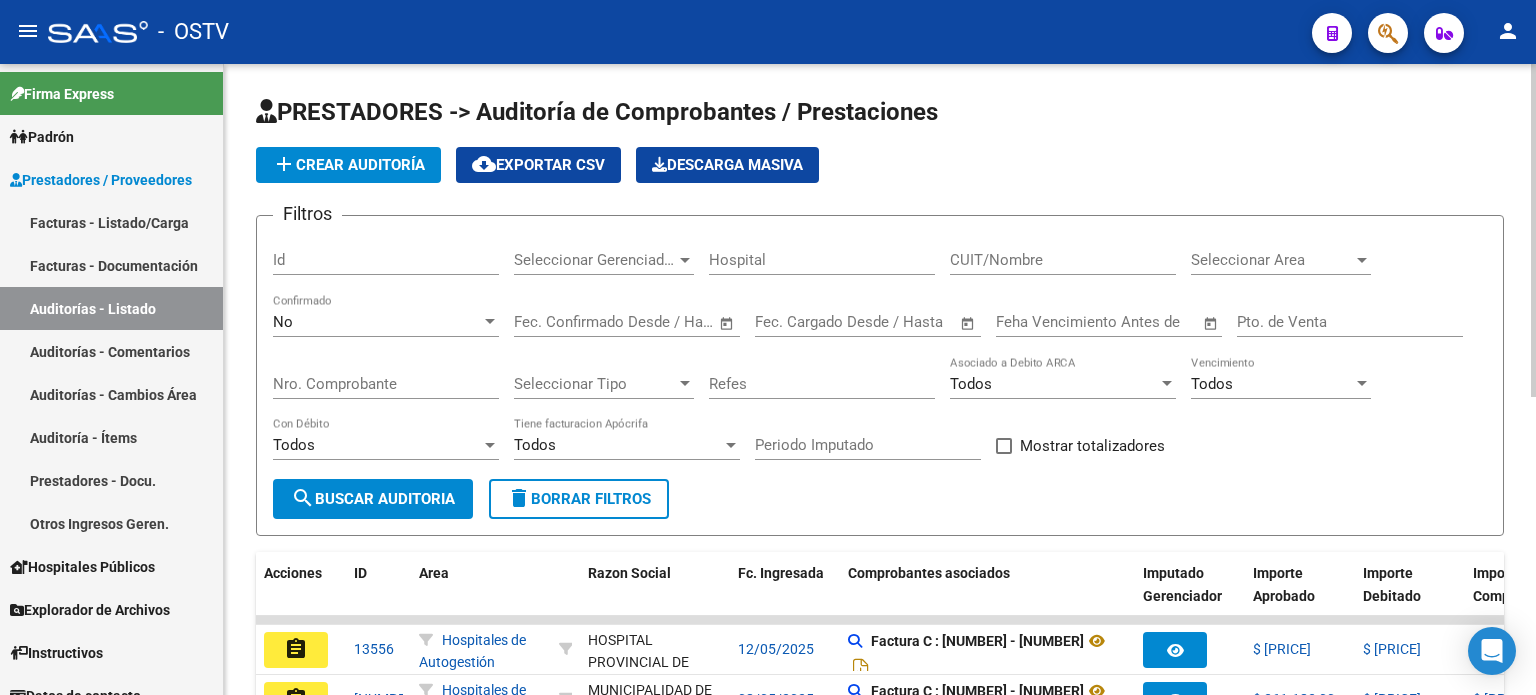 click on "Nro. Comprobante" 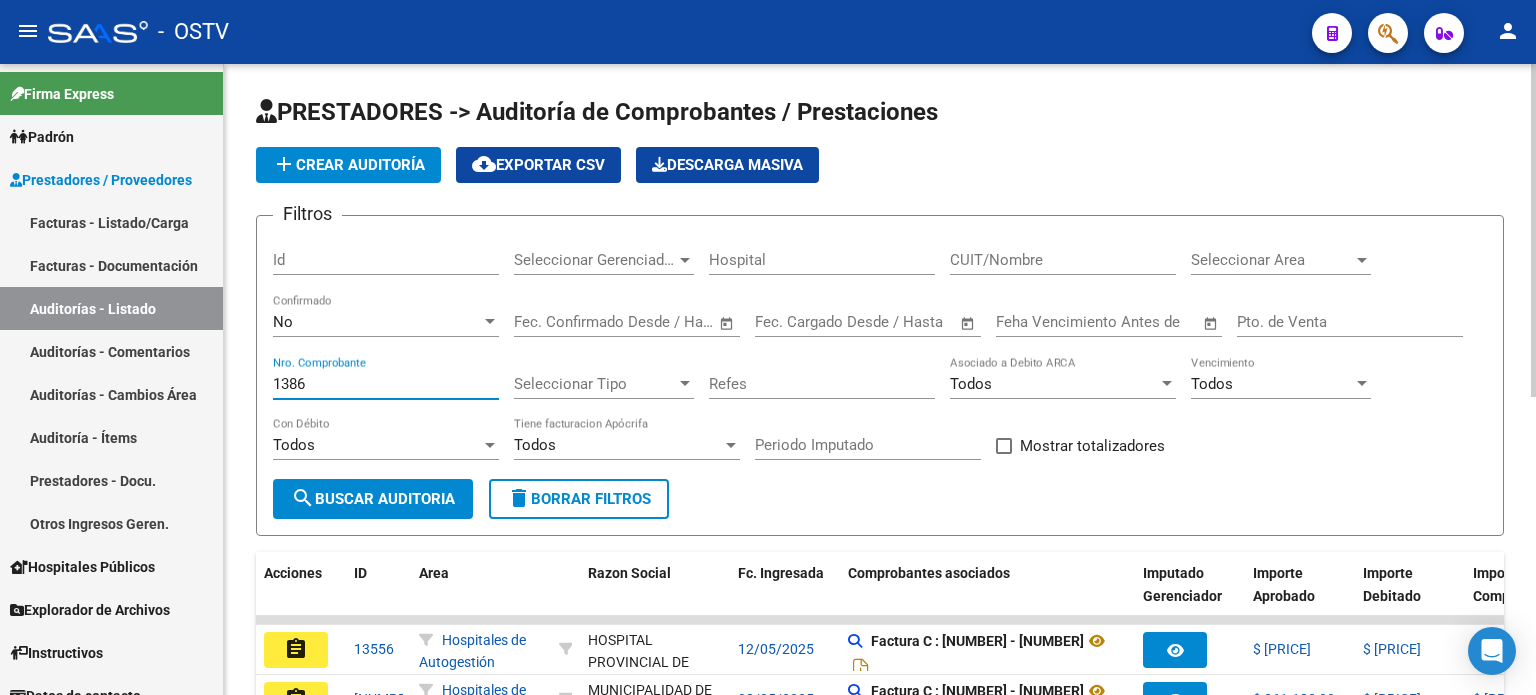 type on "1386" 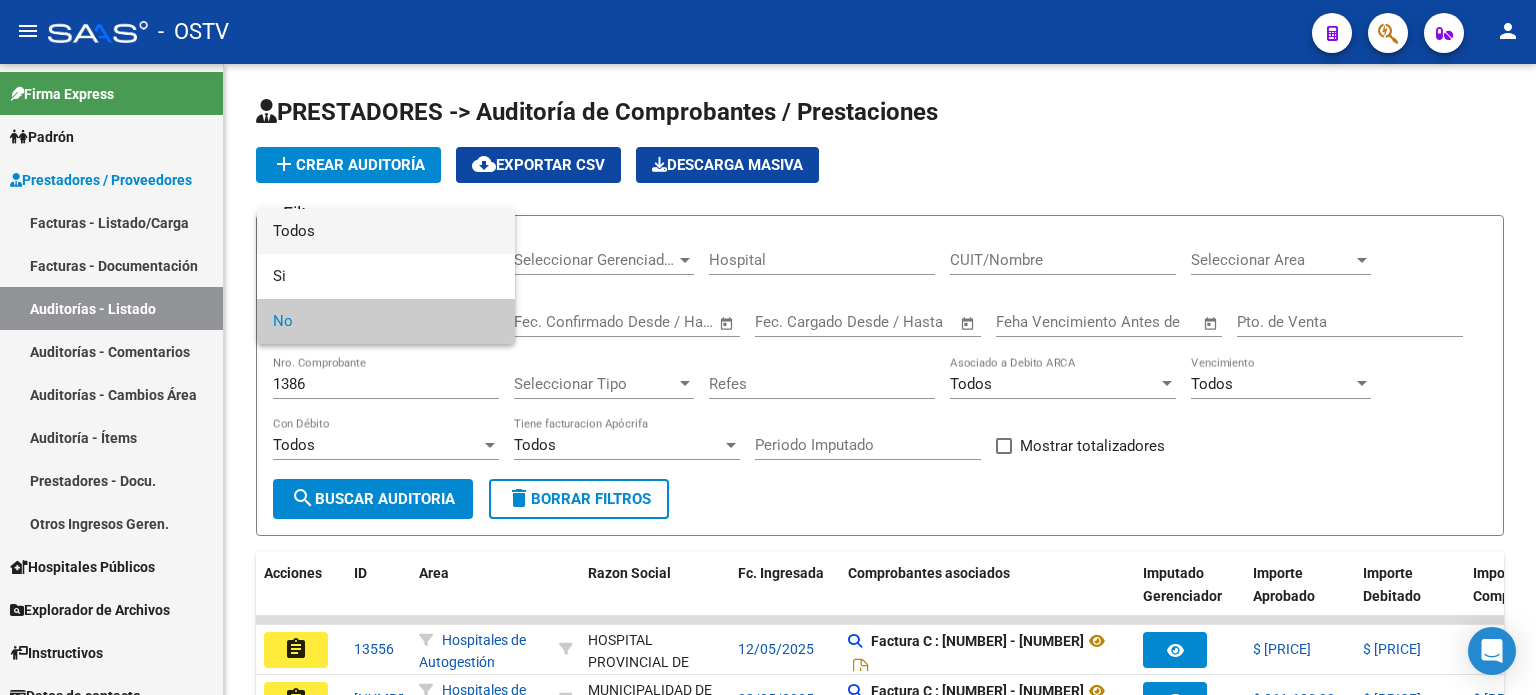 click on "Todos" at bounding box center (386, 231) 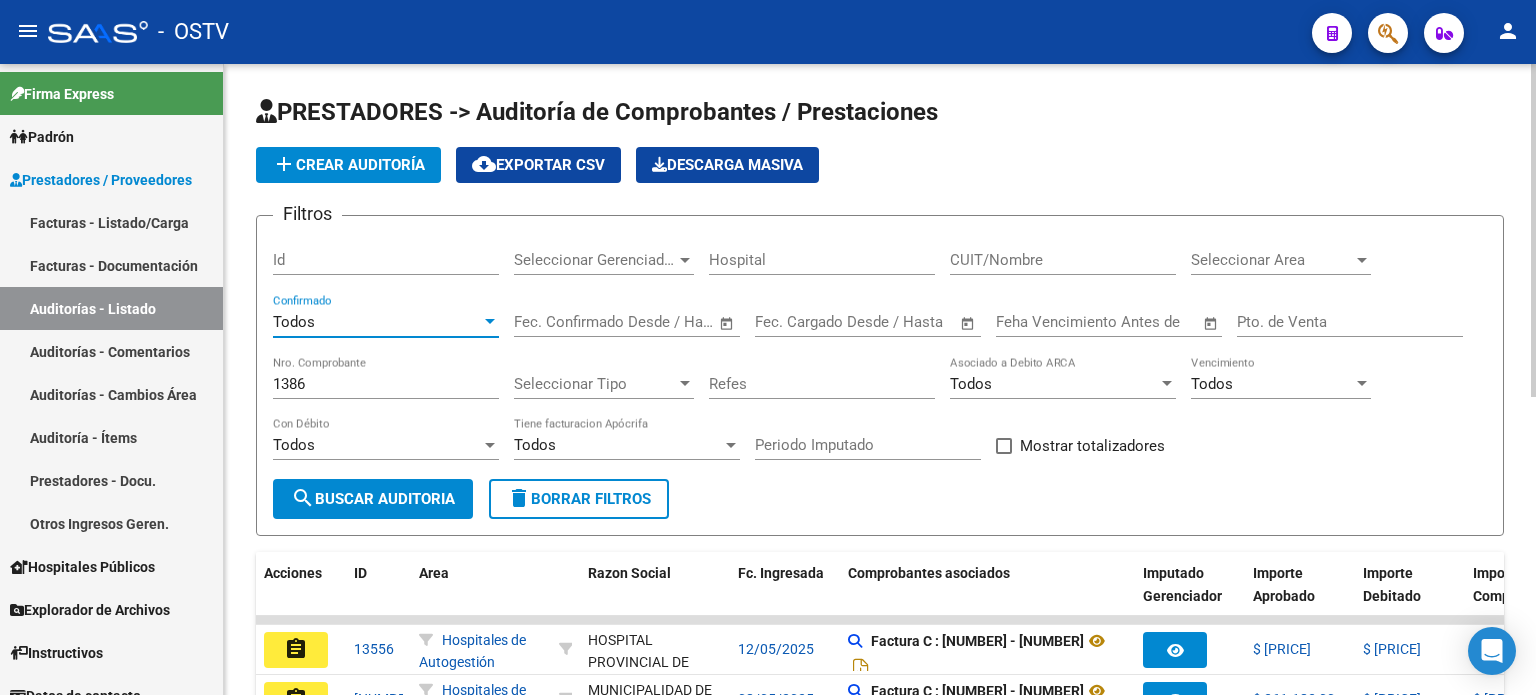 click on "search  Buscar Auditoria" 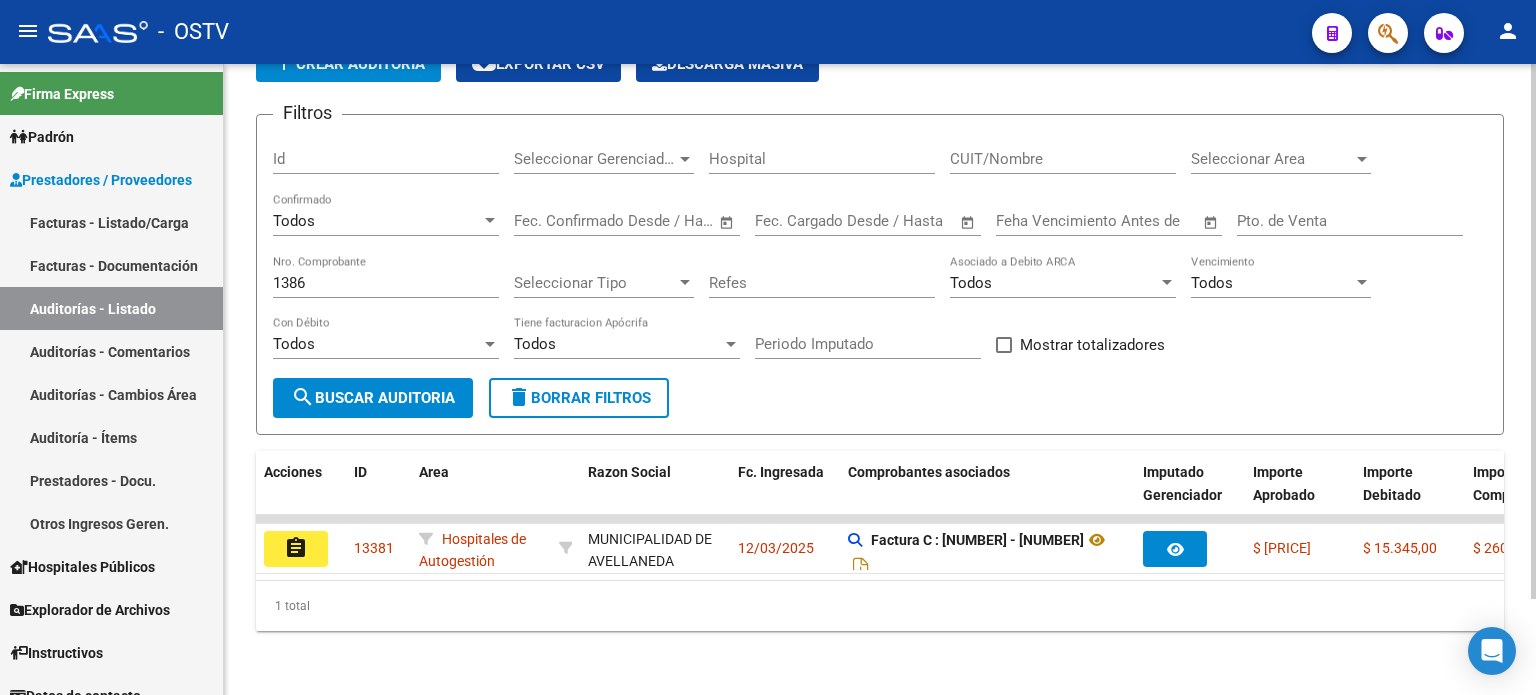 scroll, scrollTop: 112, scrollLeft: 0, axis: vertical 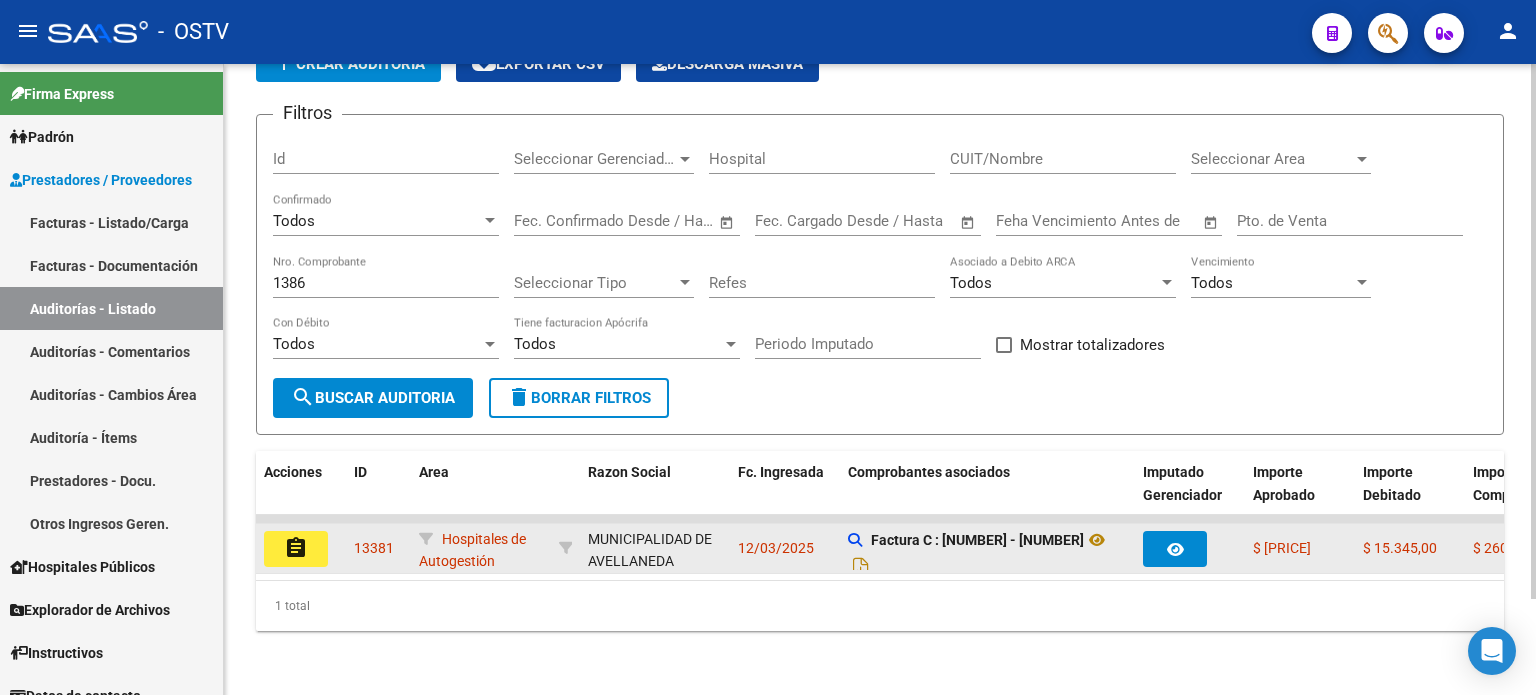 click on "assignment" 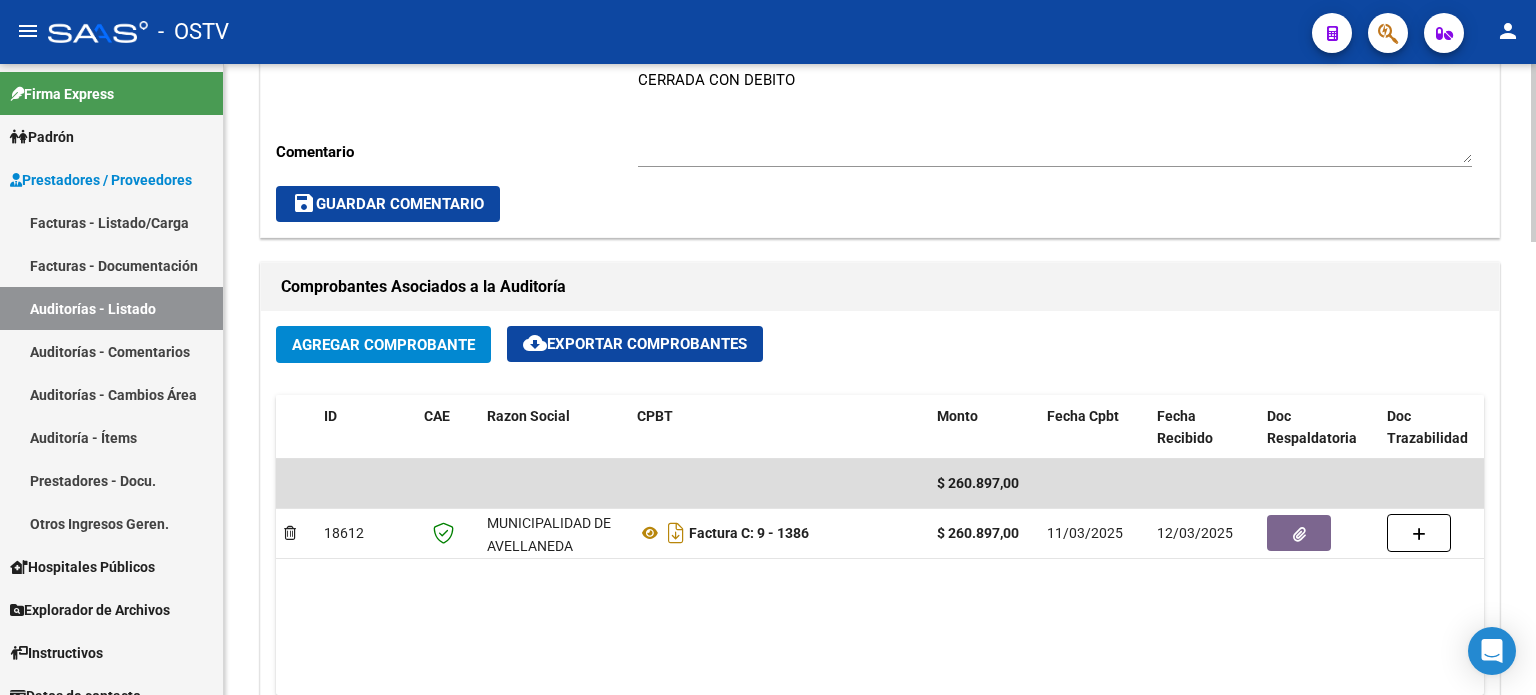scroll, scrollTop: 500, scrollLeft: 0, axis: vertical 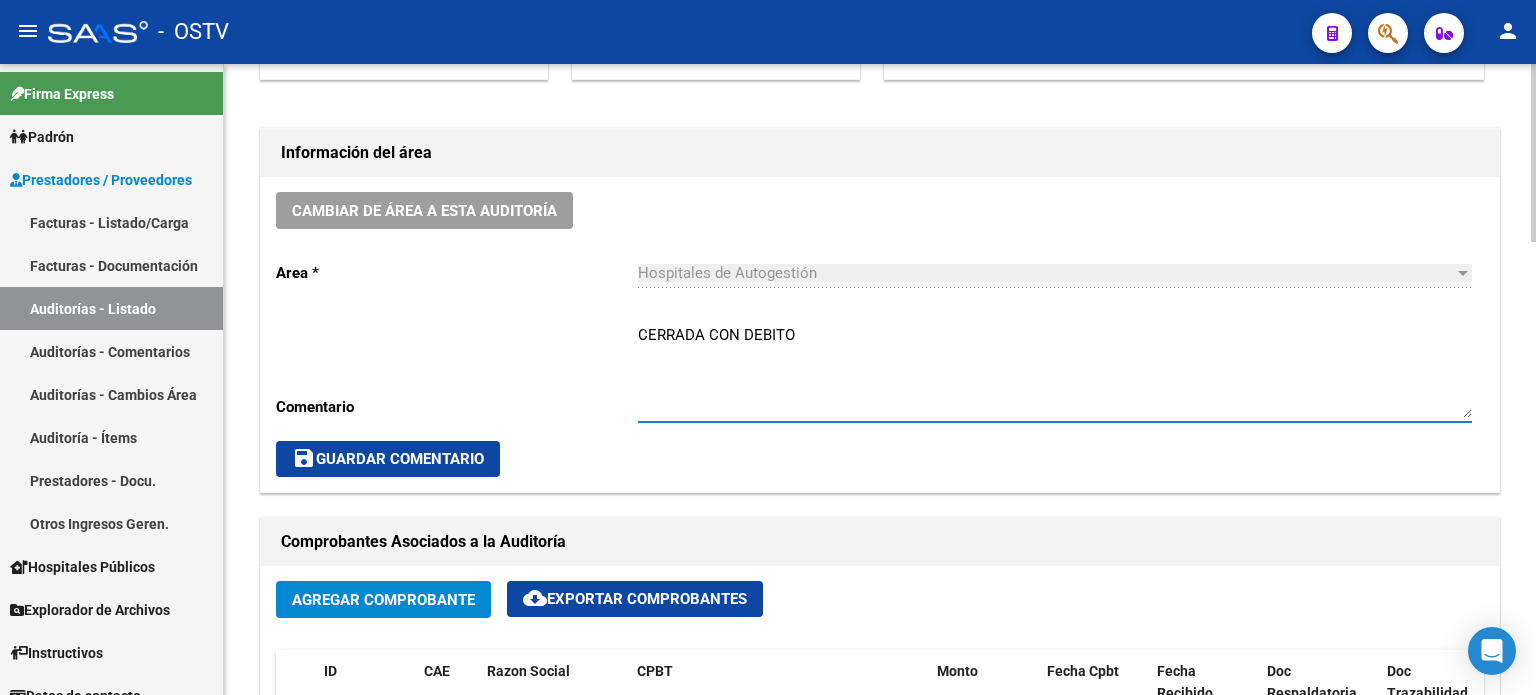 drag, startPoint x: 823, startPoint y: 324, endPoint x: 744, endPoint y: 327, distance: 79.05694 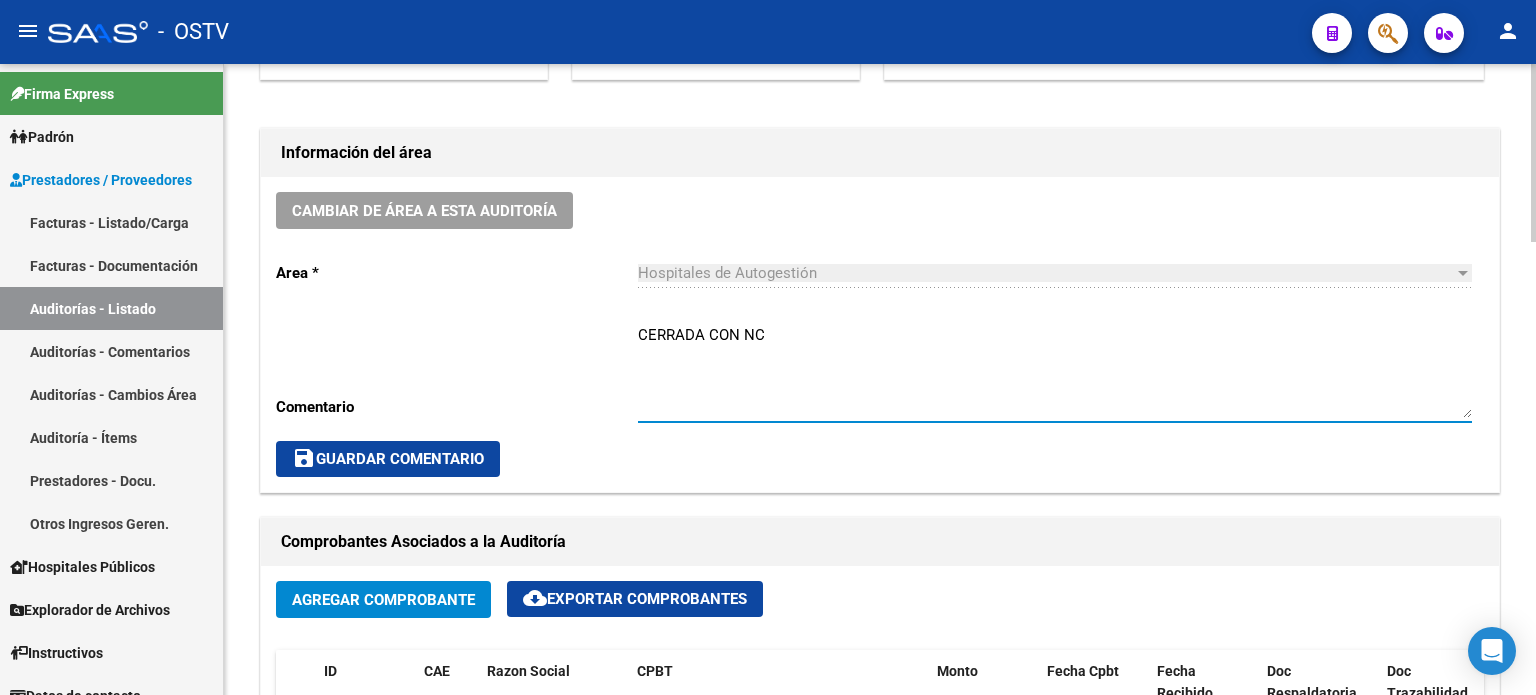 type on "CERRADA CON NC" 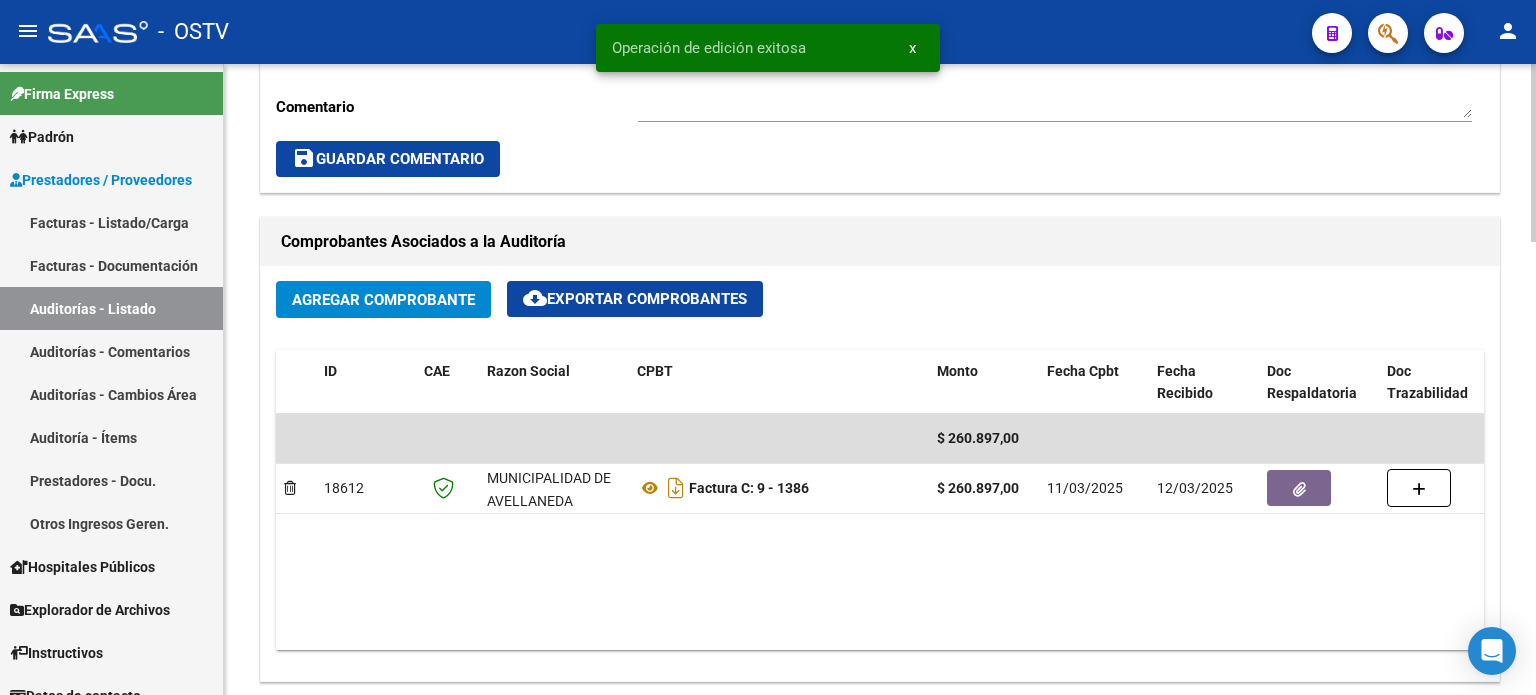 scroll, scrollTop: 900, scrollLeft: 0, axis: vertical 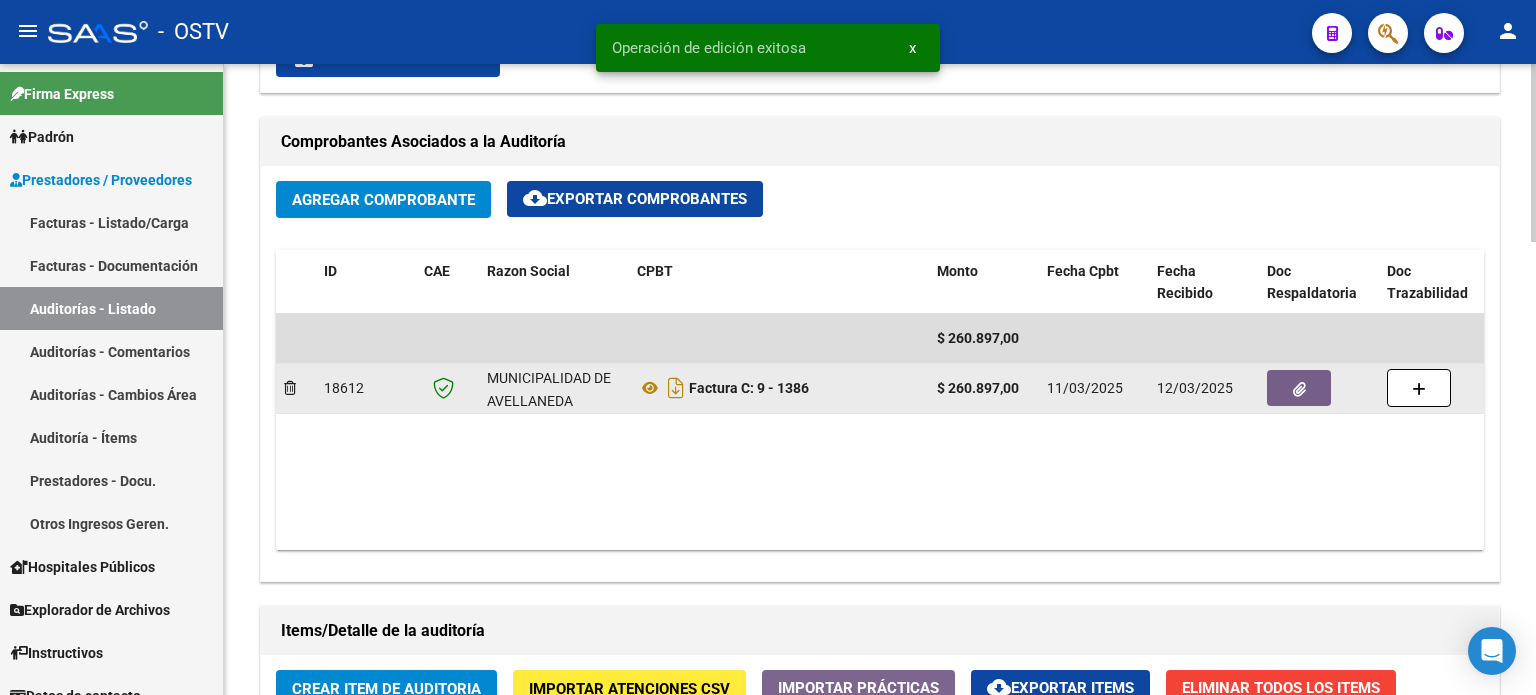 click 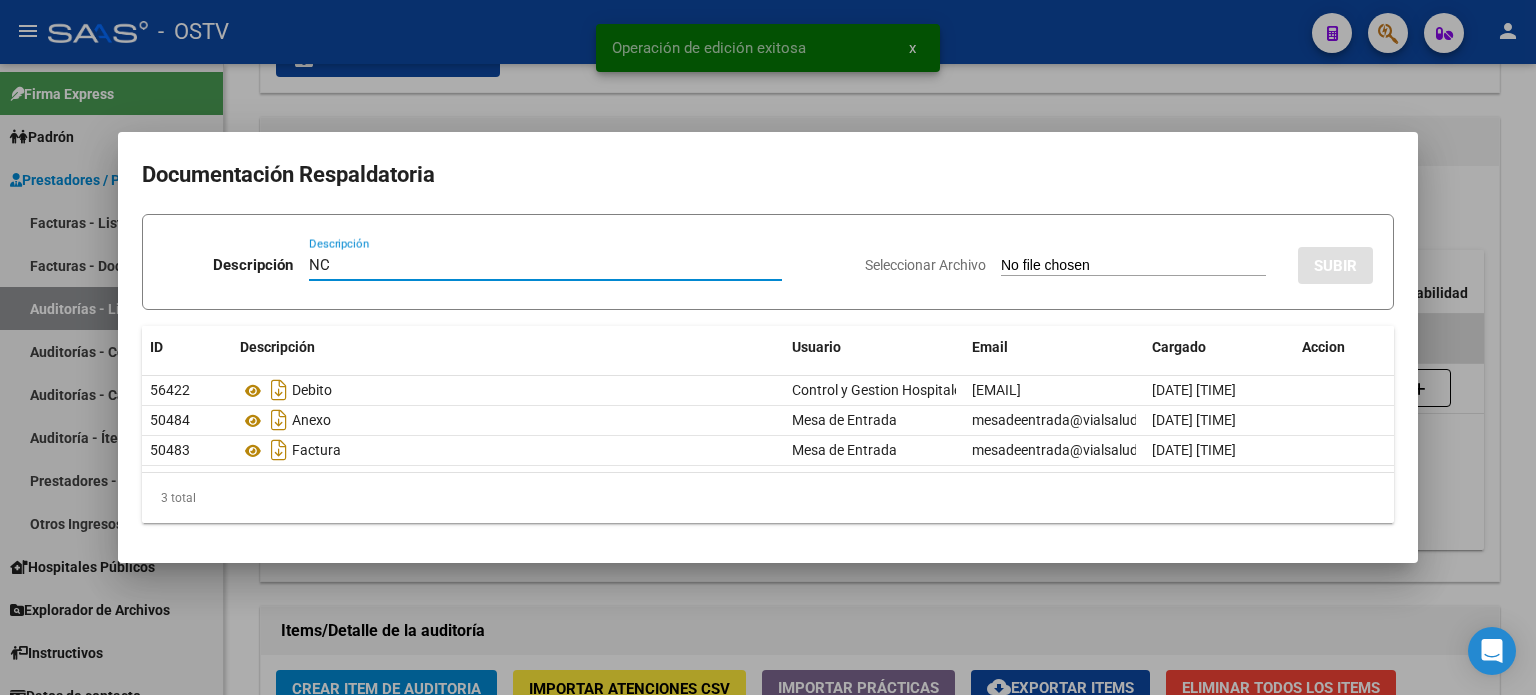 type on "NC" 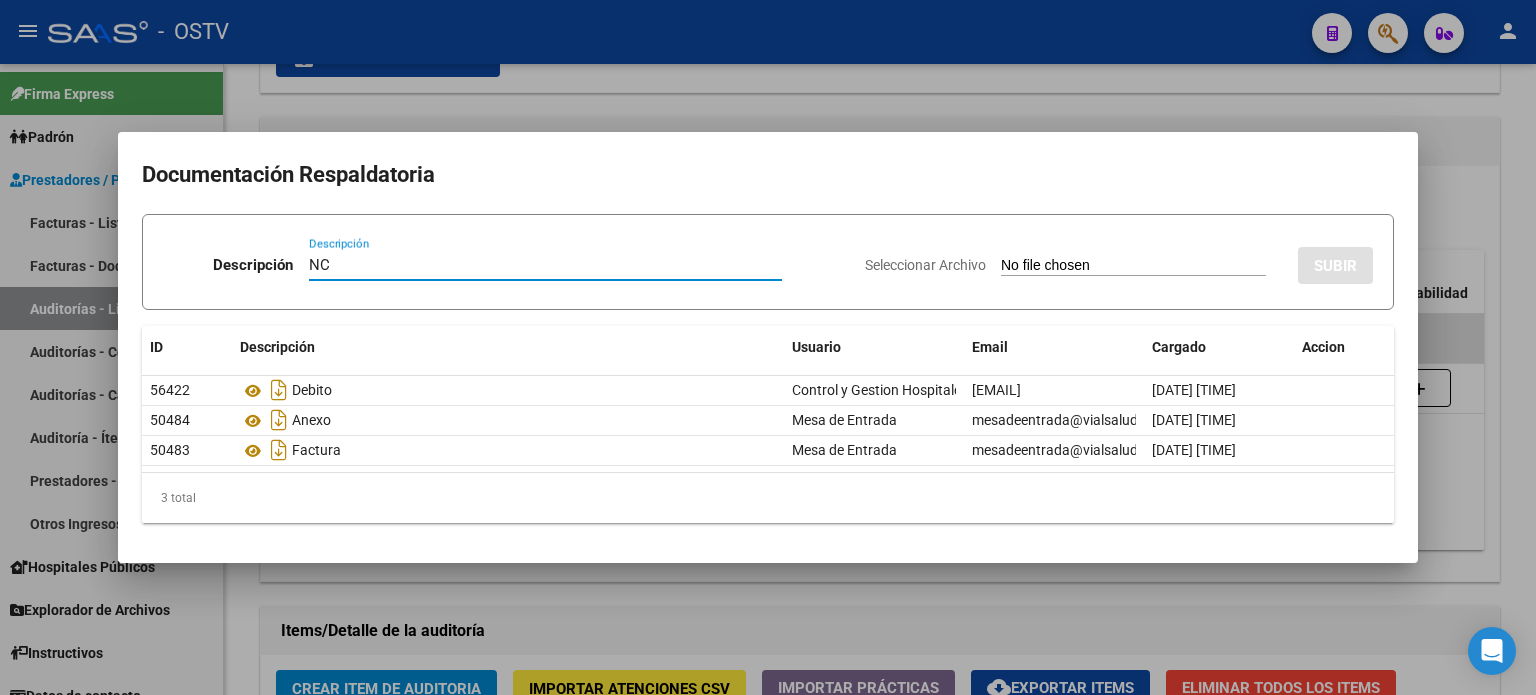click on "Seleccionar Archivo" at bounding box center [1073, 265] 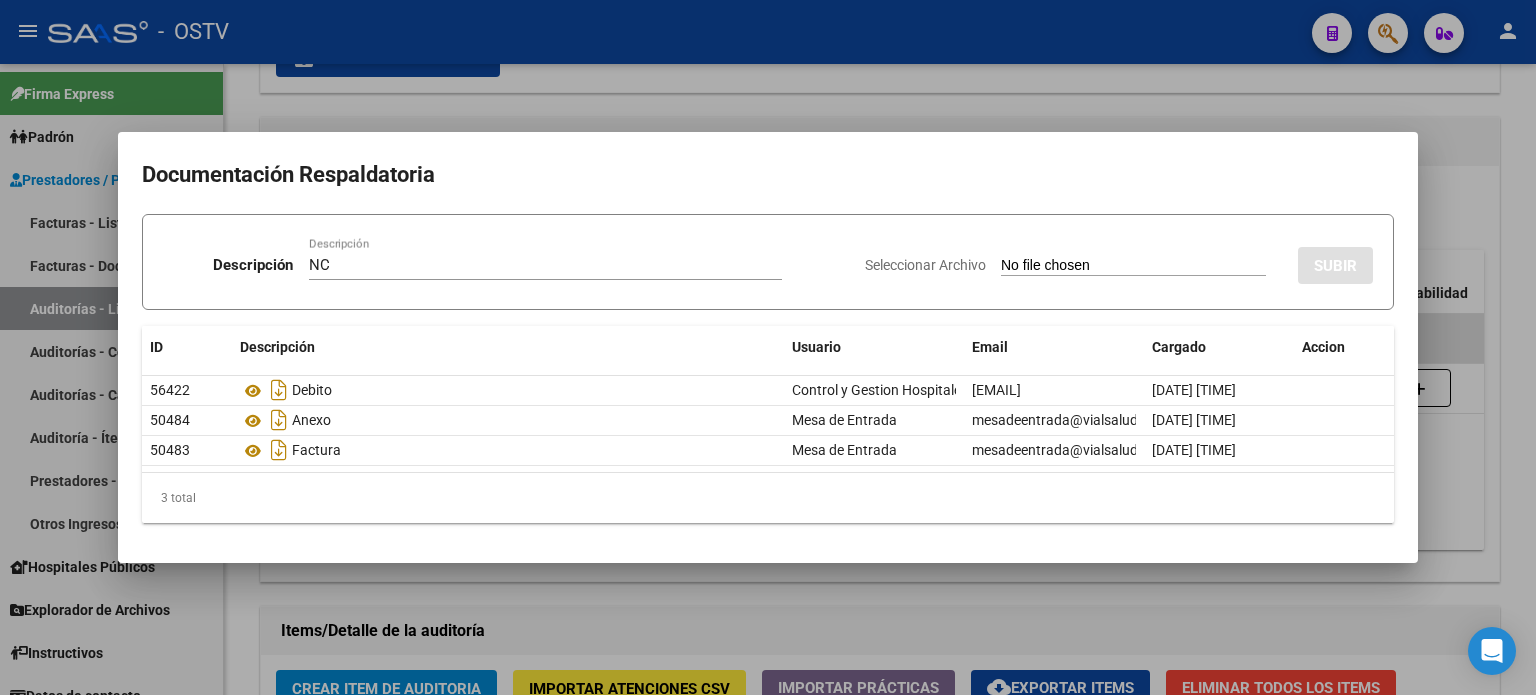 click on "Seleccionar Archivo" at bounding box center [1133, 266] 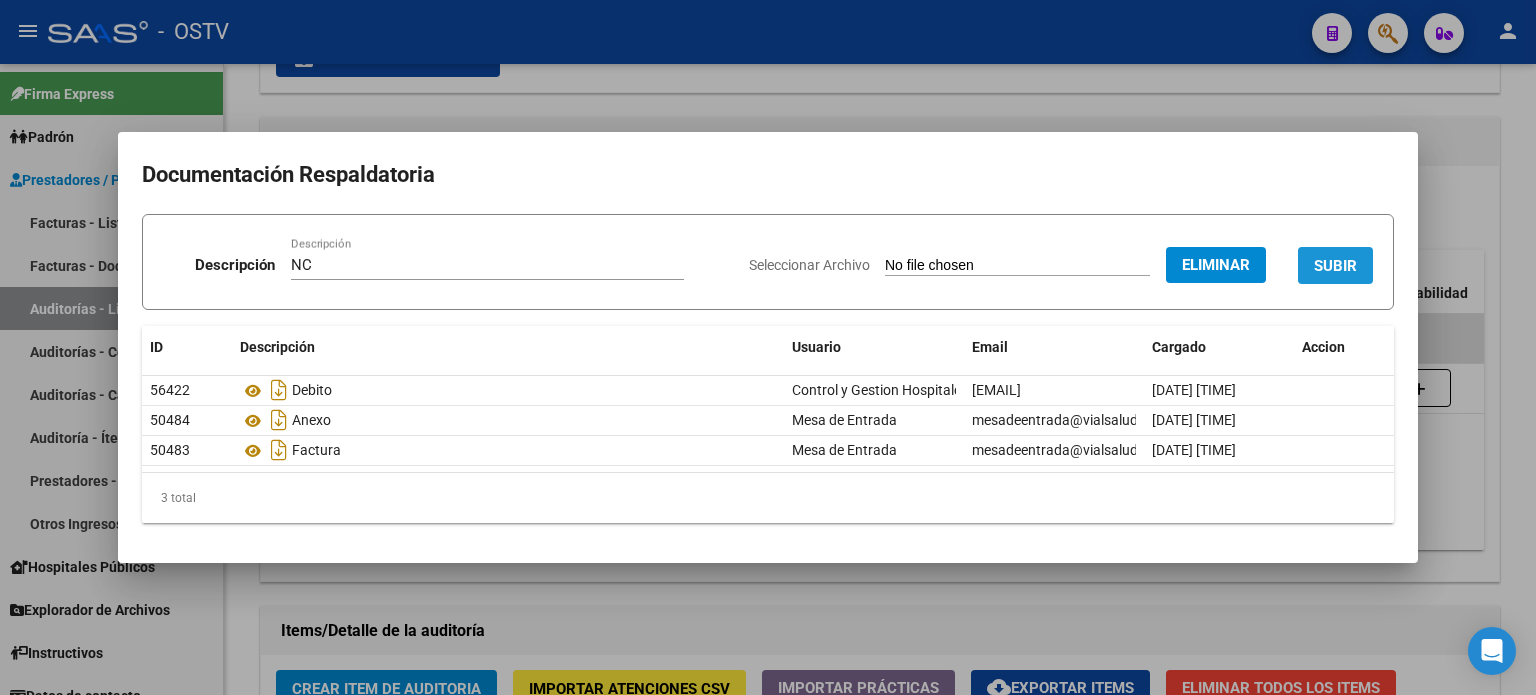 click on "SUBIR" at bounding box center [1335, 266] 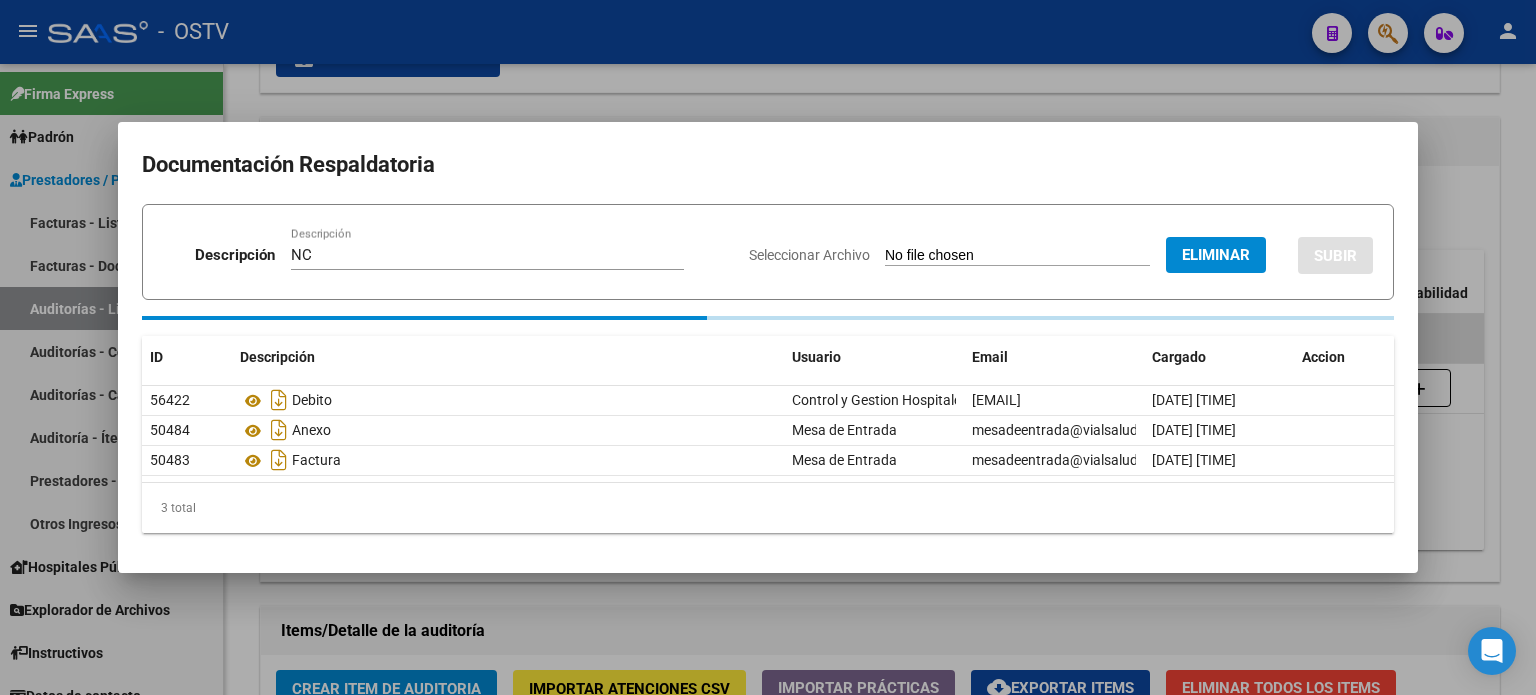 type 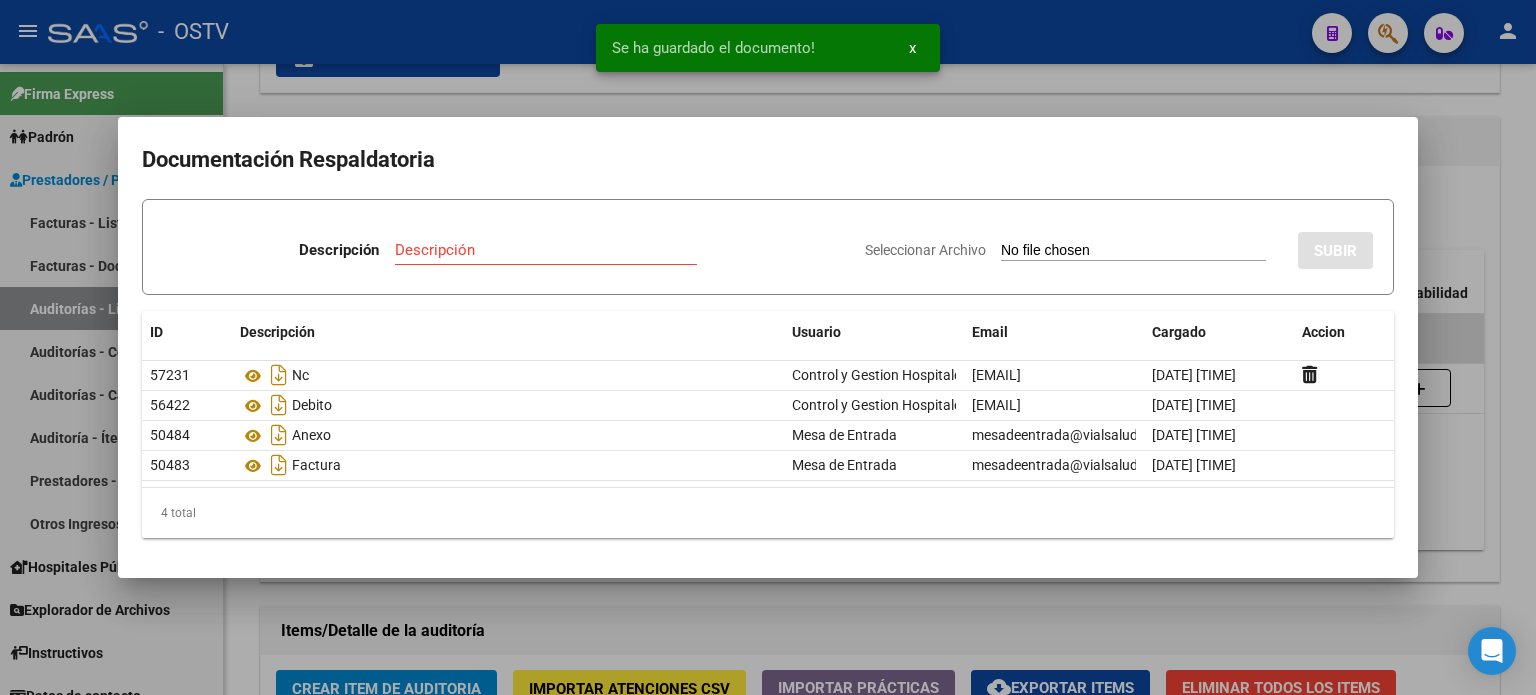 click at bounding box center [768, 347] 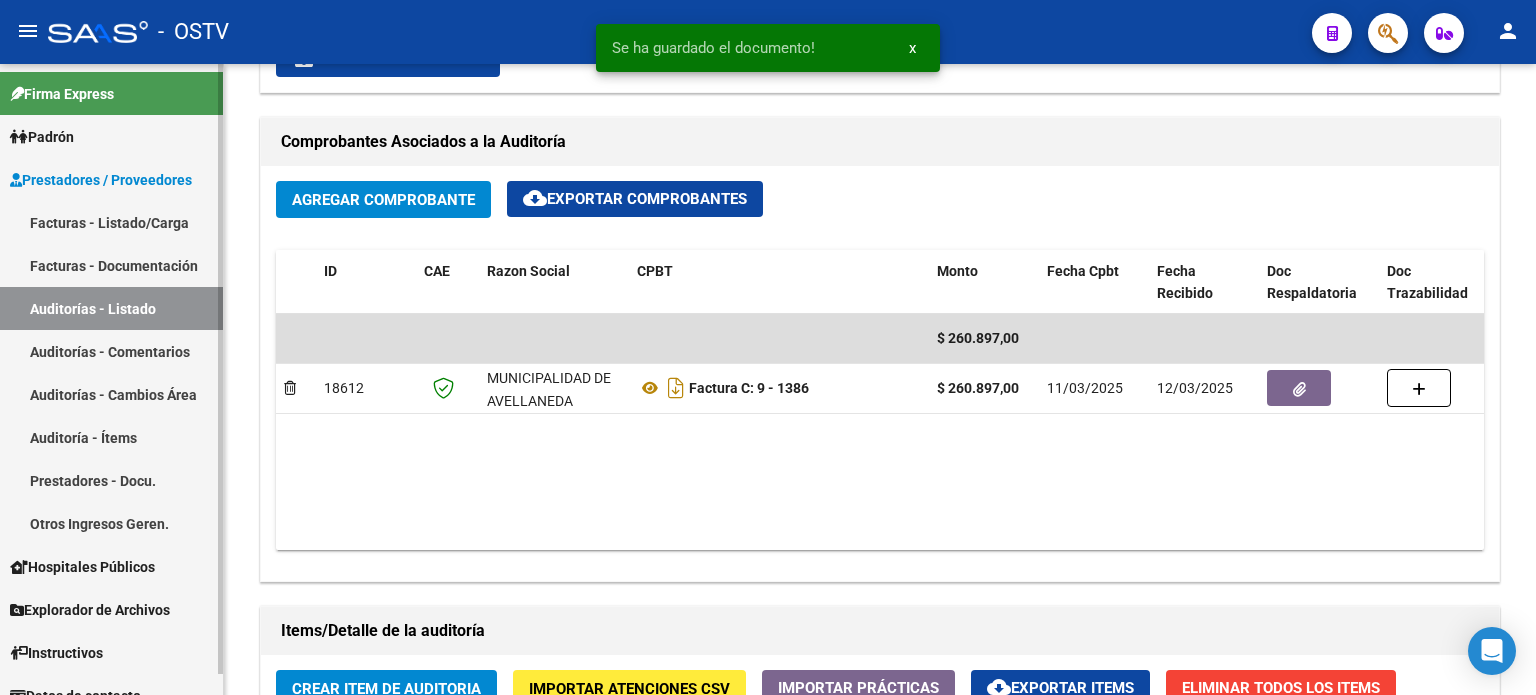click on "Auditorías - Listado" at bounding box center (111, 308) 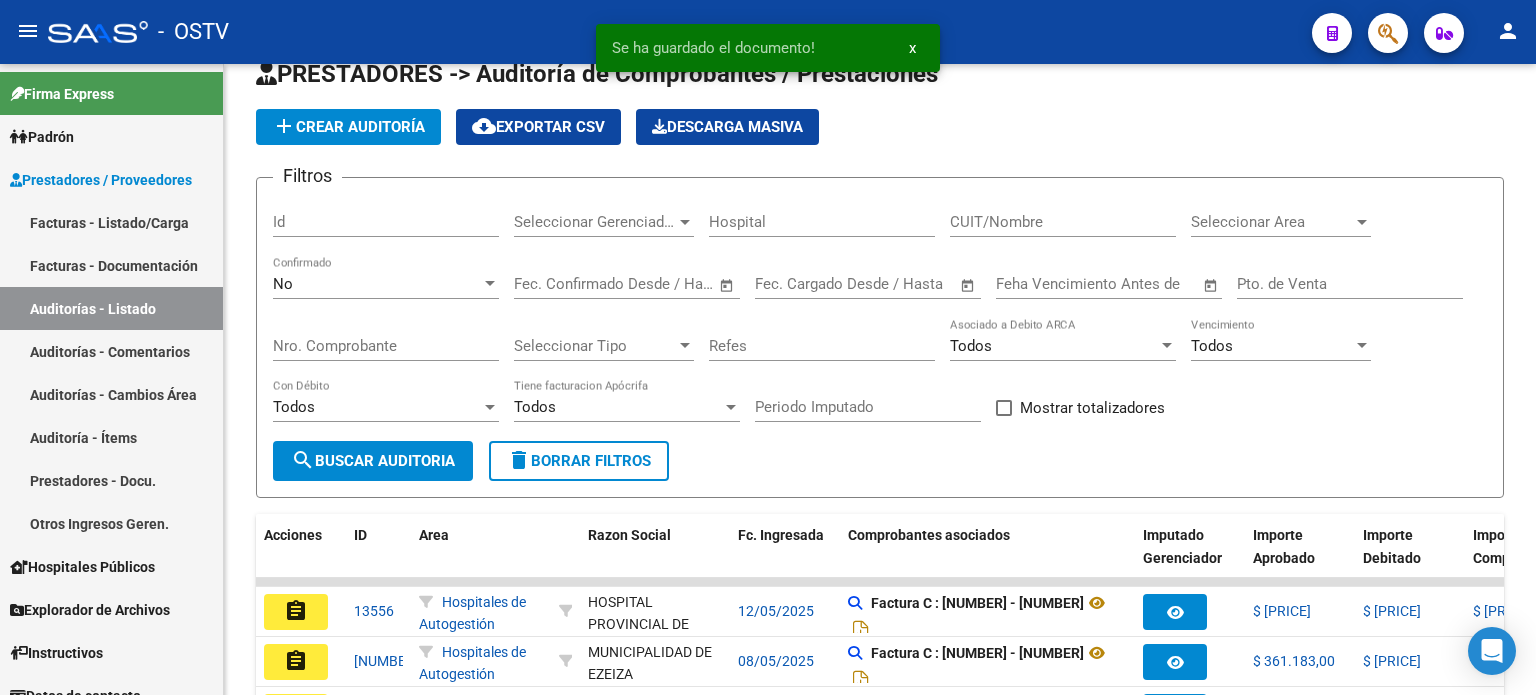 scroll, scrollTop: 563, scrollLeft: 0, axis: vertical 